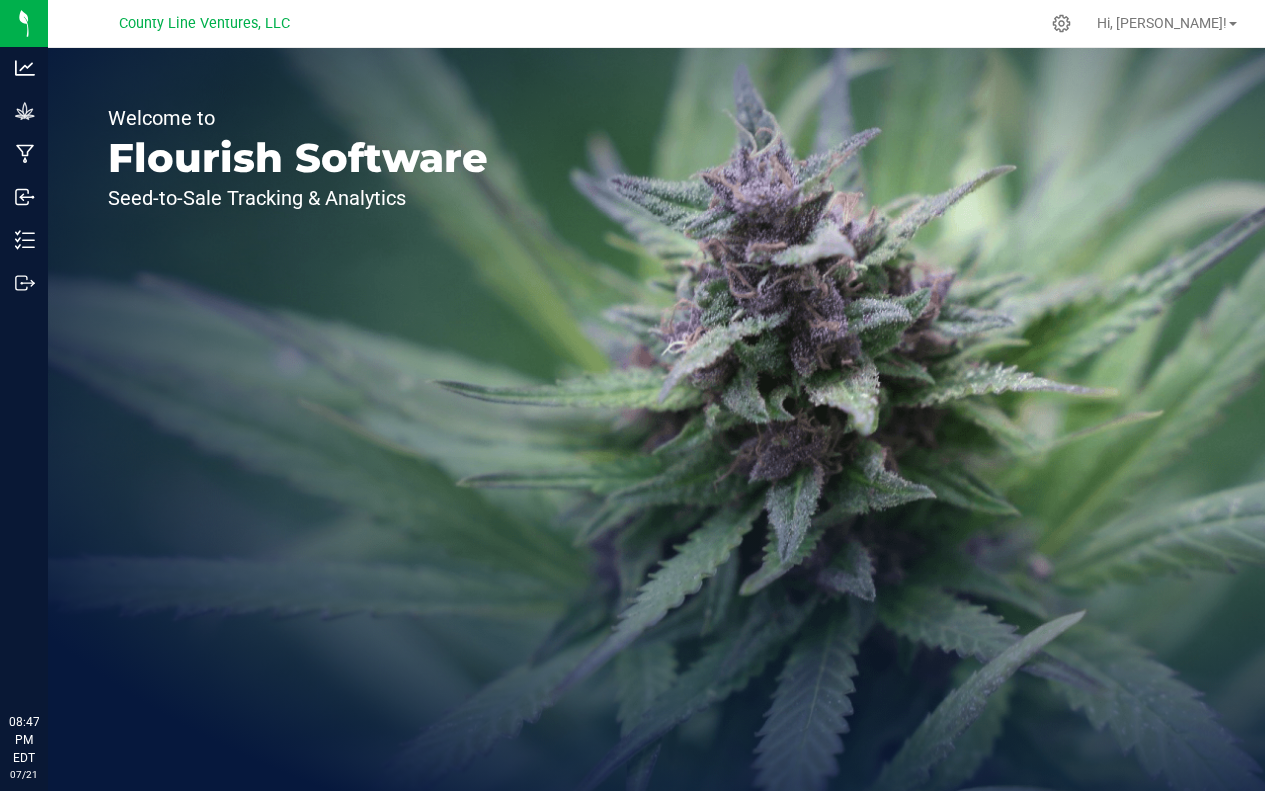 scroll, scrollTop: 0, scrollLeft: 0, axis: both 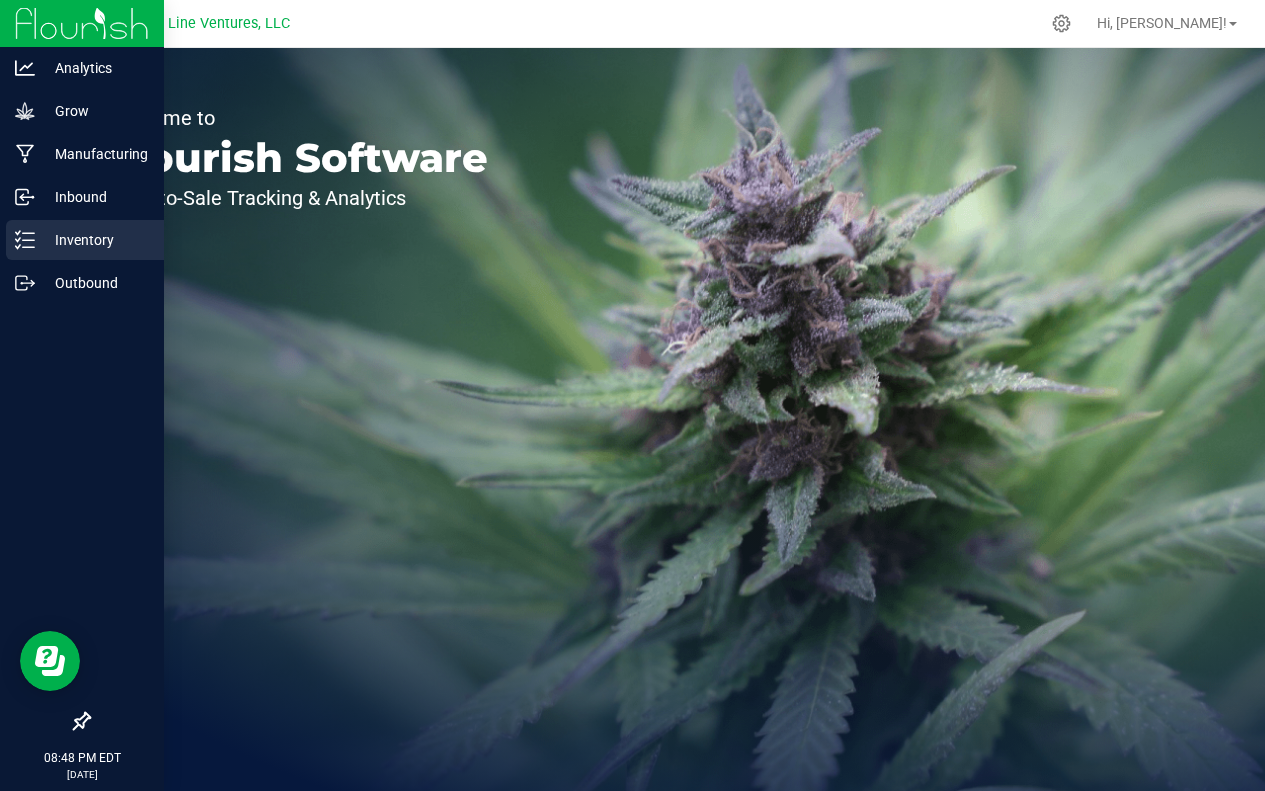click on "Inventory" at bounding box center (95, 240) 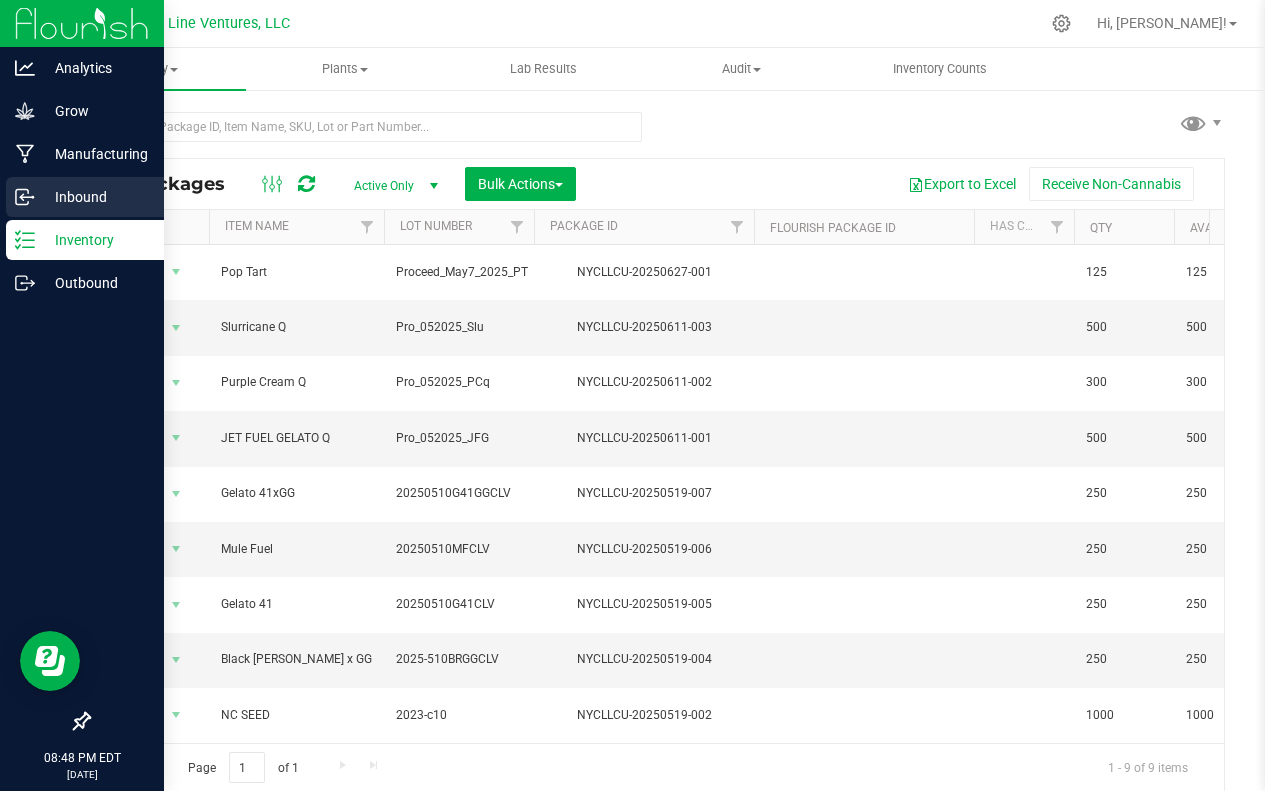 click on "Inbound" at bounding box center (95, 197) 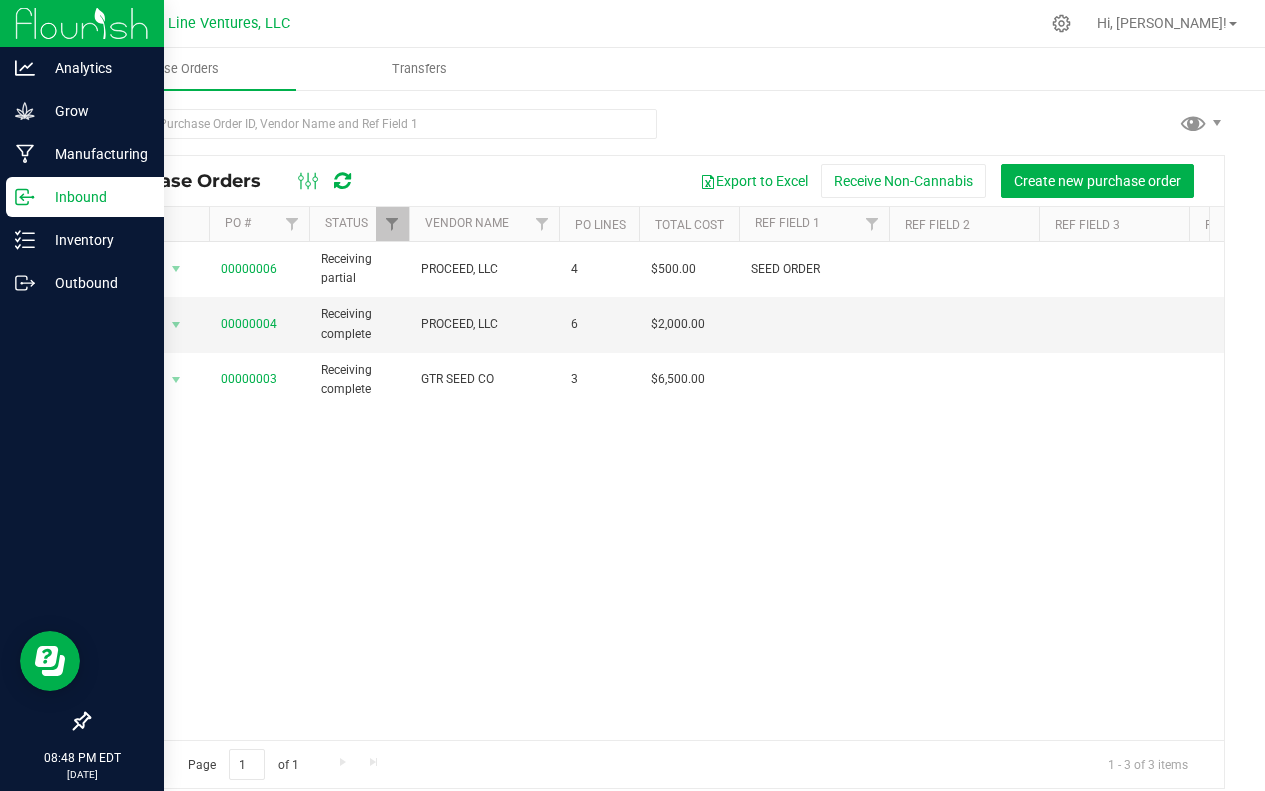 click at bounding box center (82, 23) 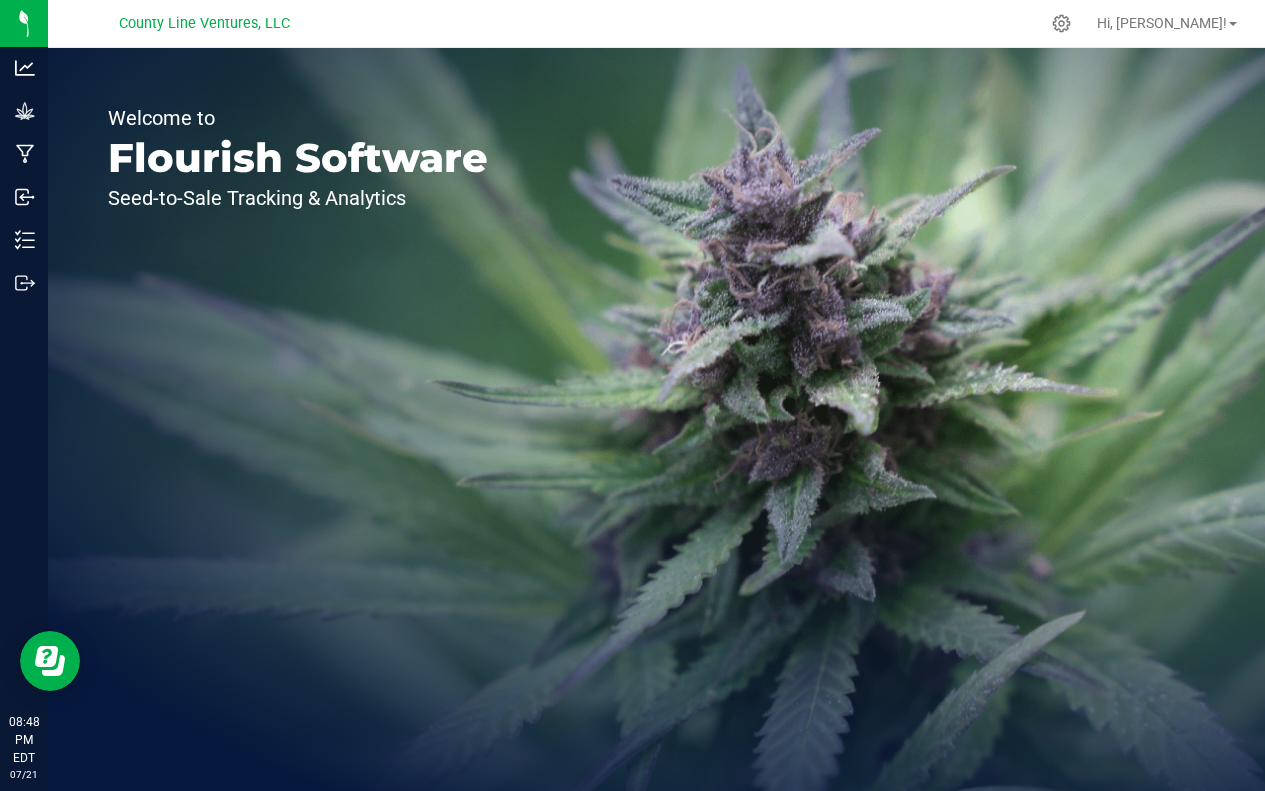 click on "Welcome to   Flourish Software   Seed-to-Sale Tracking & Analytics" at bounding box center [656, 419] 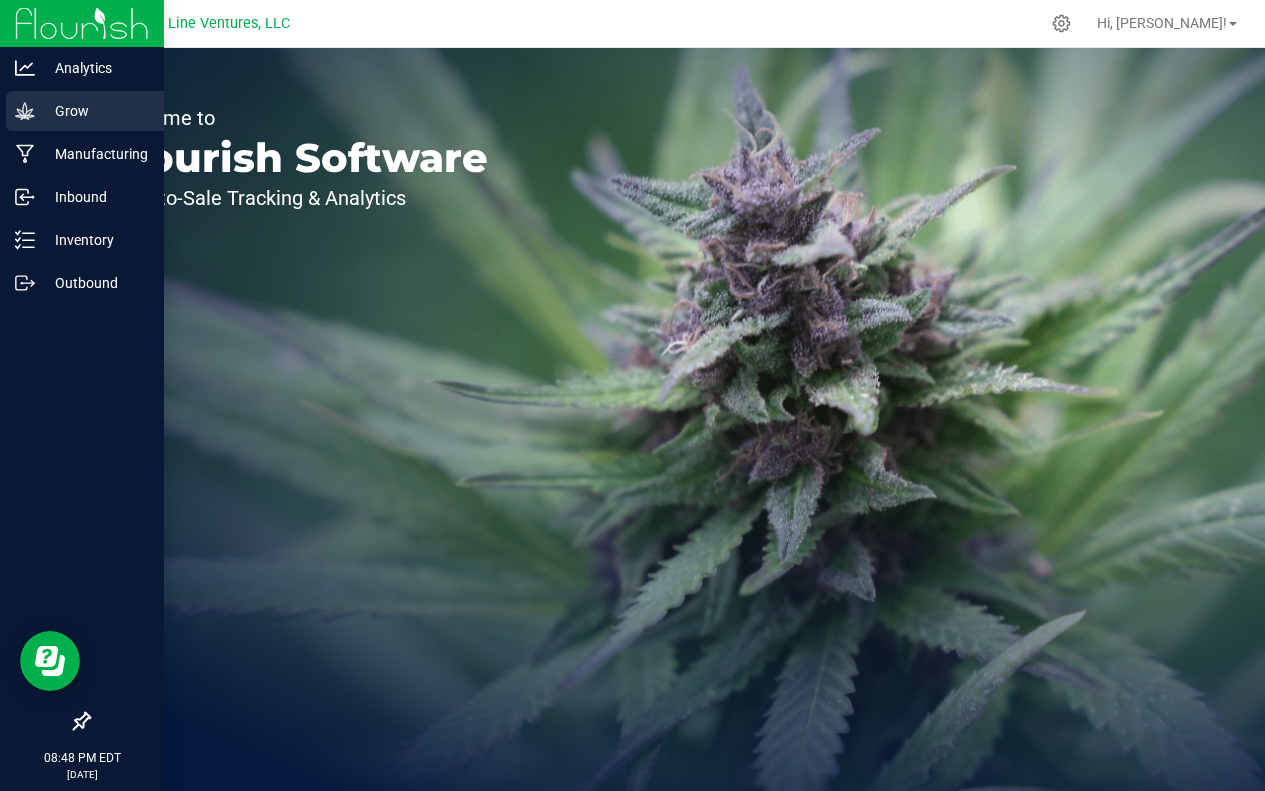 click 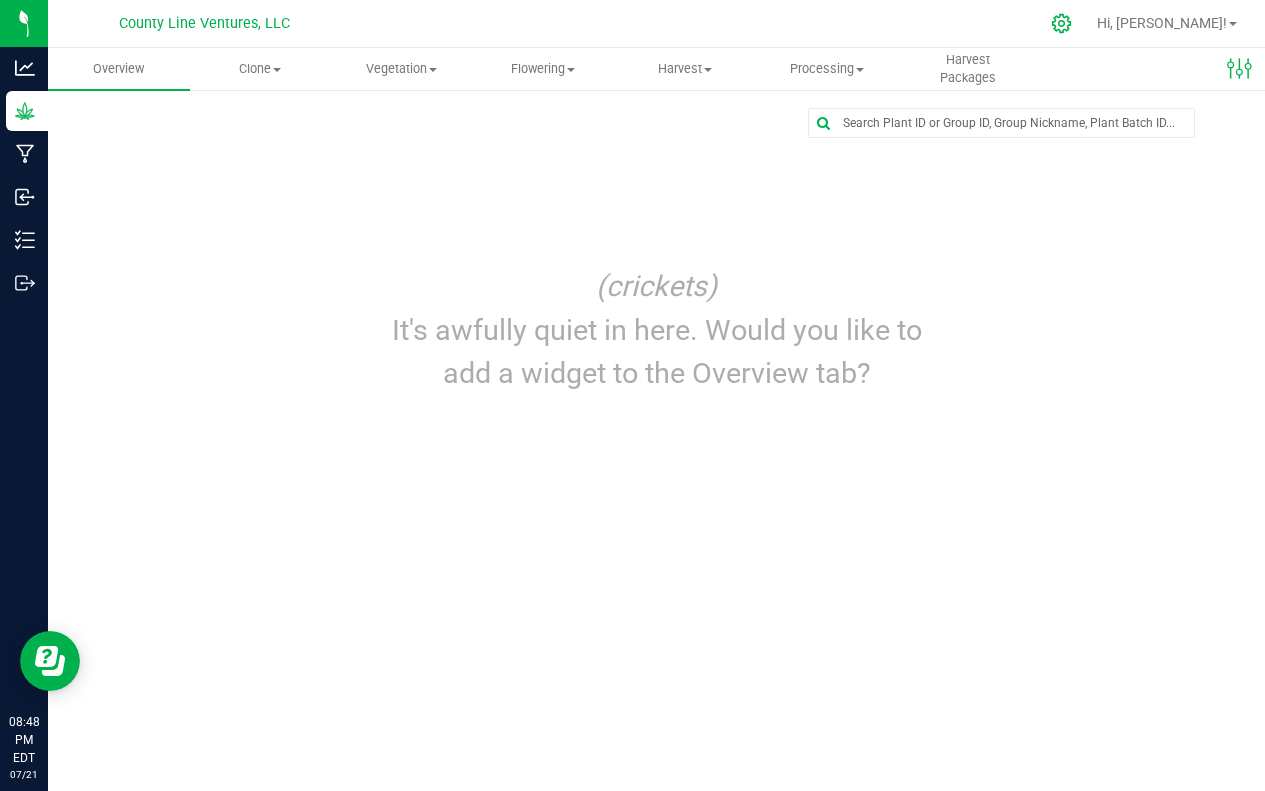 click 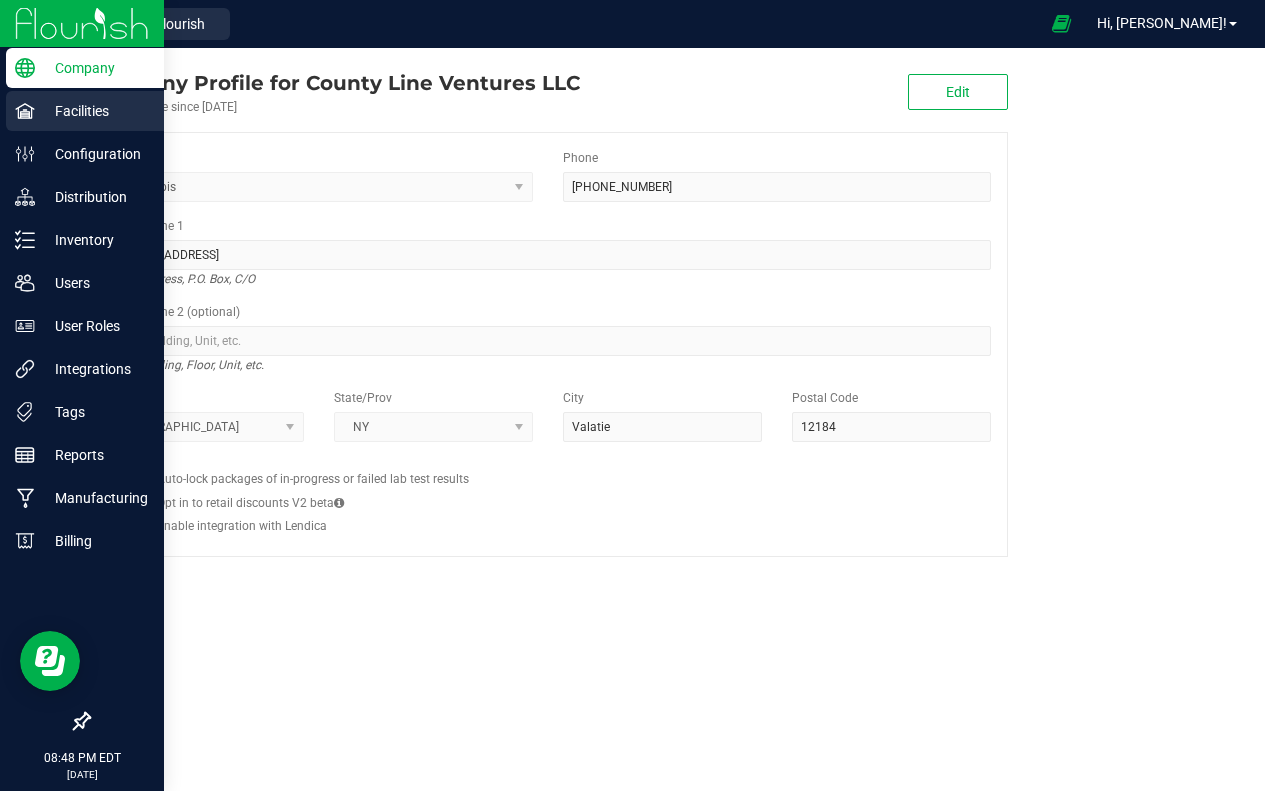 click on "Facilities" at bounding box center [95, 111] 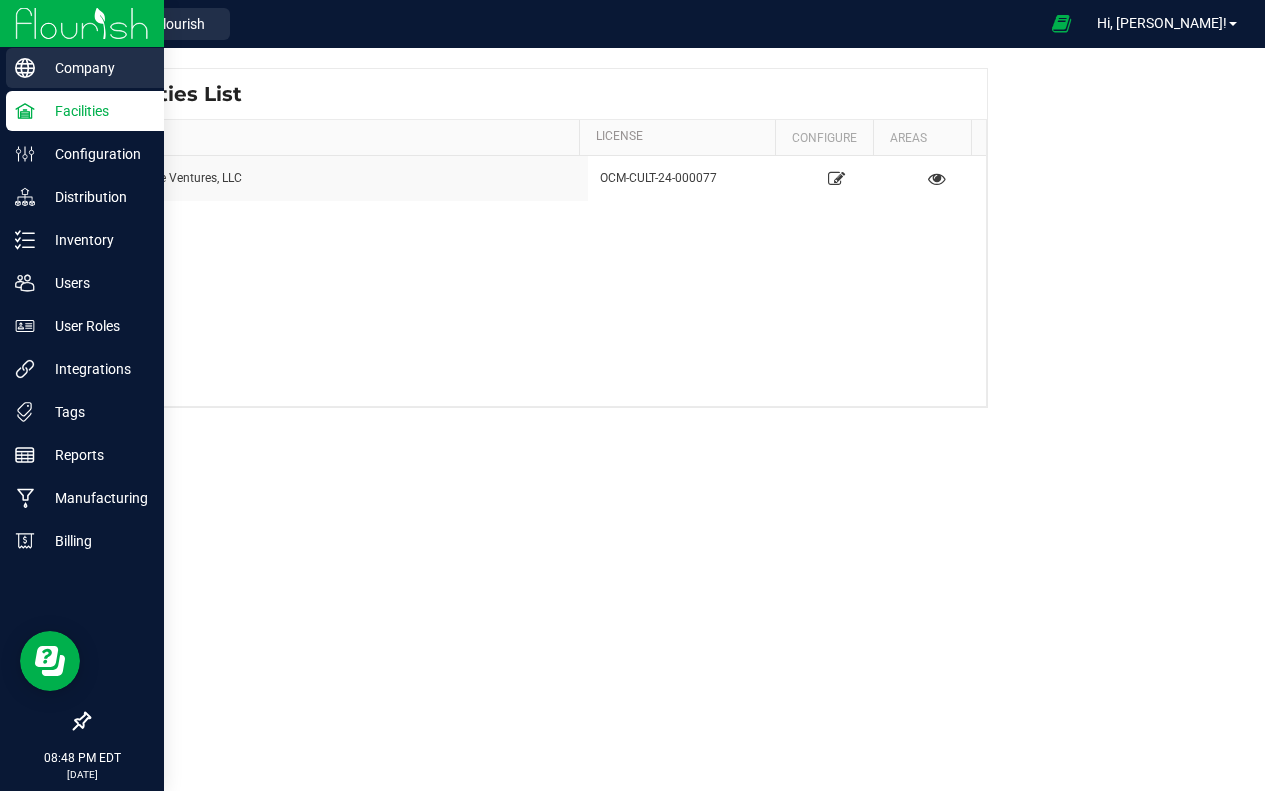 click on "Company" at bounding box center [95, 68] 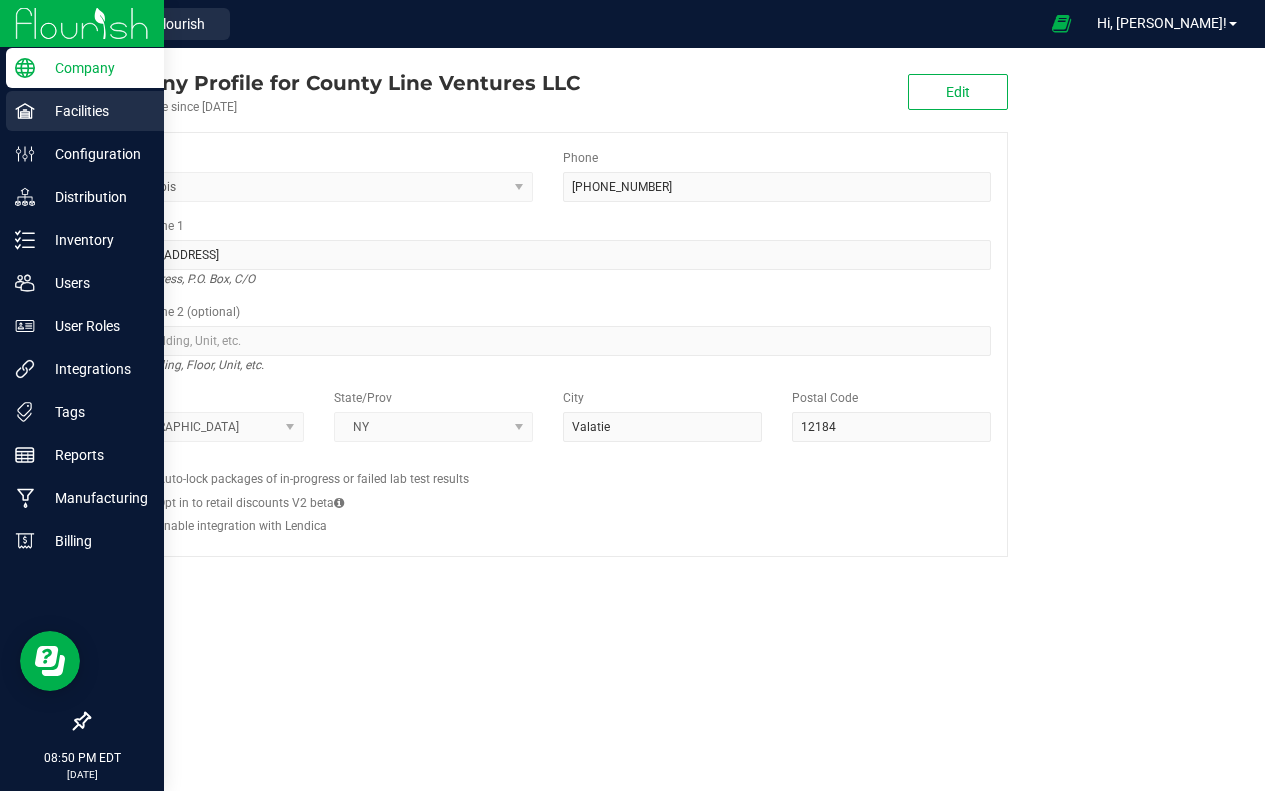 click 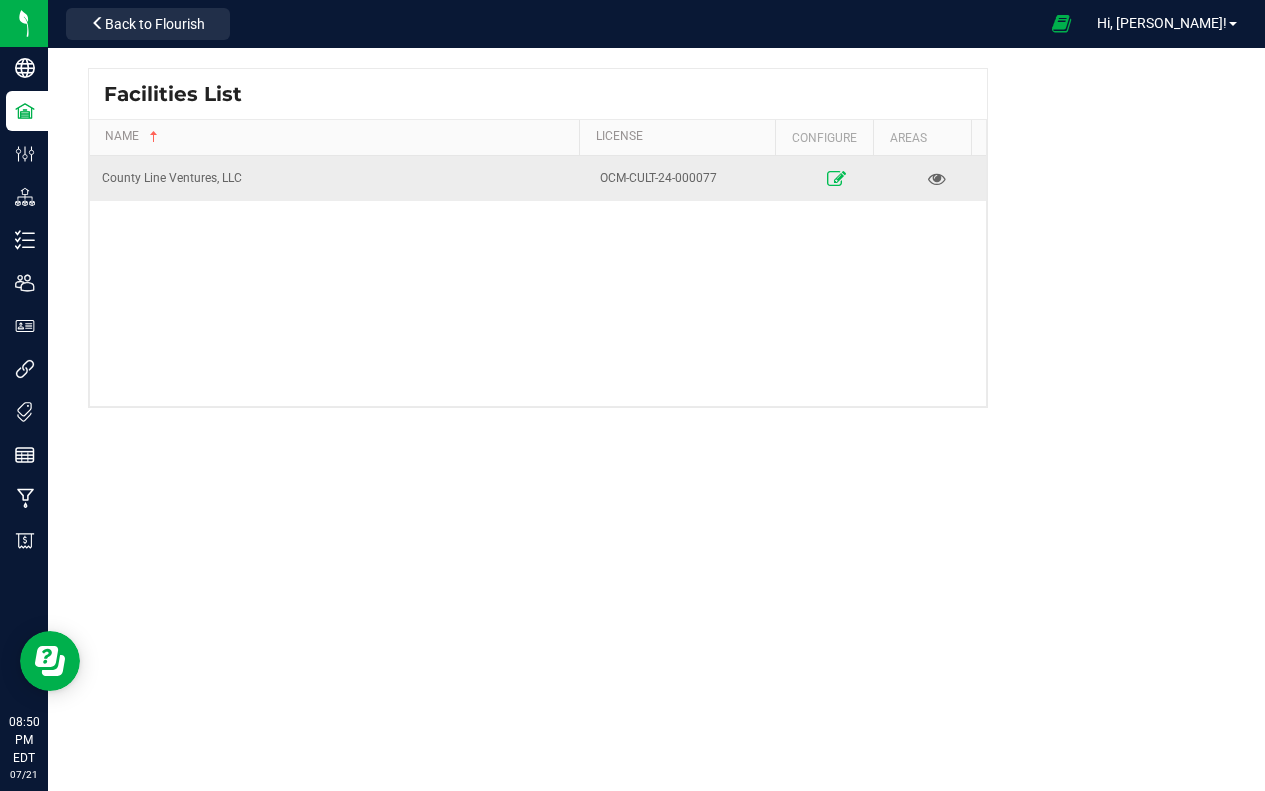 click at bounding box center (836, 178) 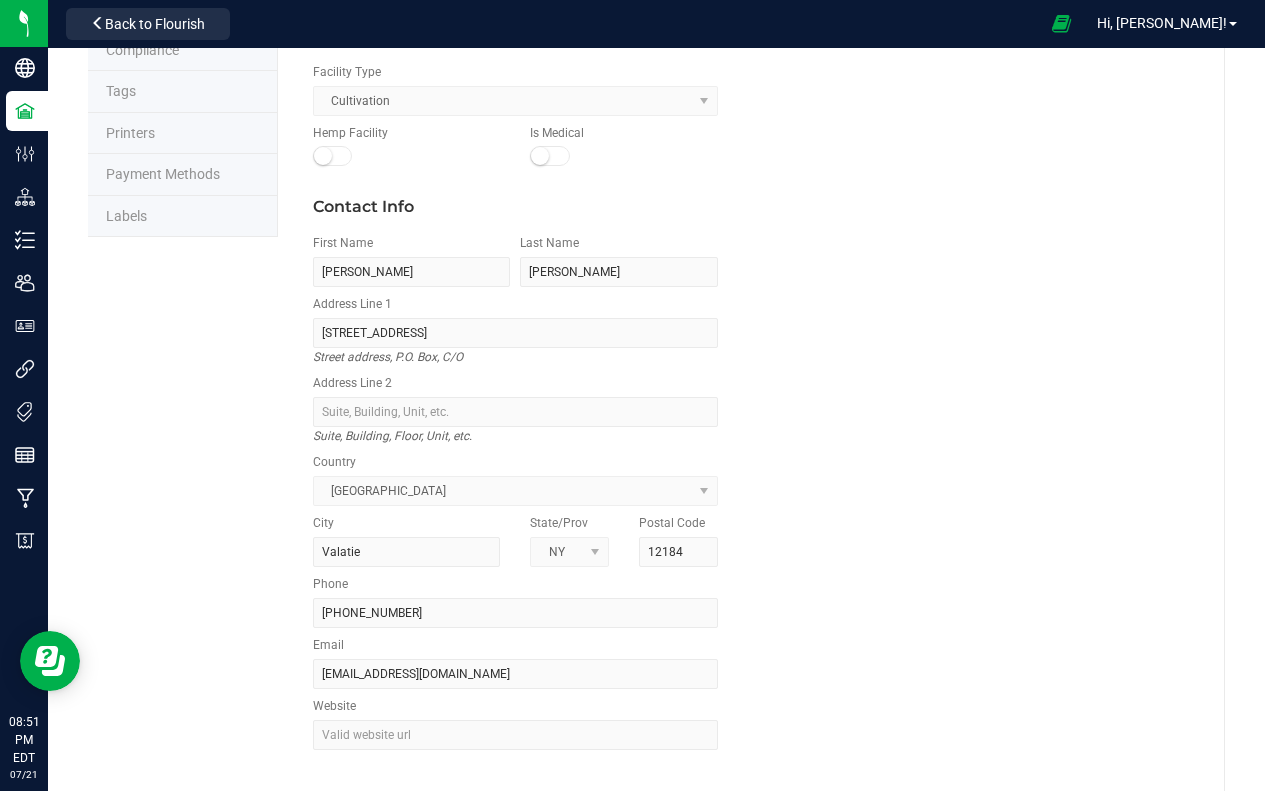 scroll, scrollTop: 0, scrollLeft: 0, axis: both 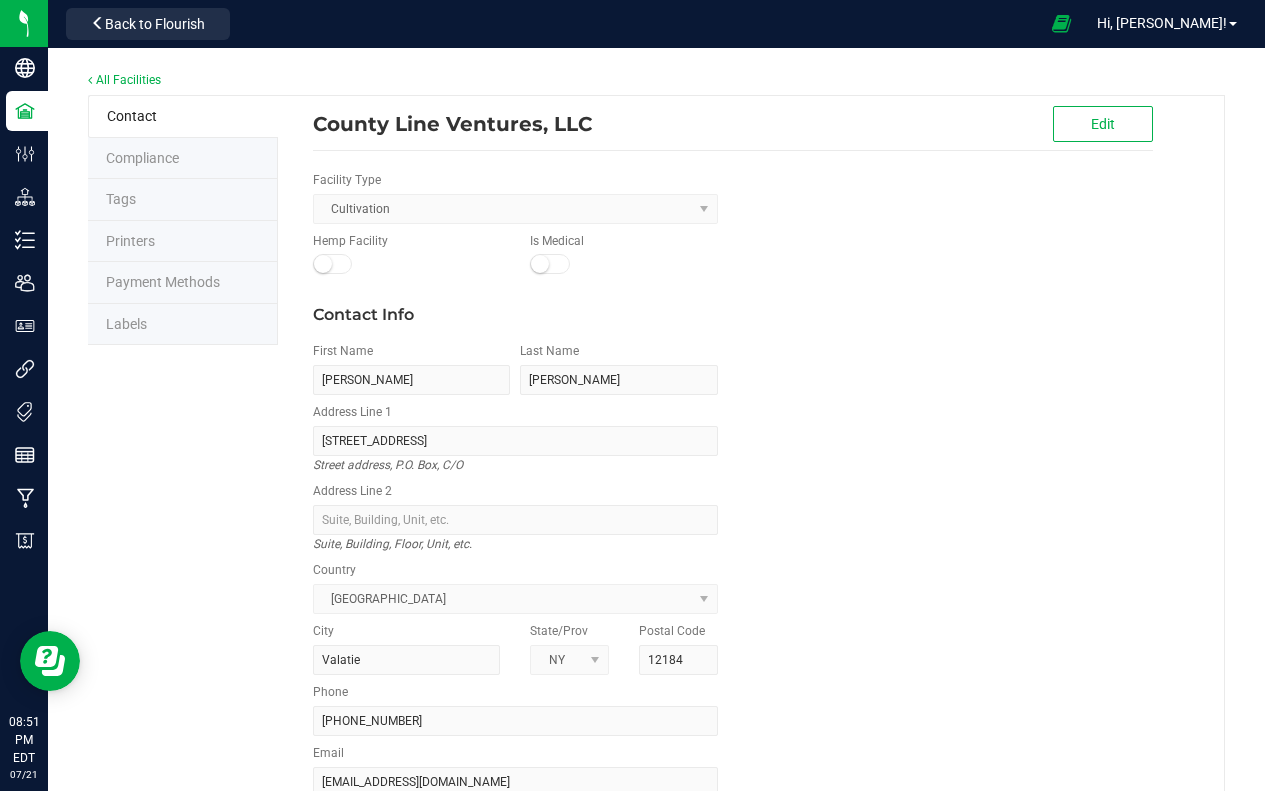 click on "Compliance" at bounding box center (142, 158) 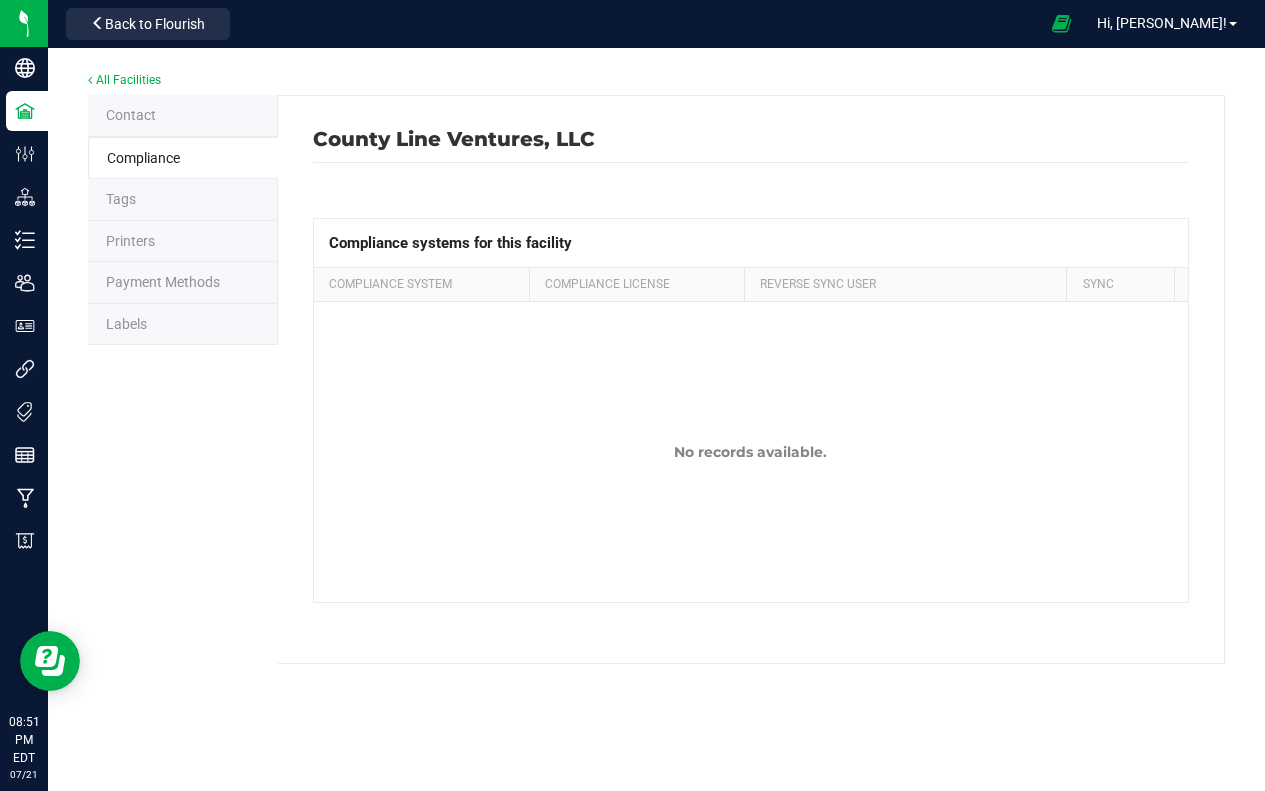 click on "Tags" at bounding box center (183, 200) 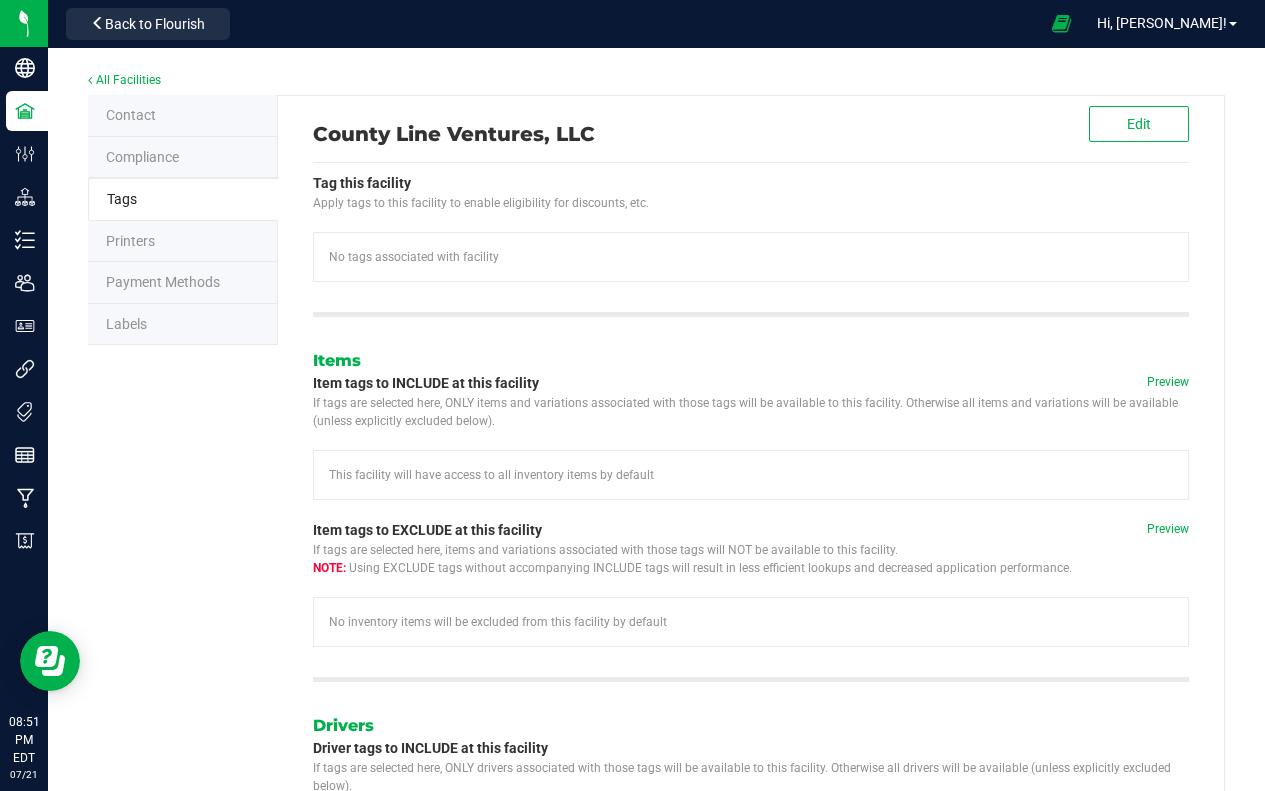 click on "Printers" at bounding box center (130, 241) 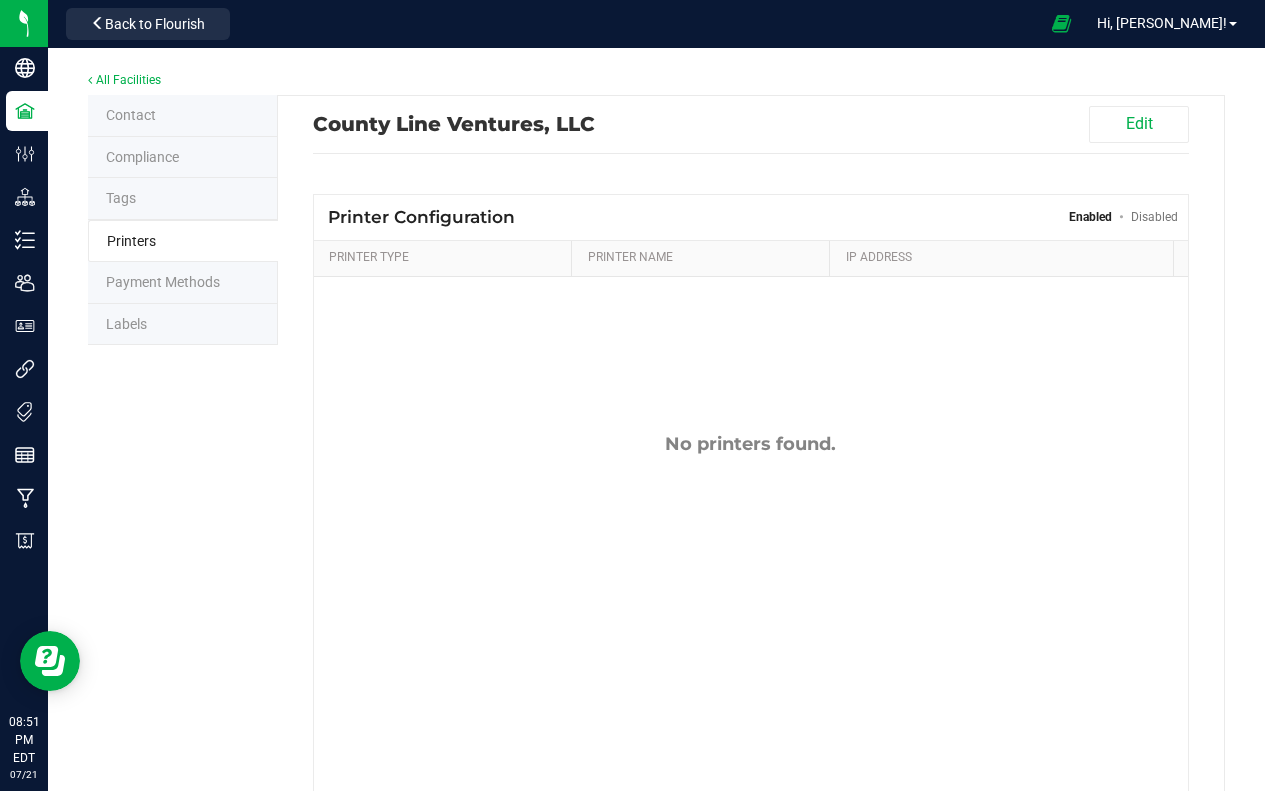 click on "Payment Methods" at bounding box center [163, 282] 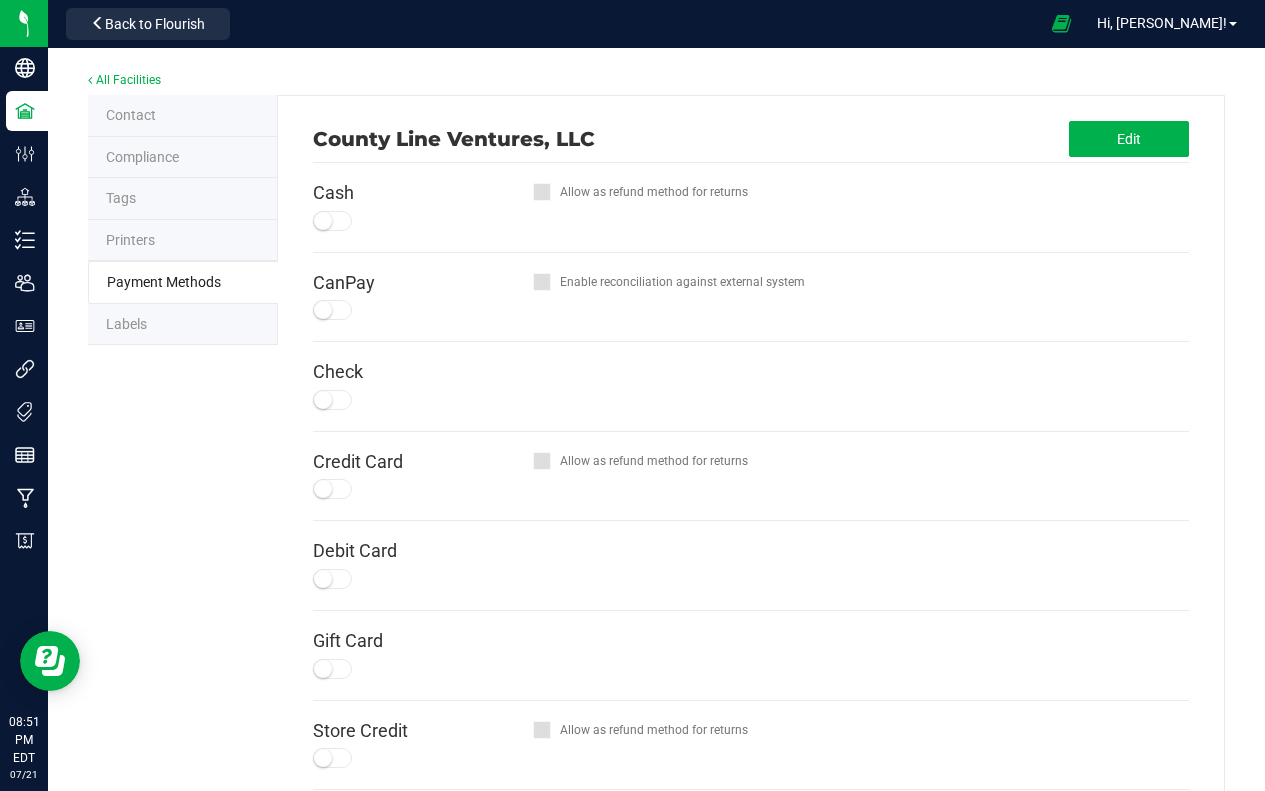 click on "Labels" at bounding box center (126, 324) 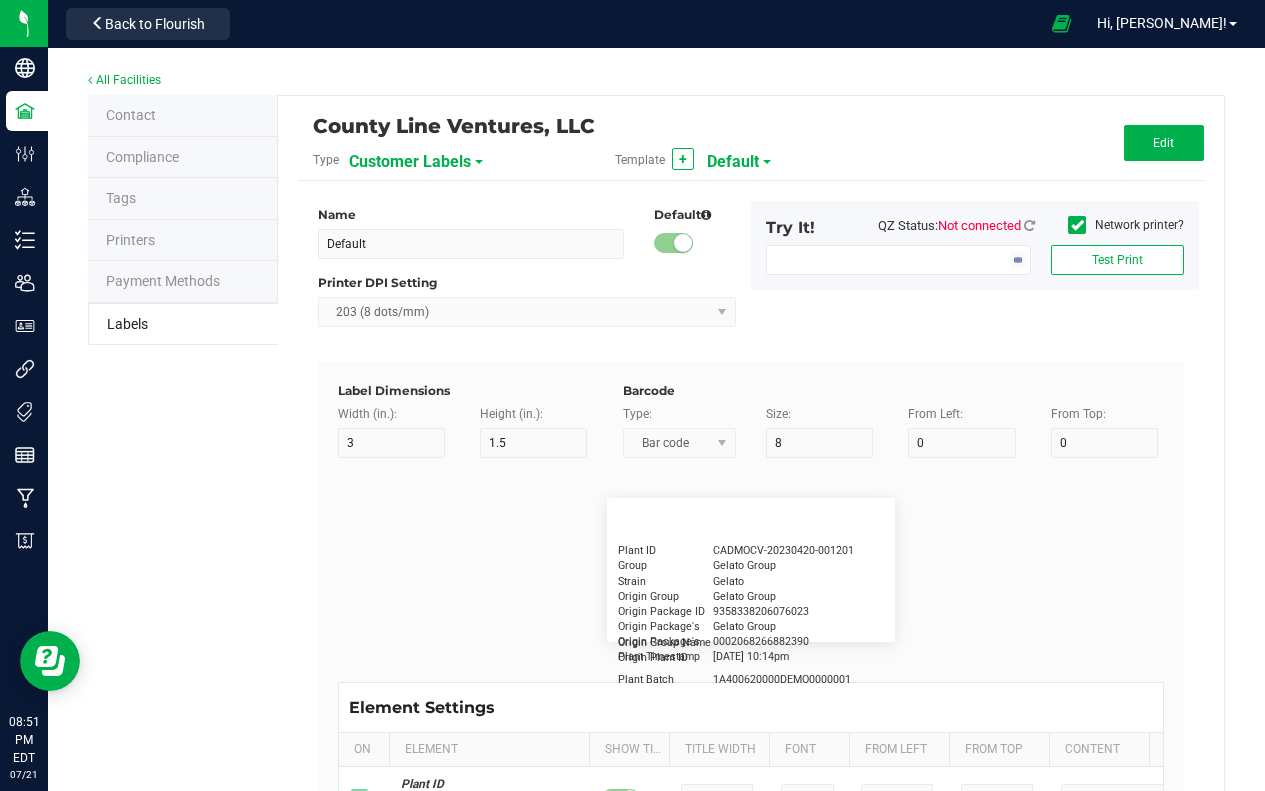 type on "2.25" 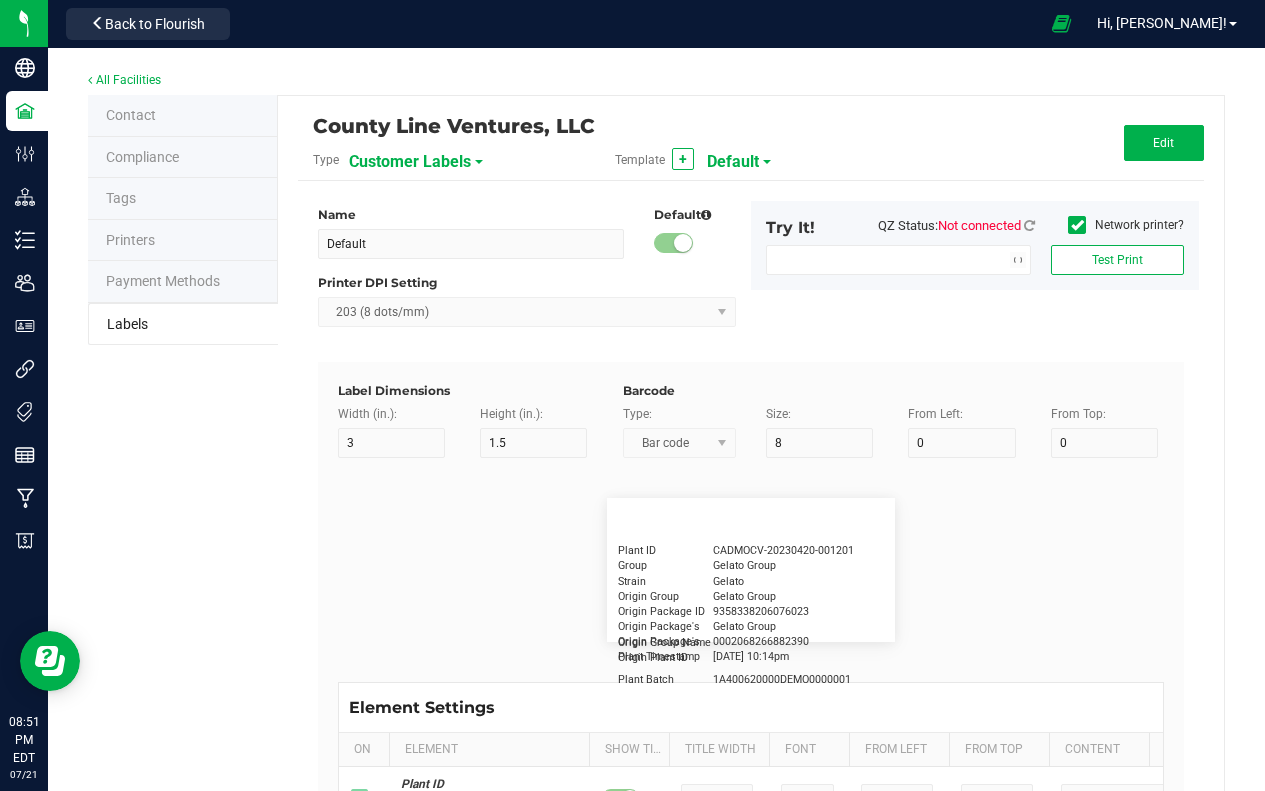 type on "1.25" 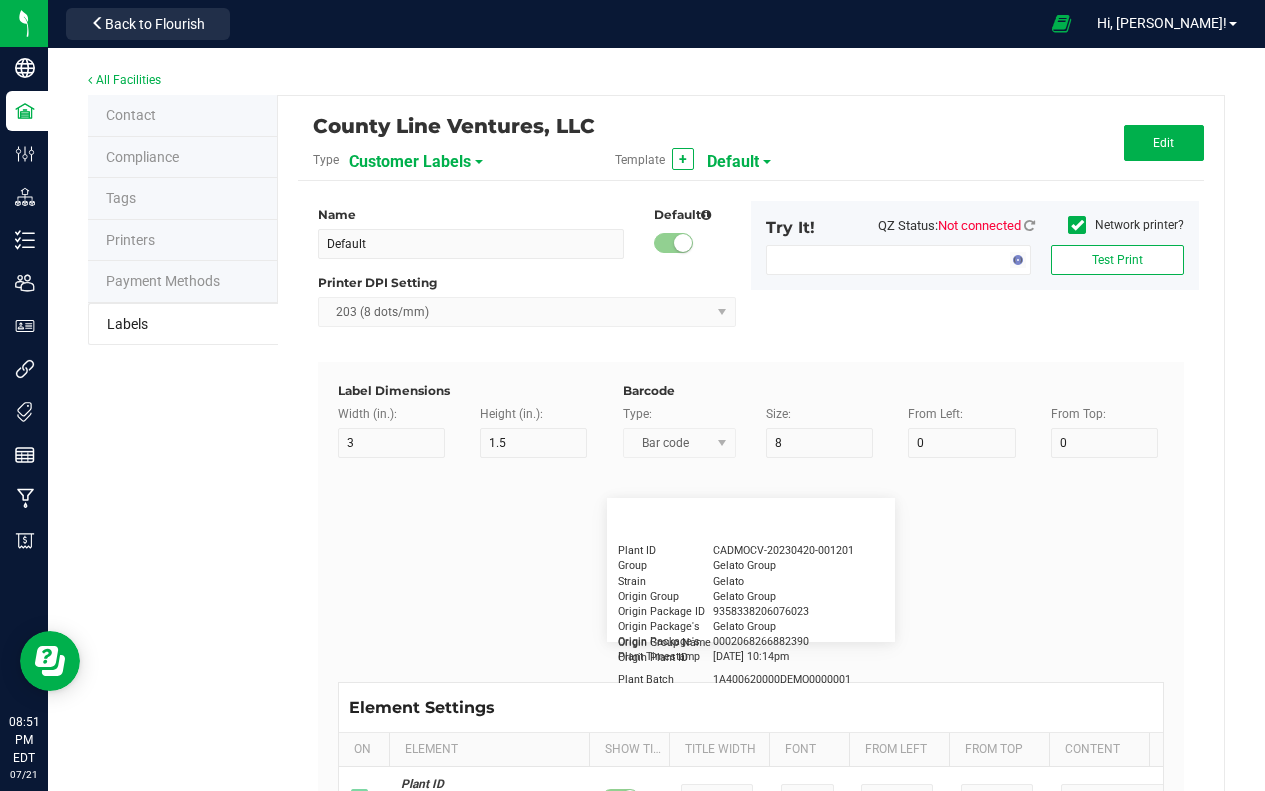 type on "20" 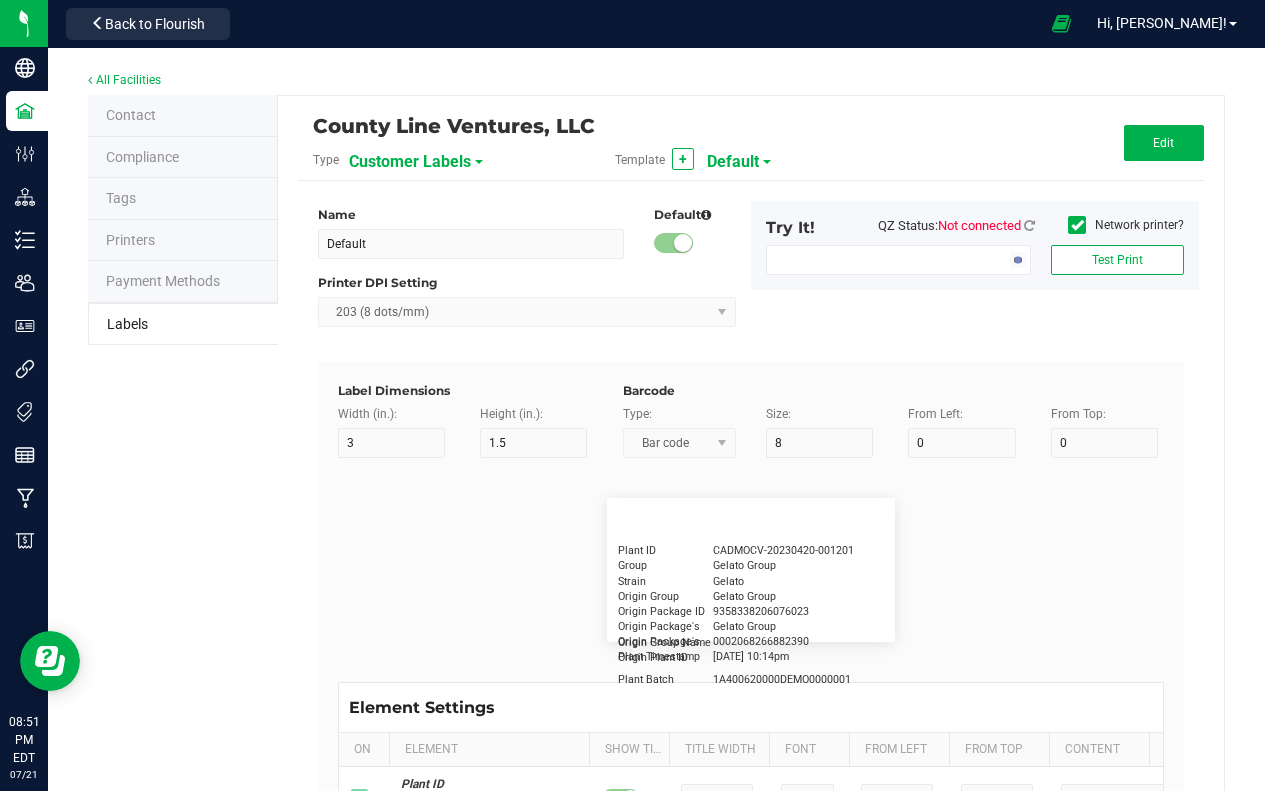type on "5" 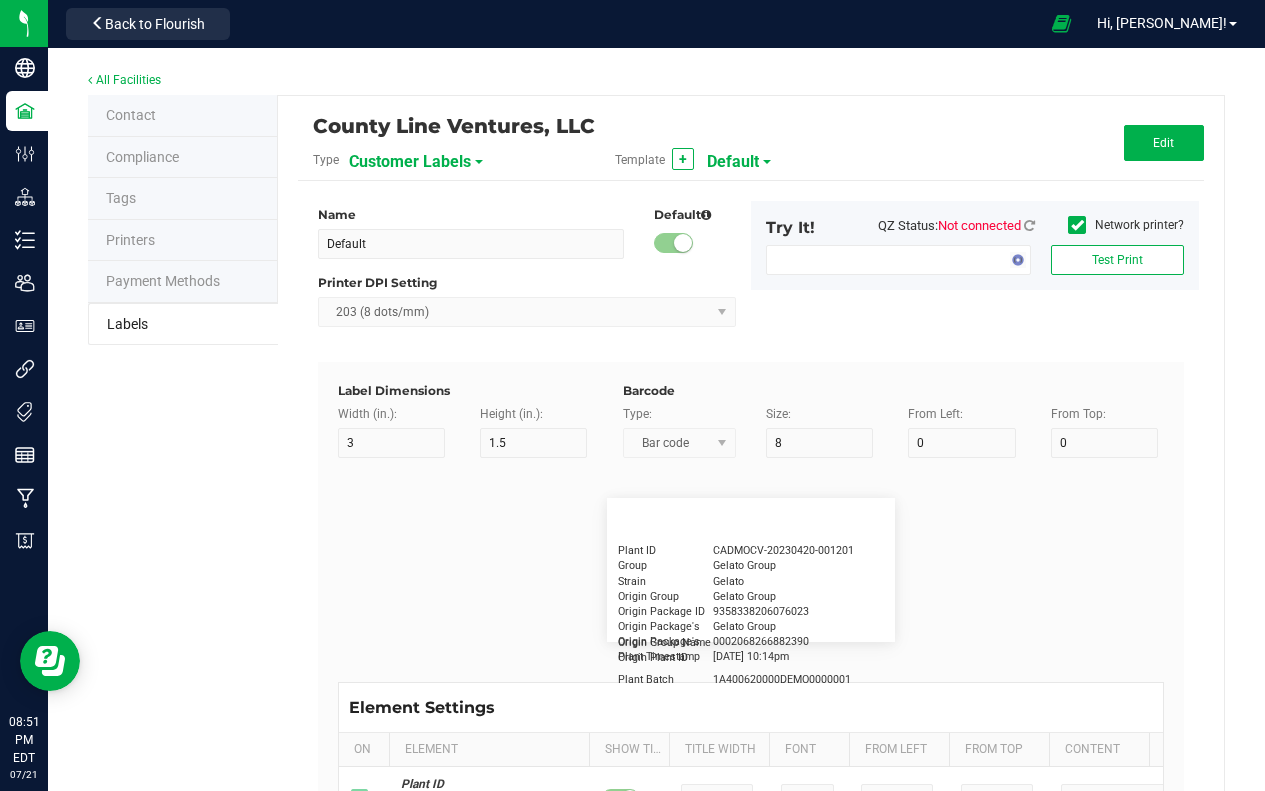 type on "Customer" 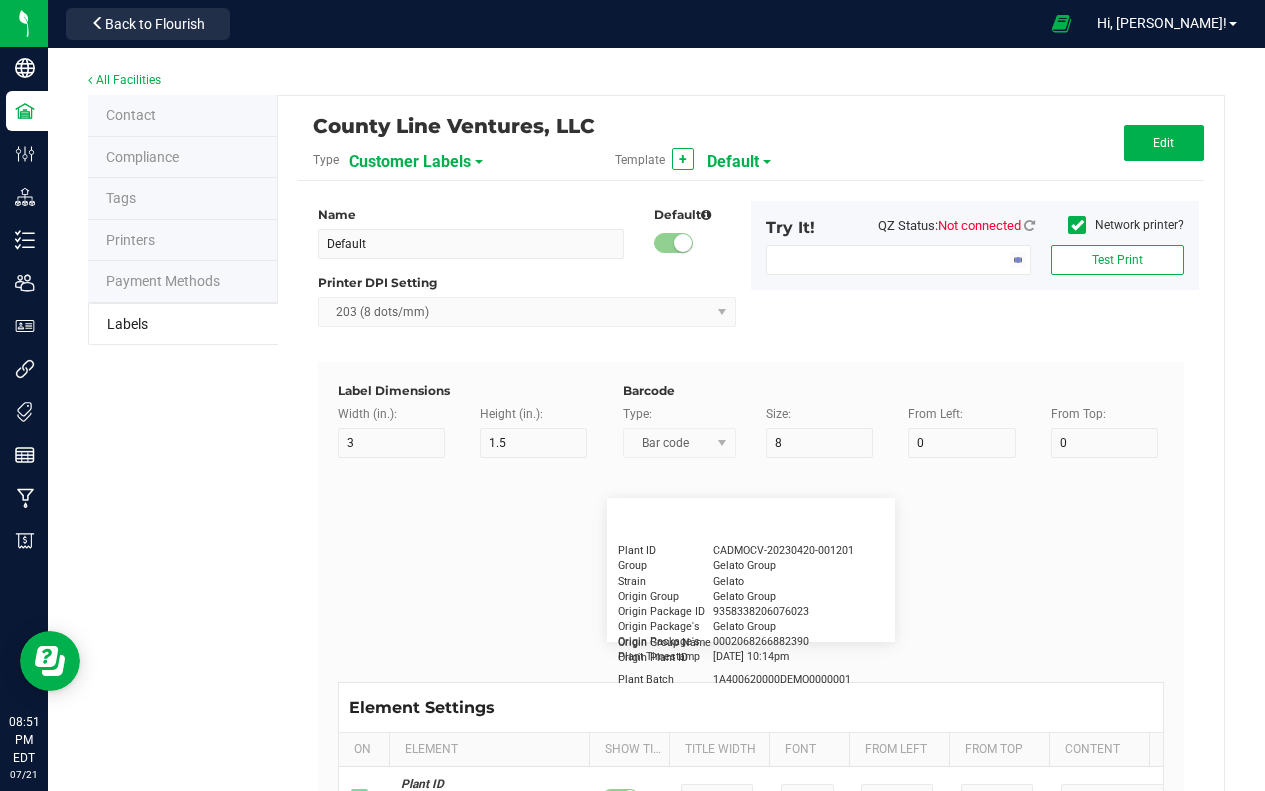 type on "5" 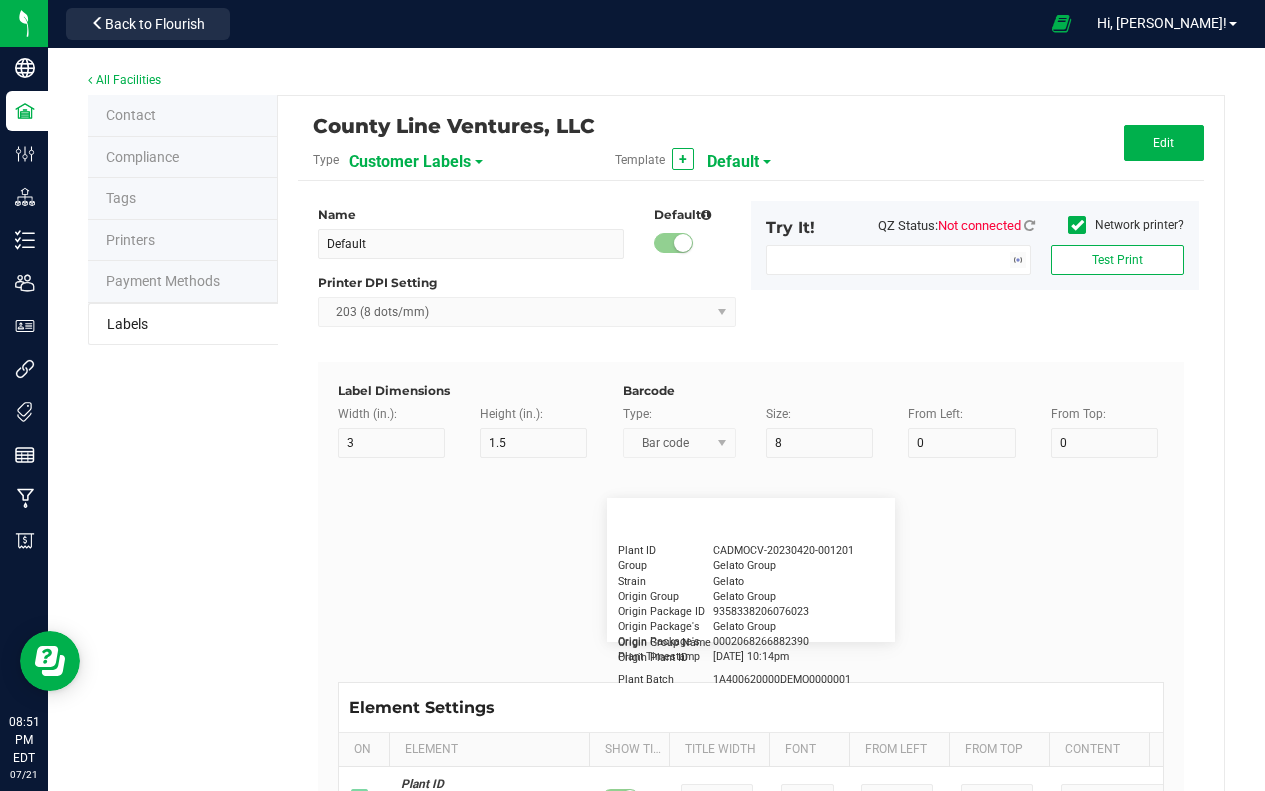 type on "5" 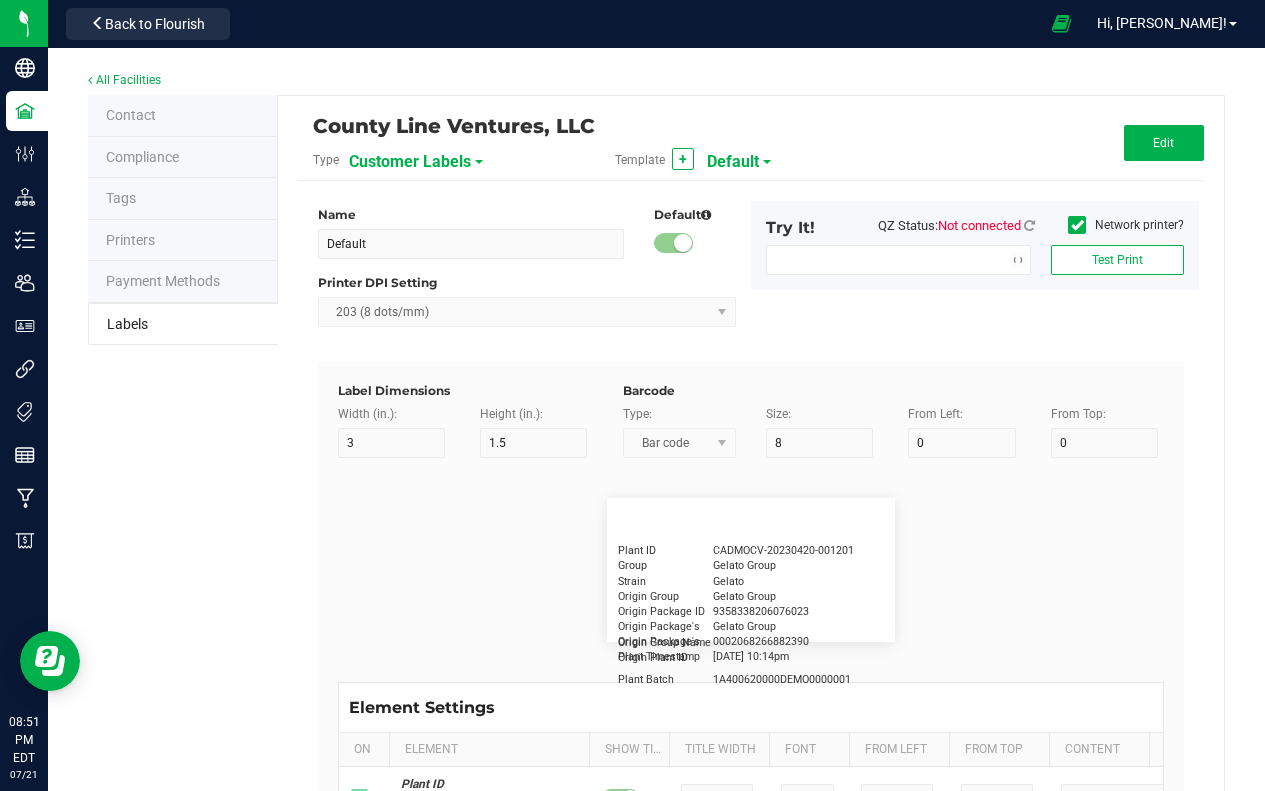 type on "[PERSON_NAME]" 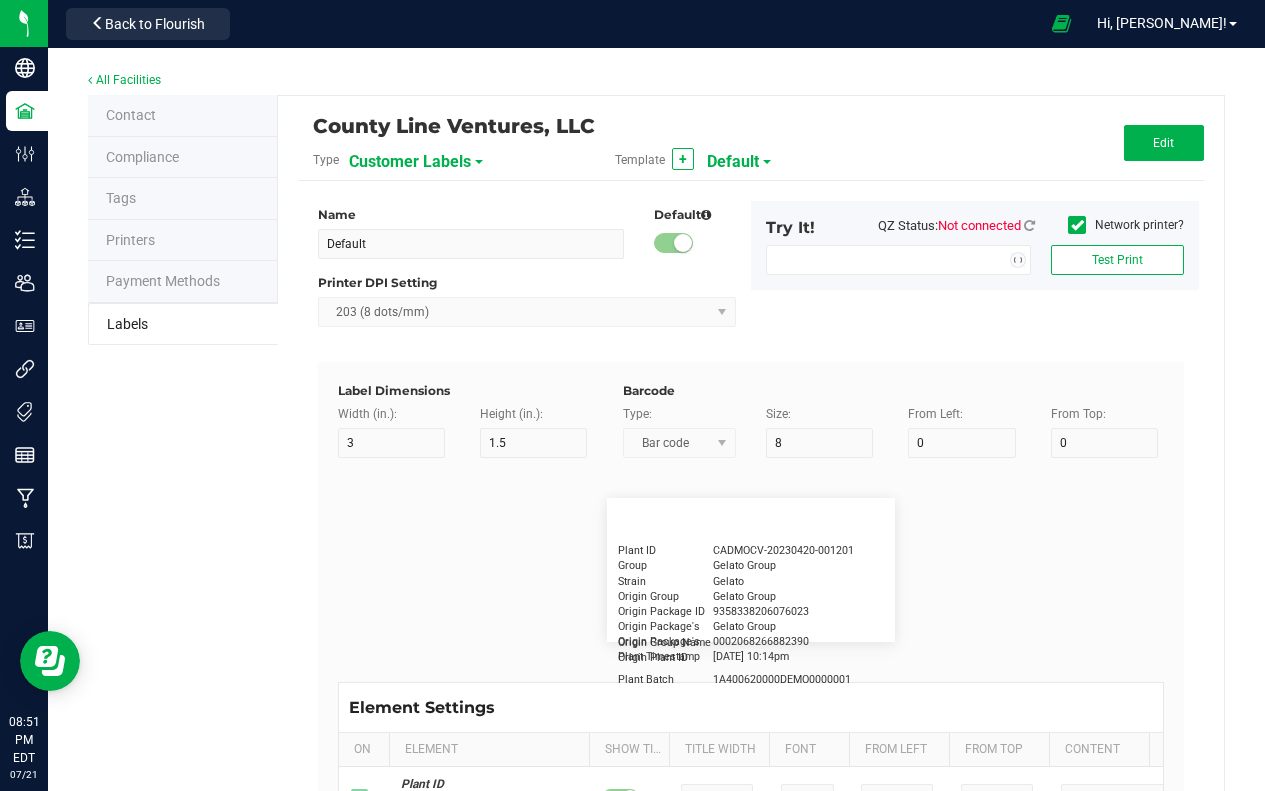 type on "Product" 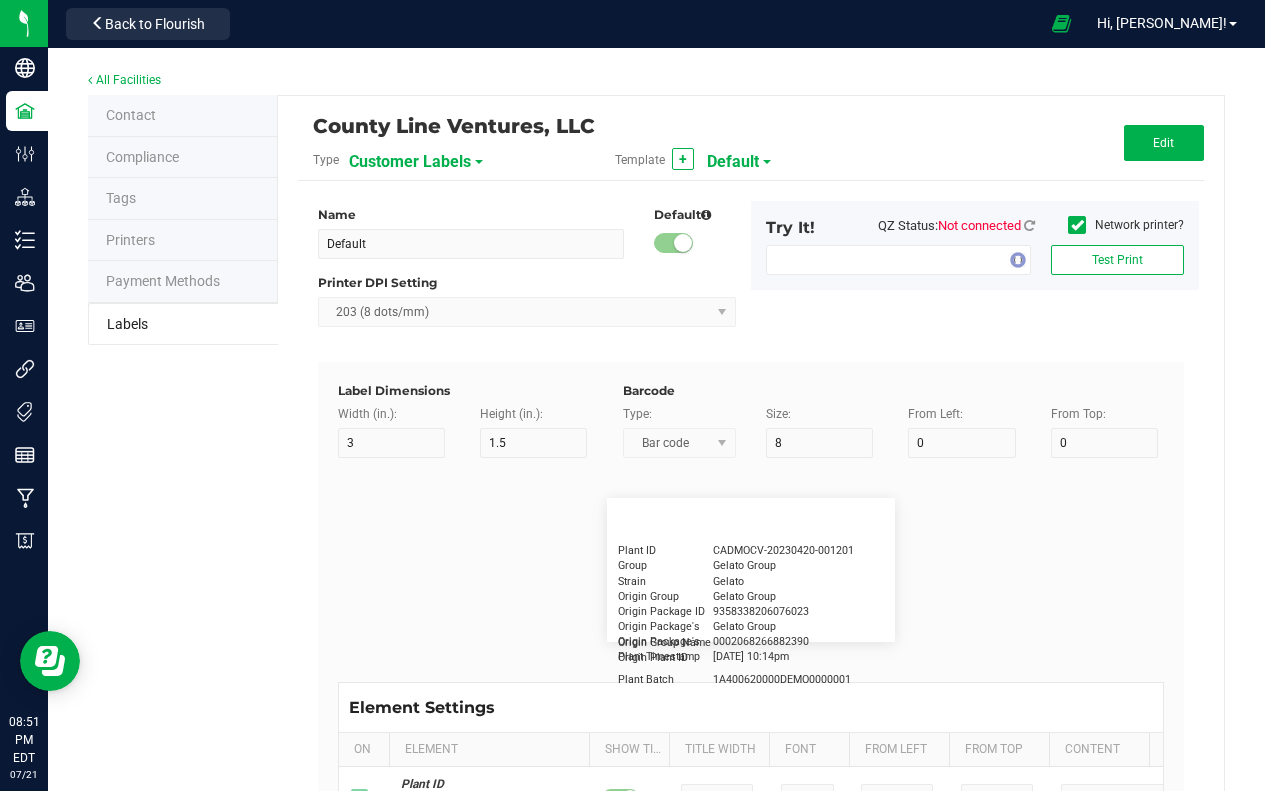 type on "15" 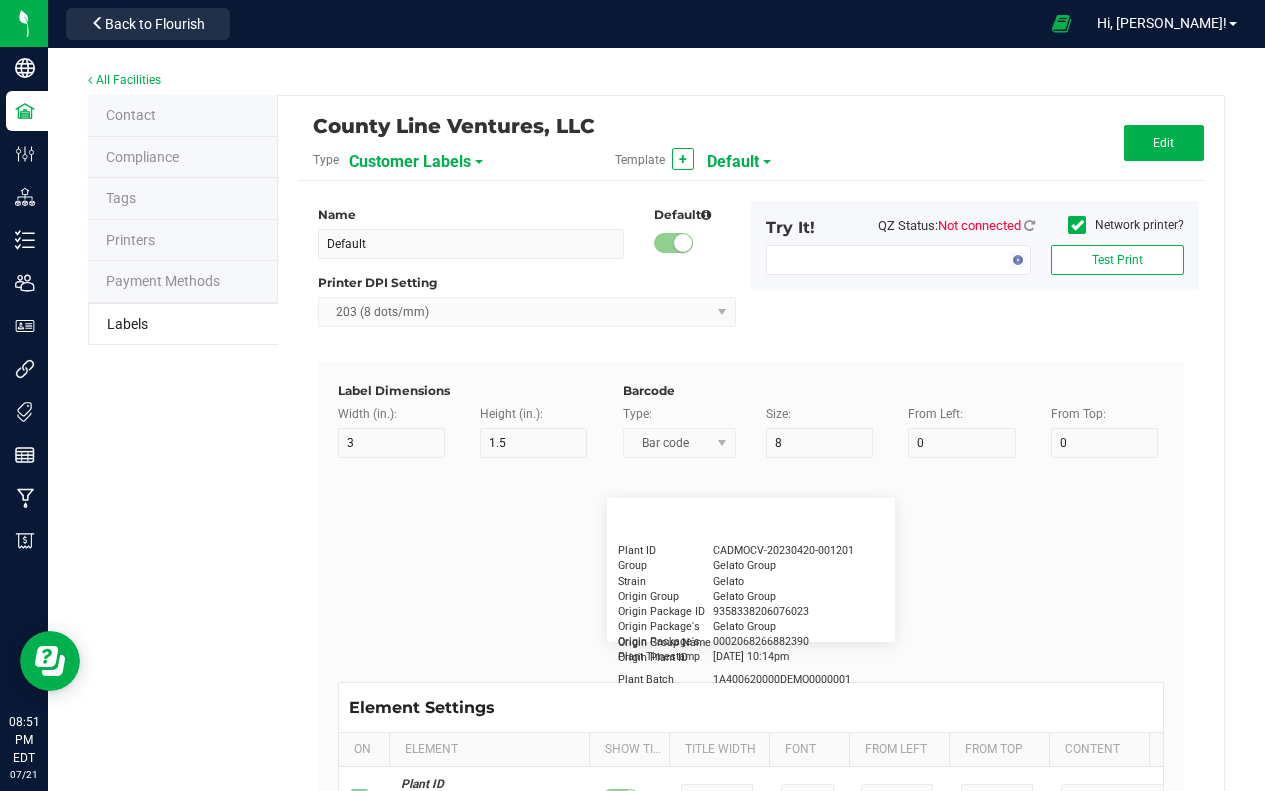 type on "10" 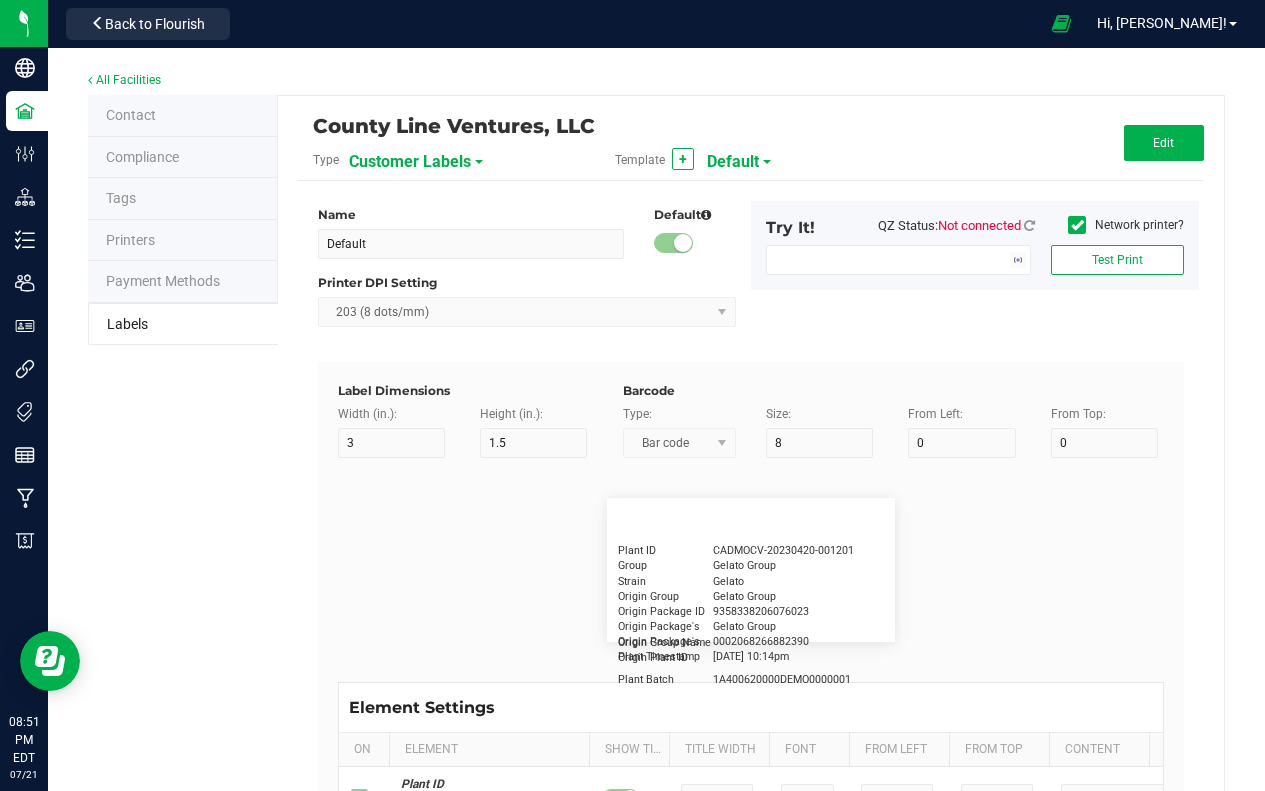type on "GSC Oil Tincture" 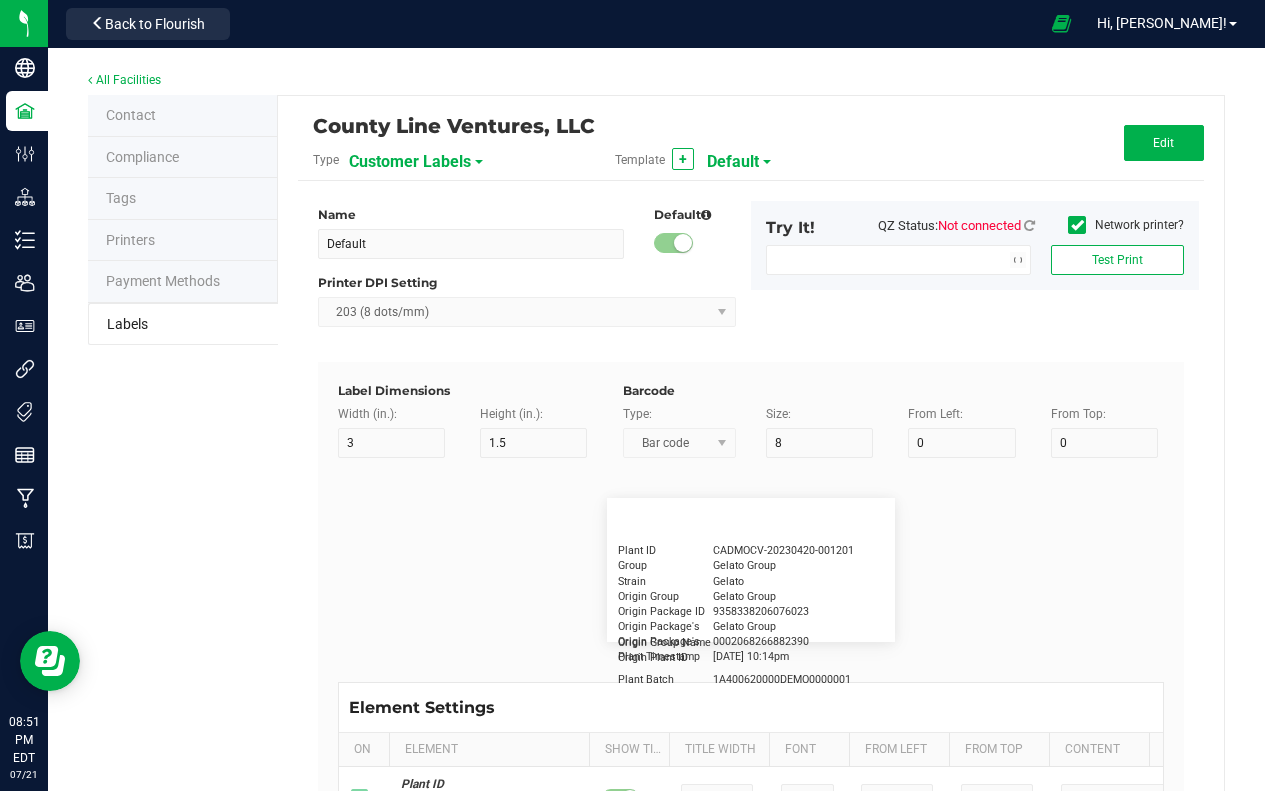 type on "Qty" 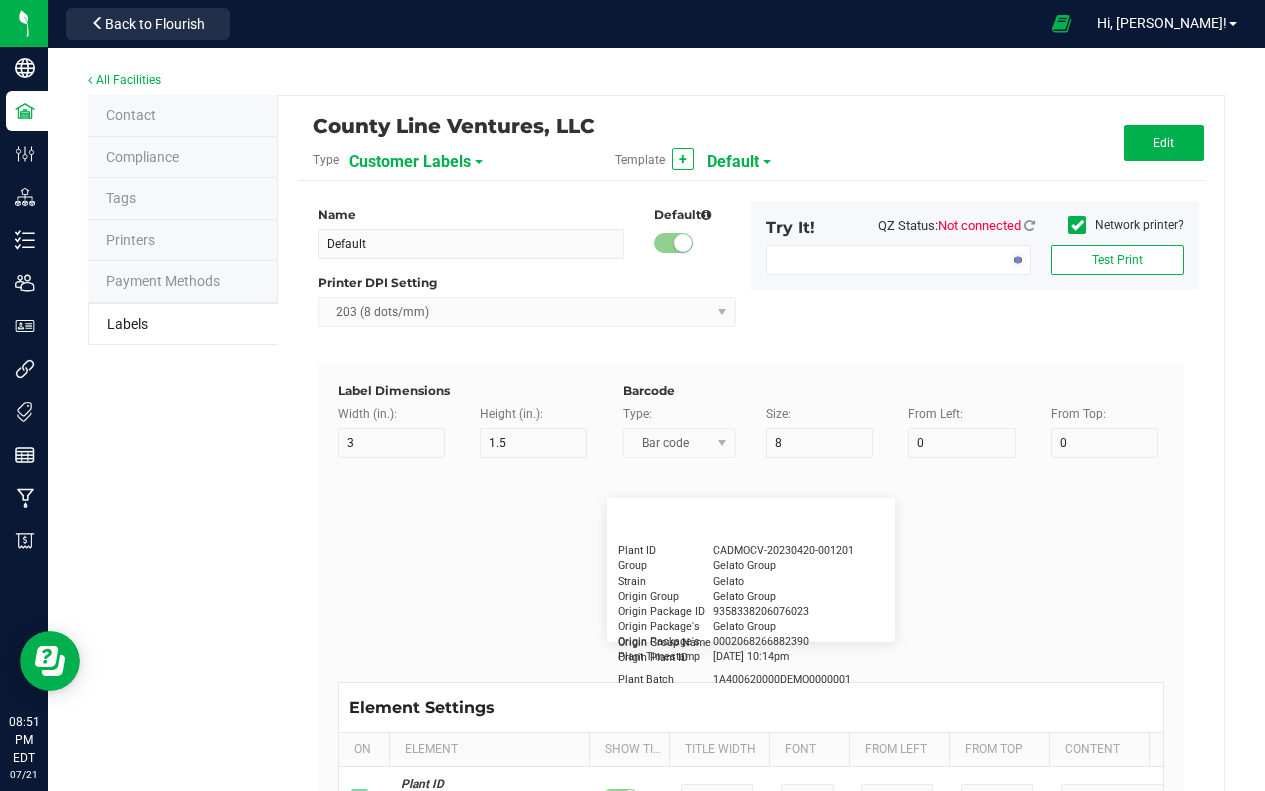 type on "15" 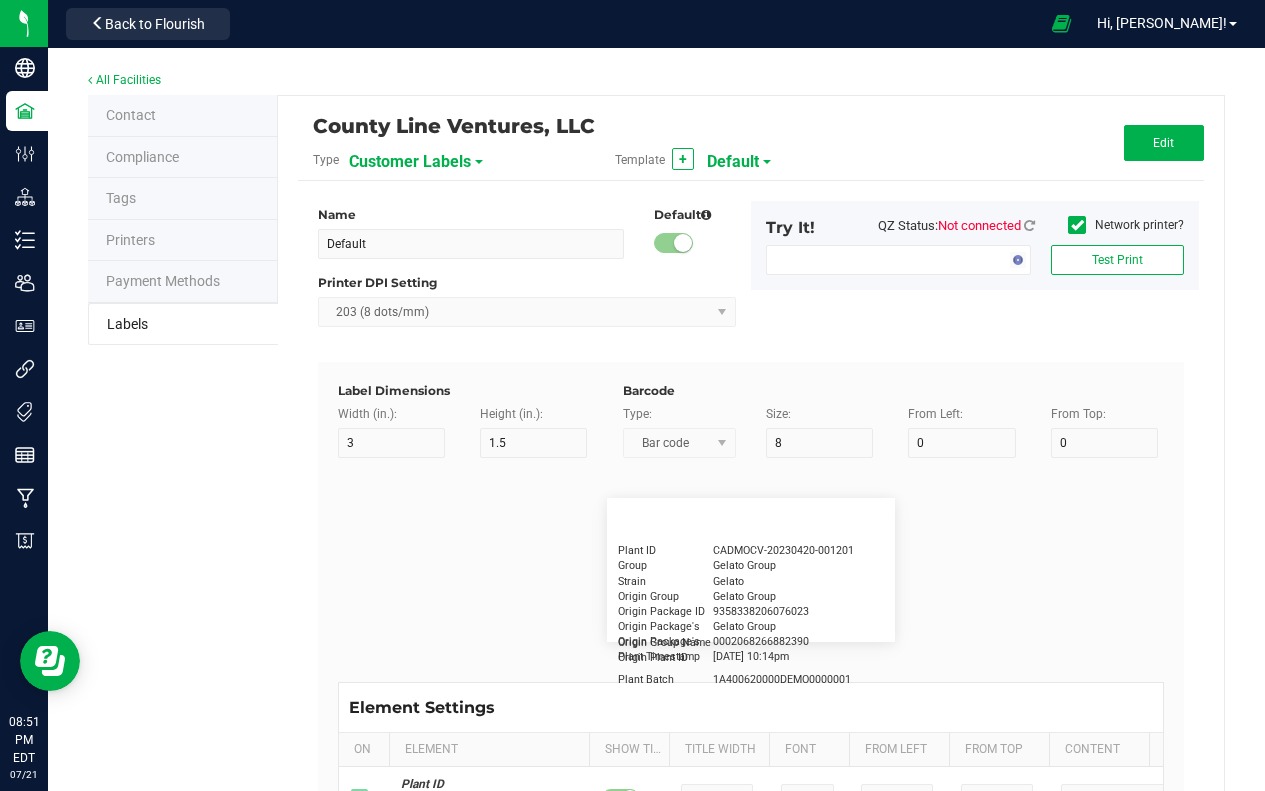 type on "3 ea" 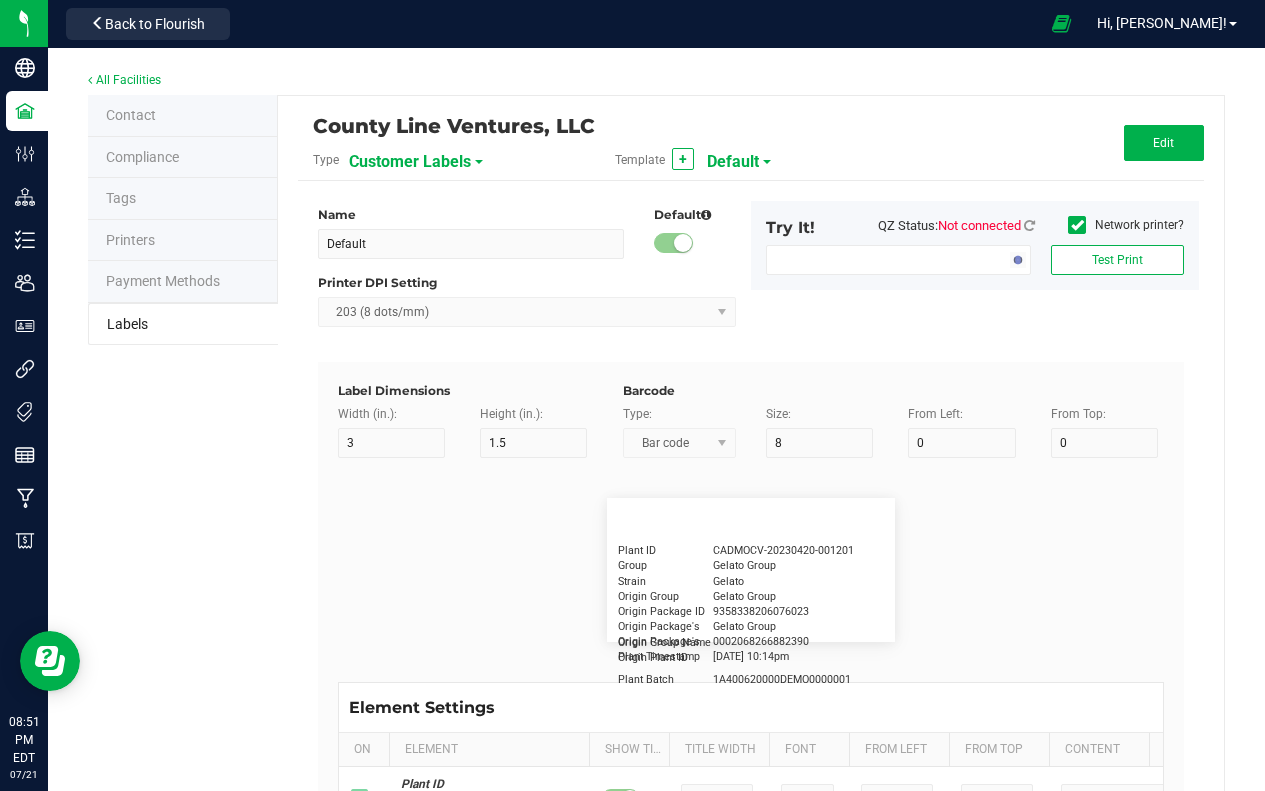 type on "Physician" 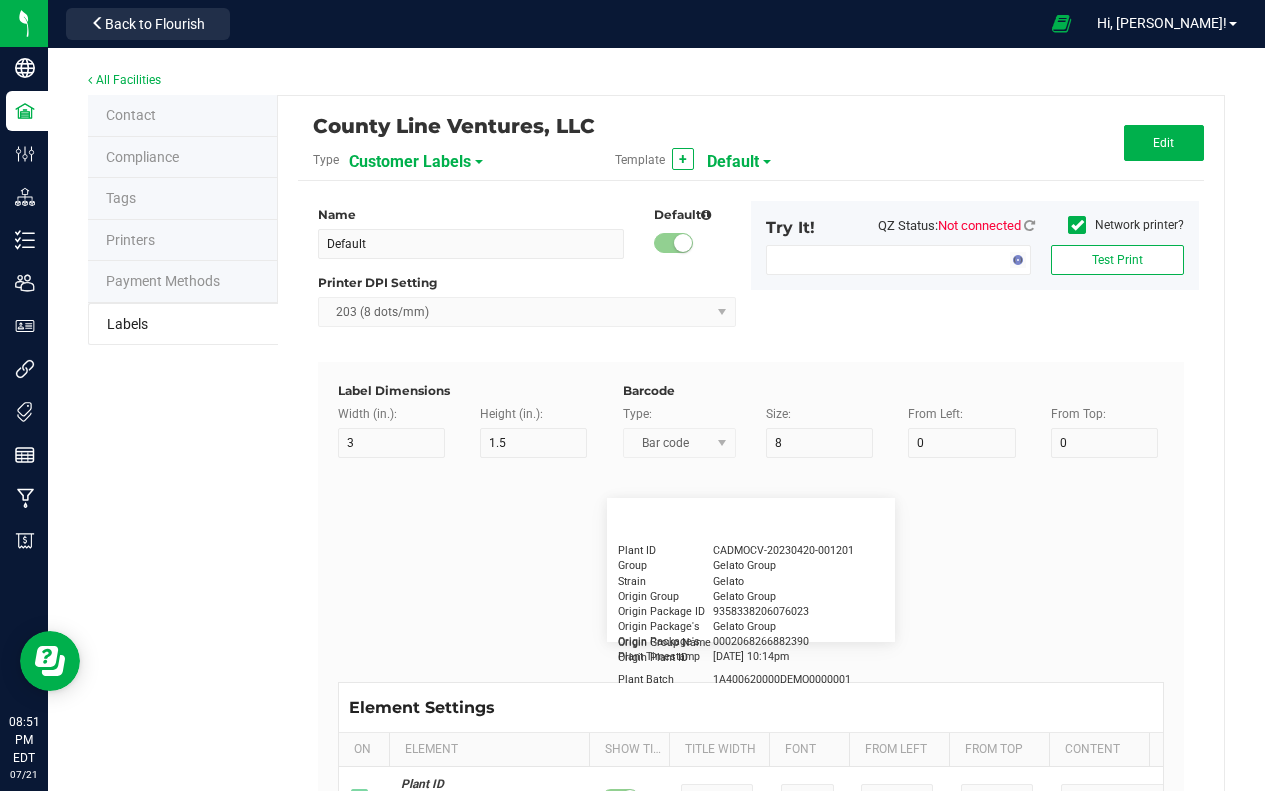 type on "15" 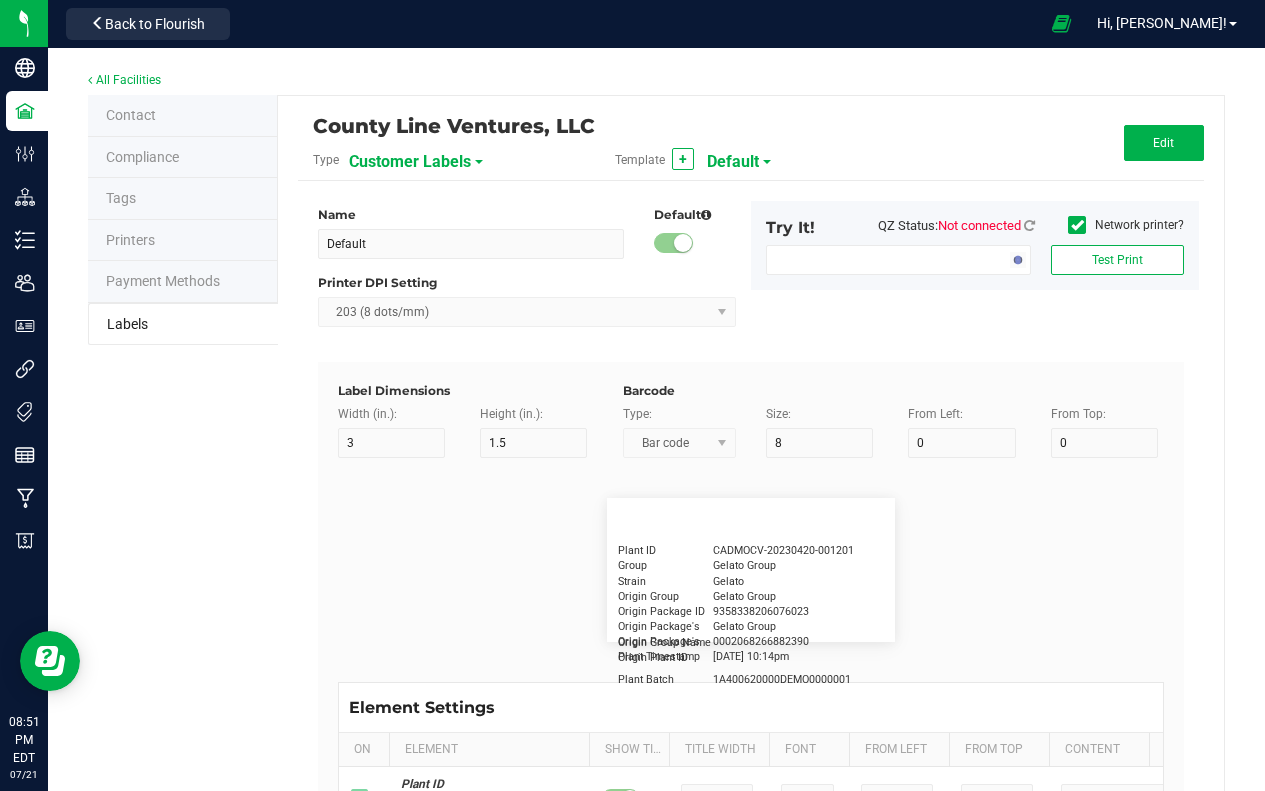 type on "5" 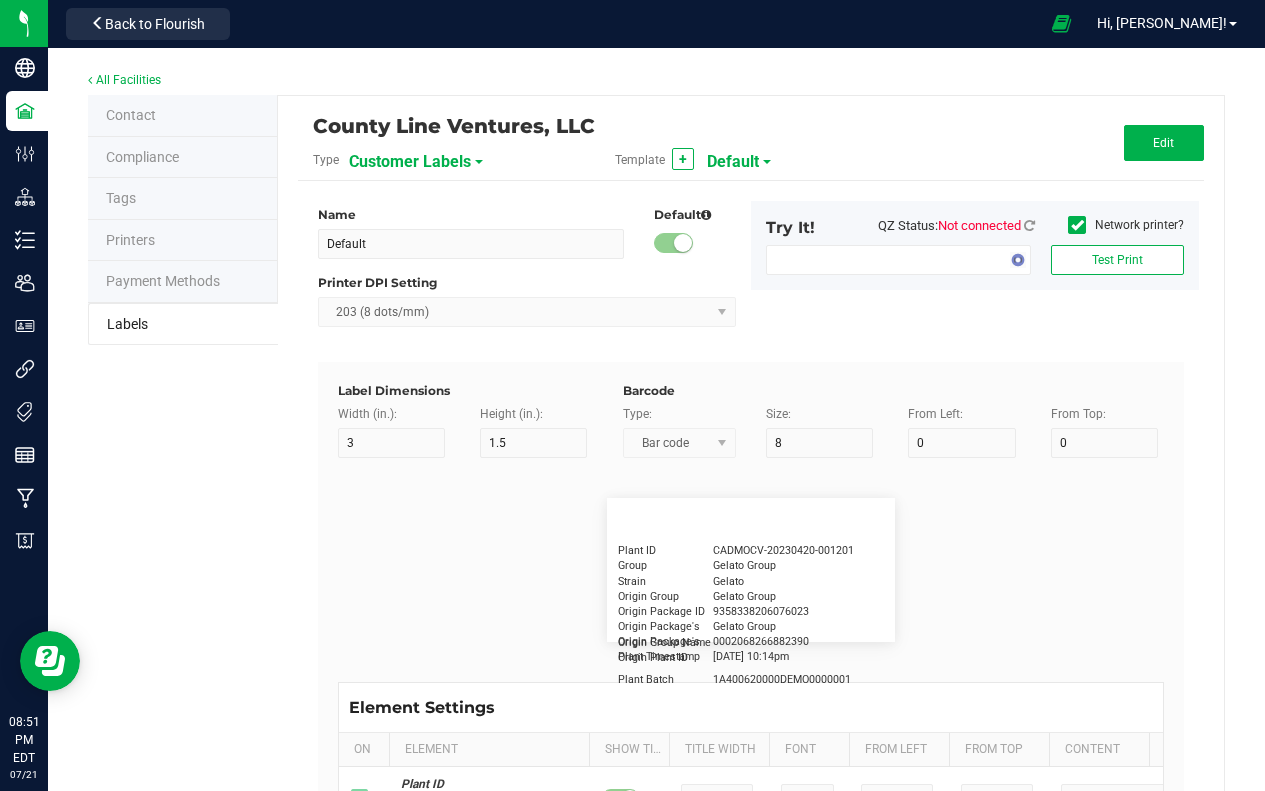 type on "Docfirst Doclast, MD." 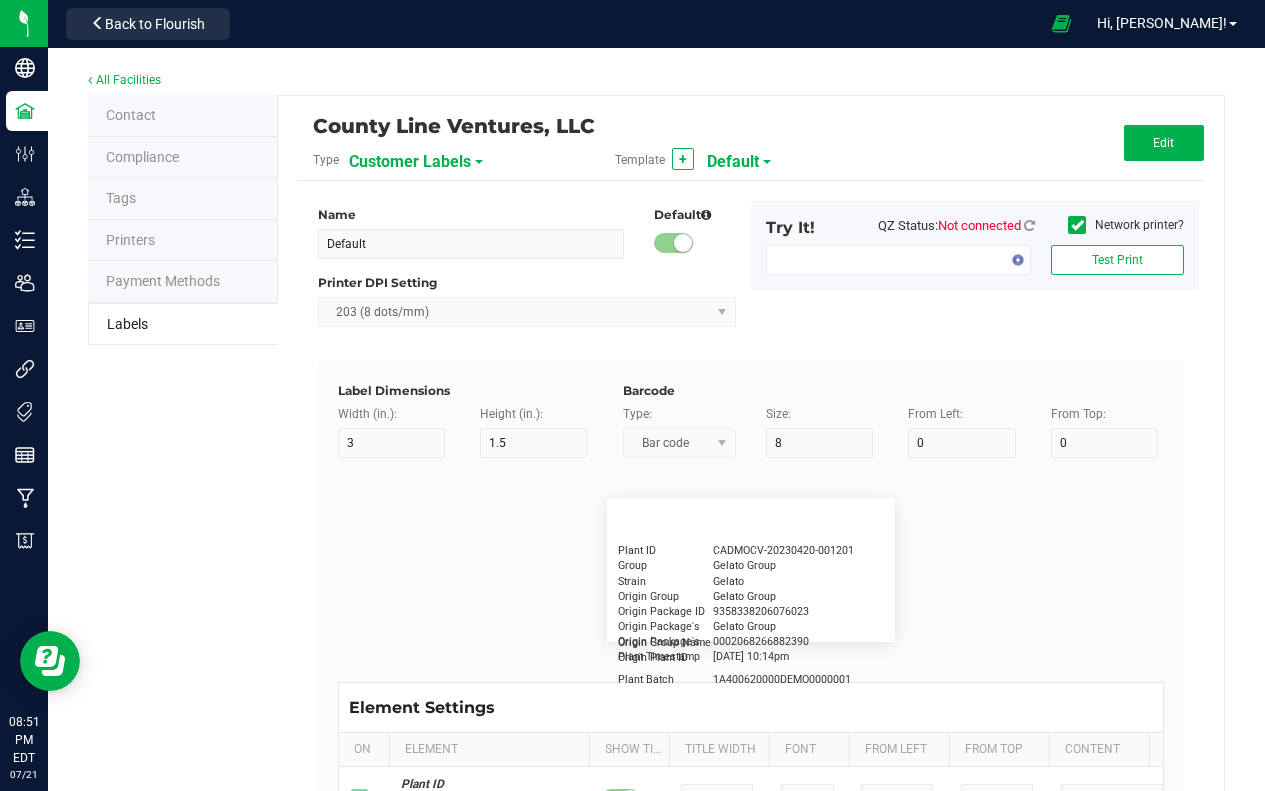 type on "Order Date" 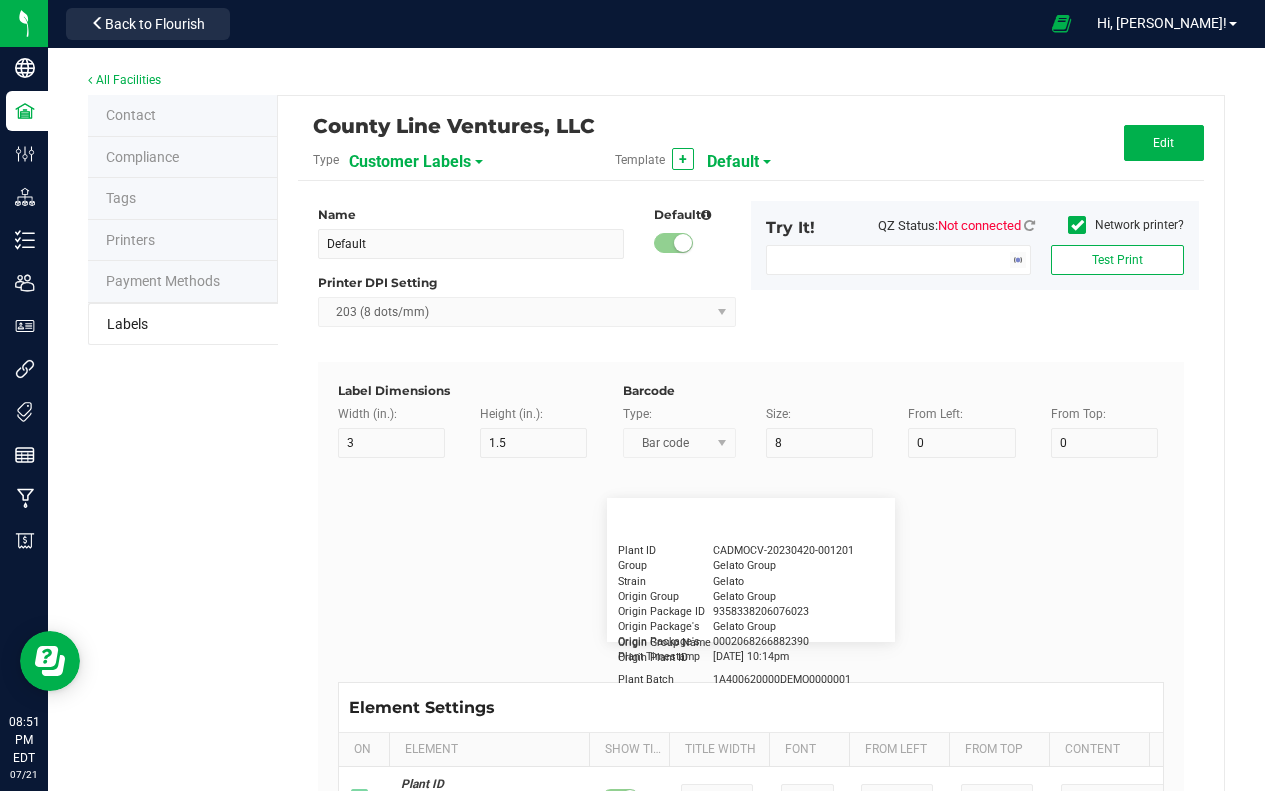 type on "15" 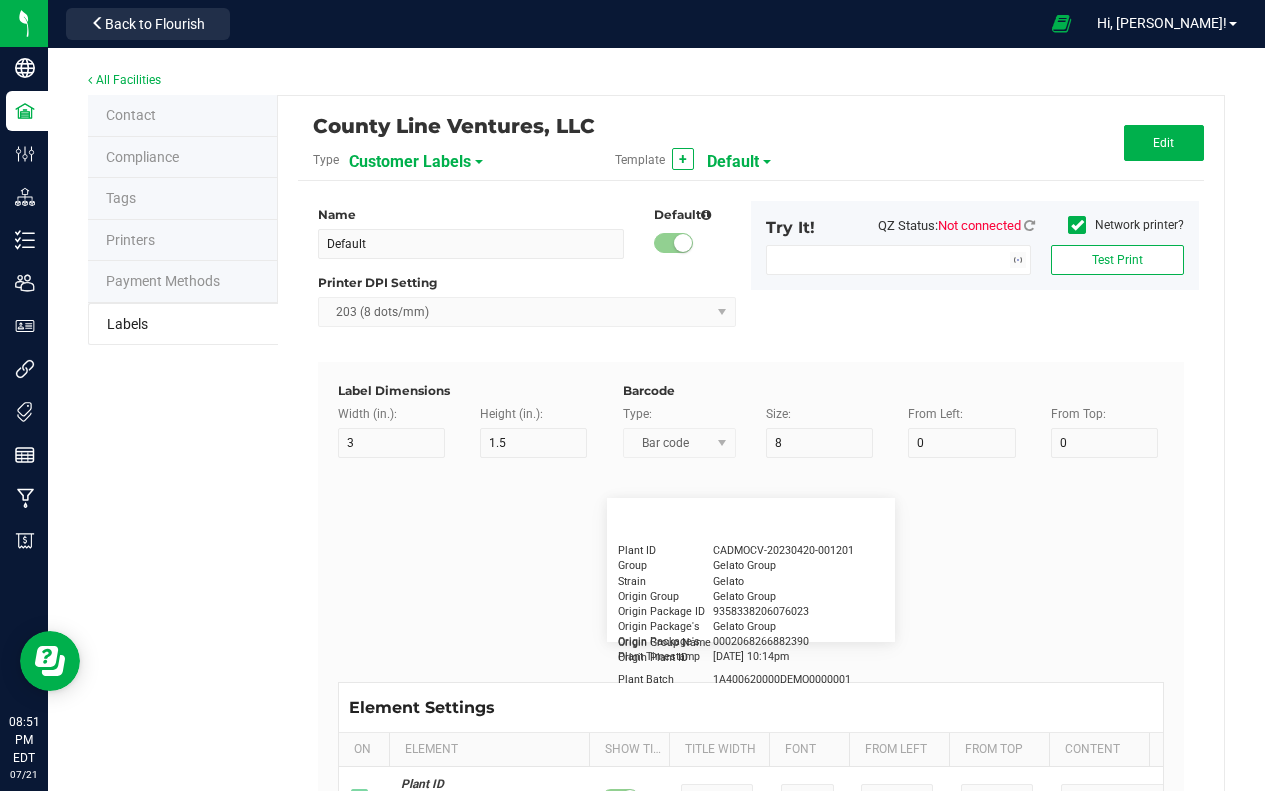 type on "5" 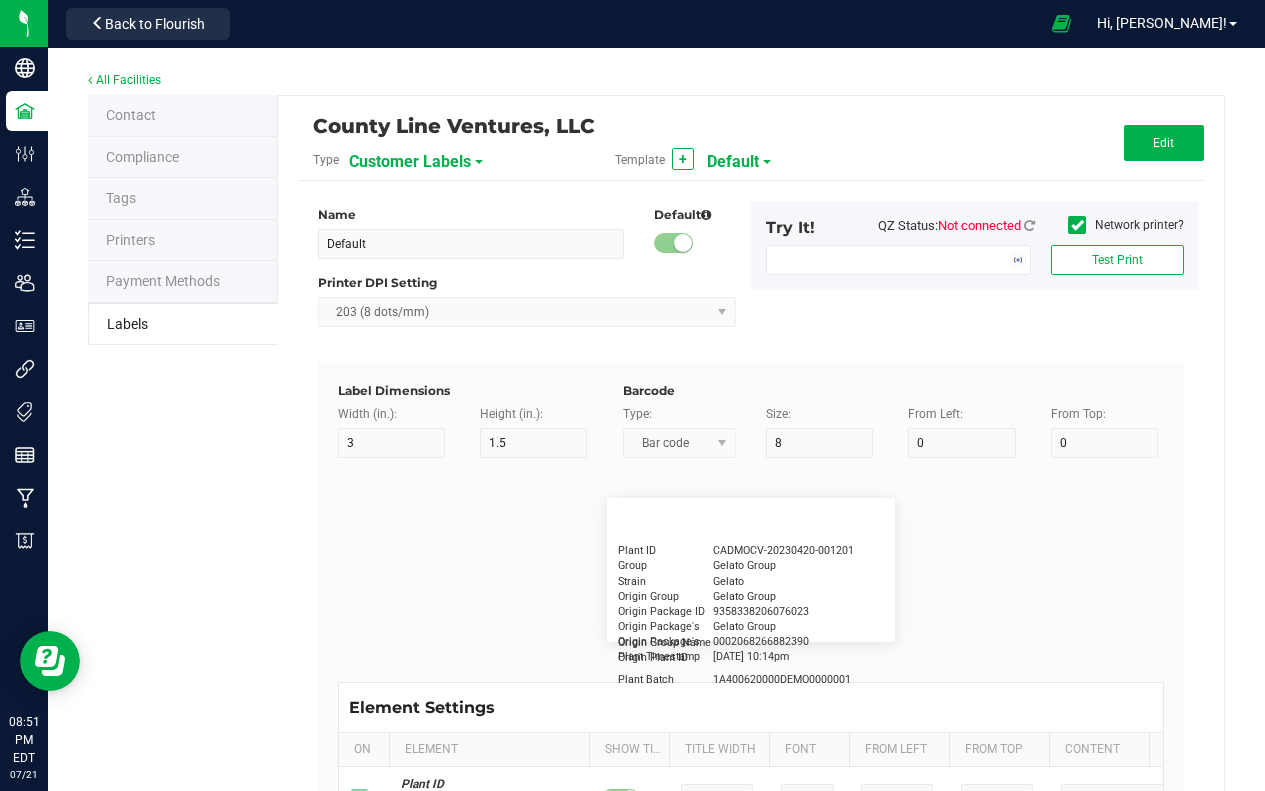 type on "25" 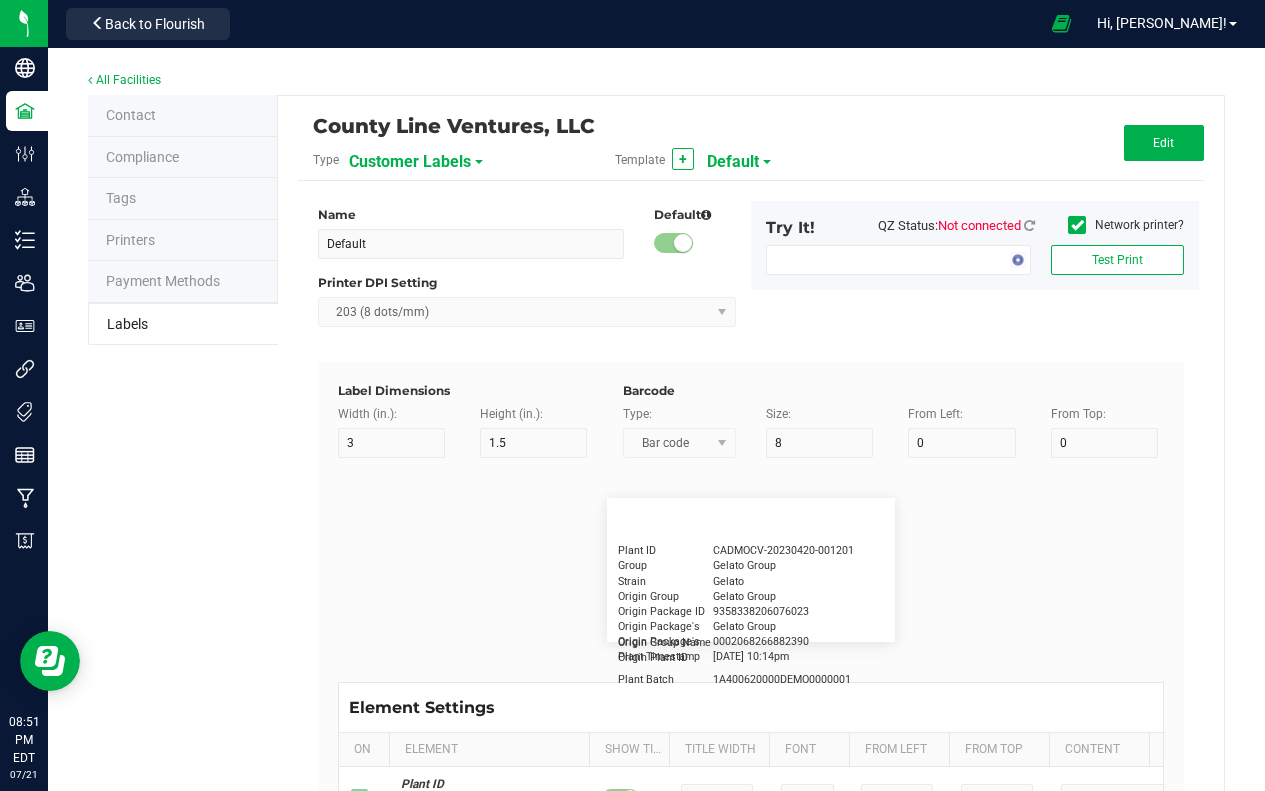 type on "[DATE] 1:17 pm" 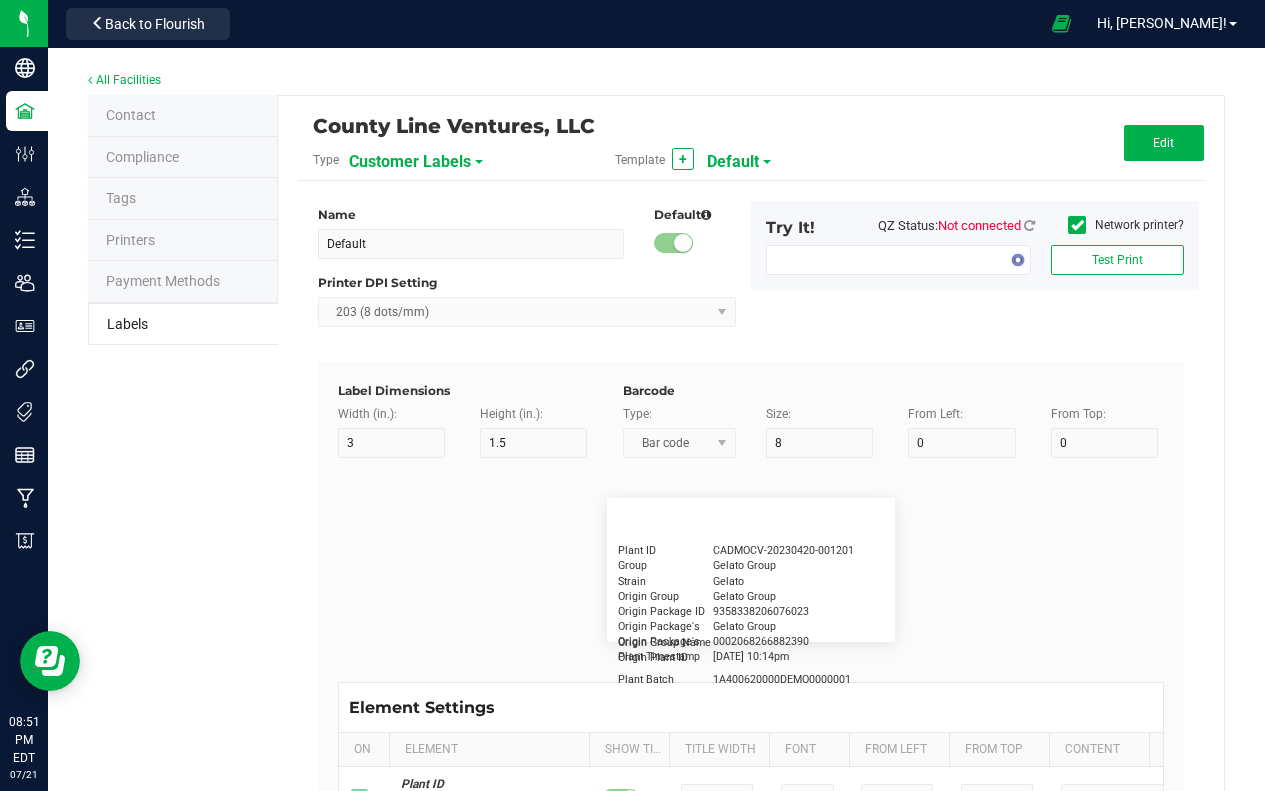 type on "Package ID" 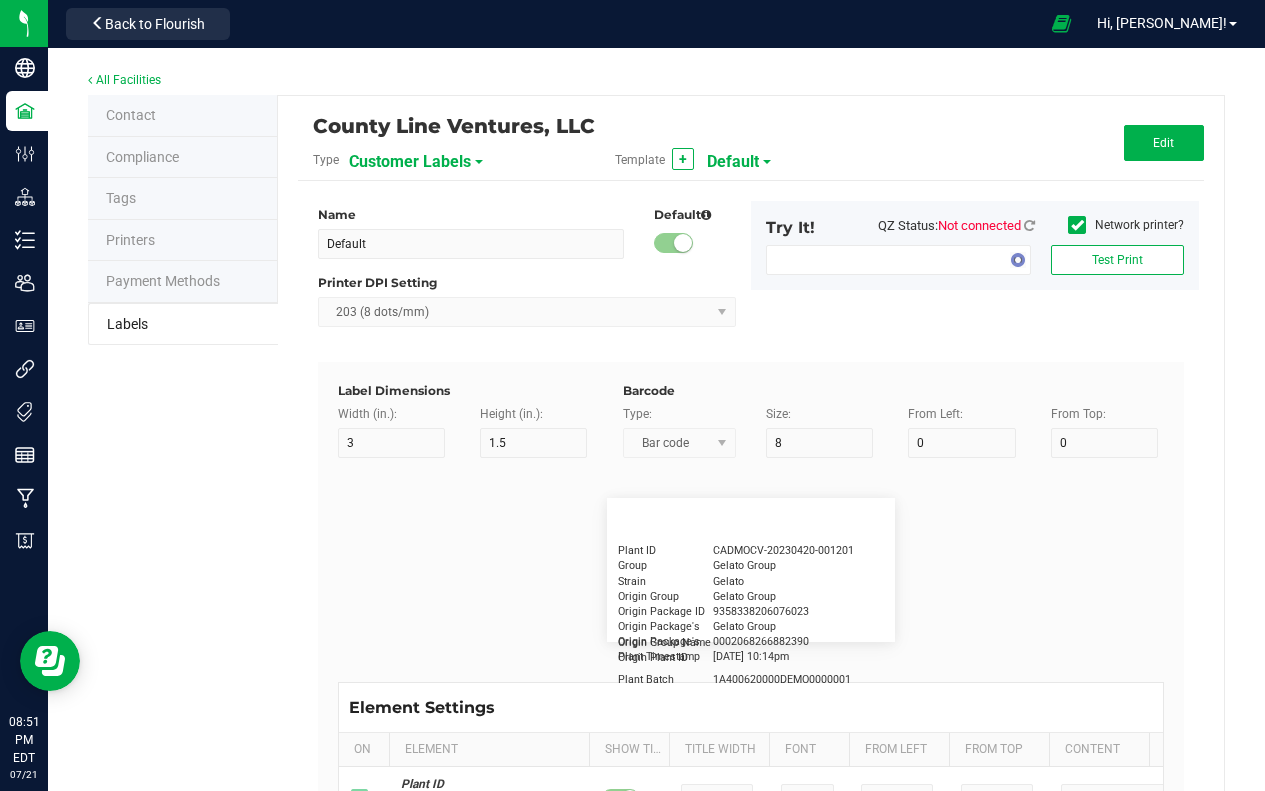 type on "15" 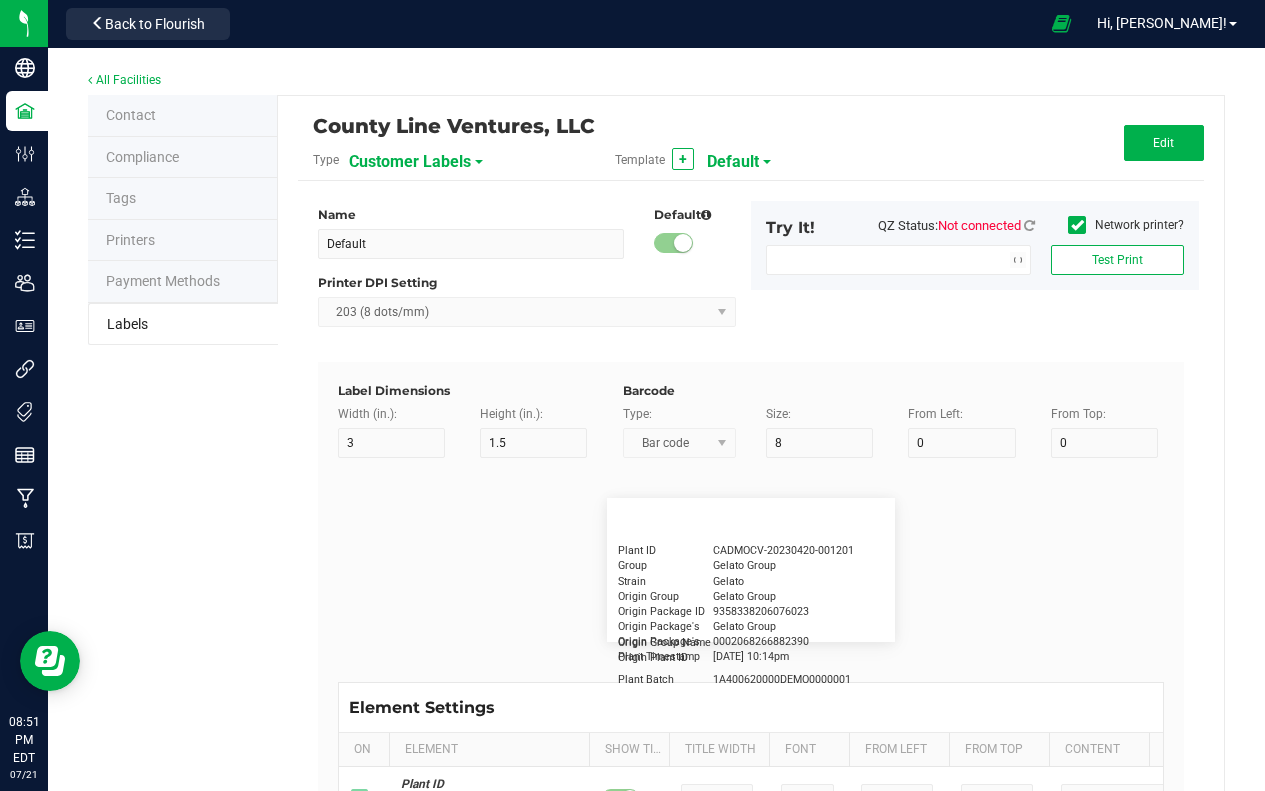 type on "10" 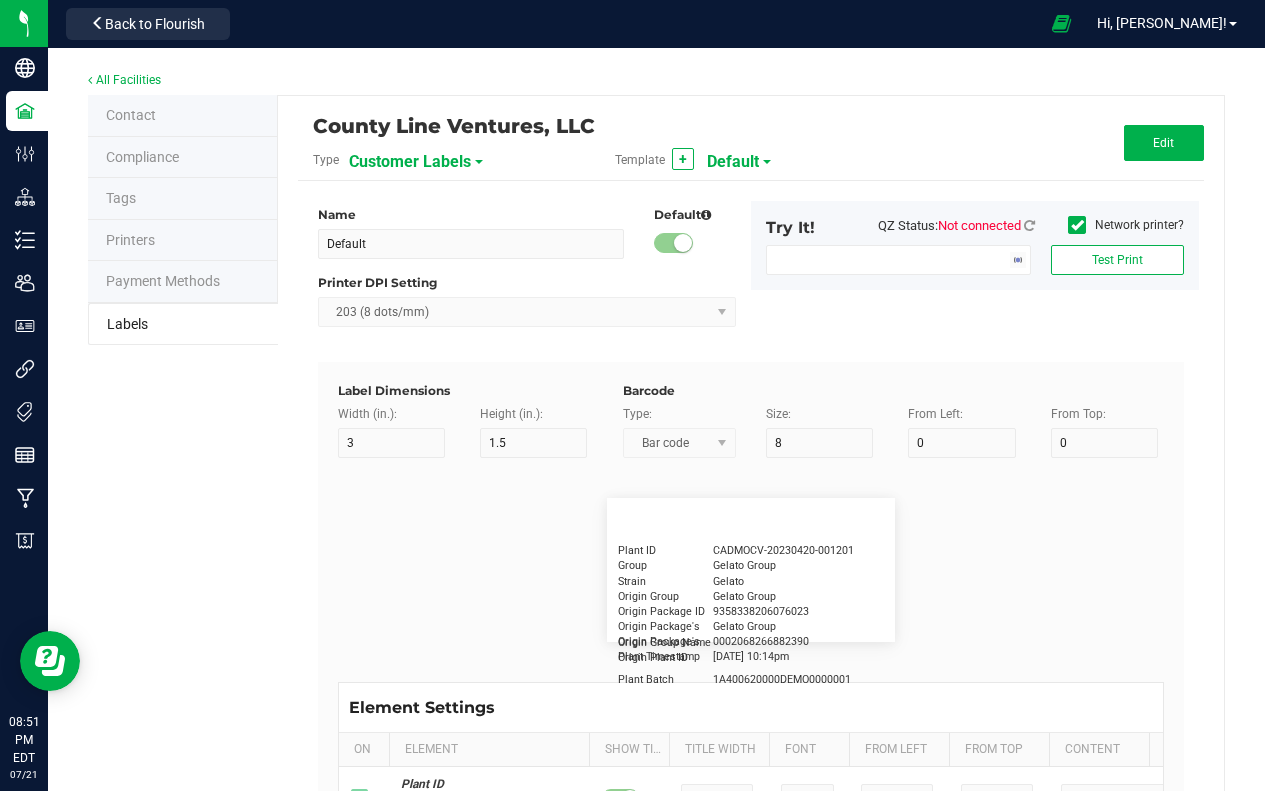 type on "CADMODS-20230420-096" 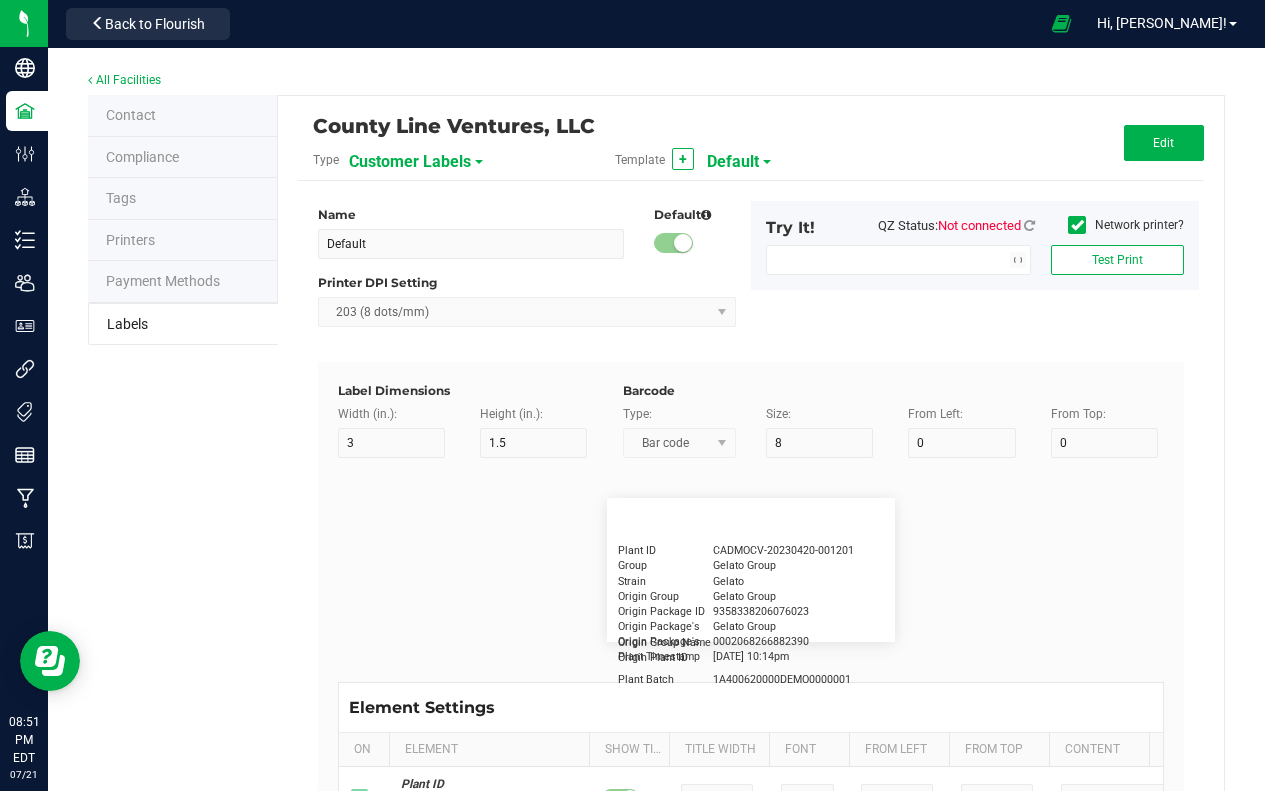type on "Lot Number" 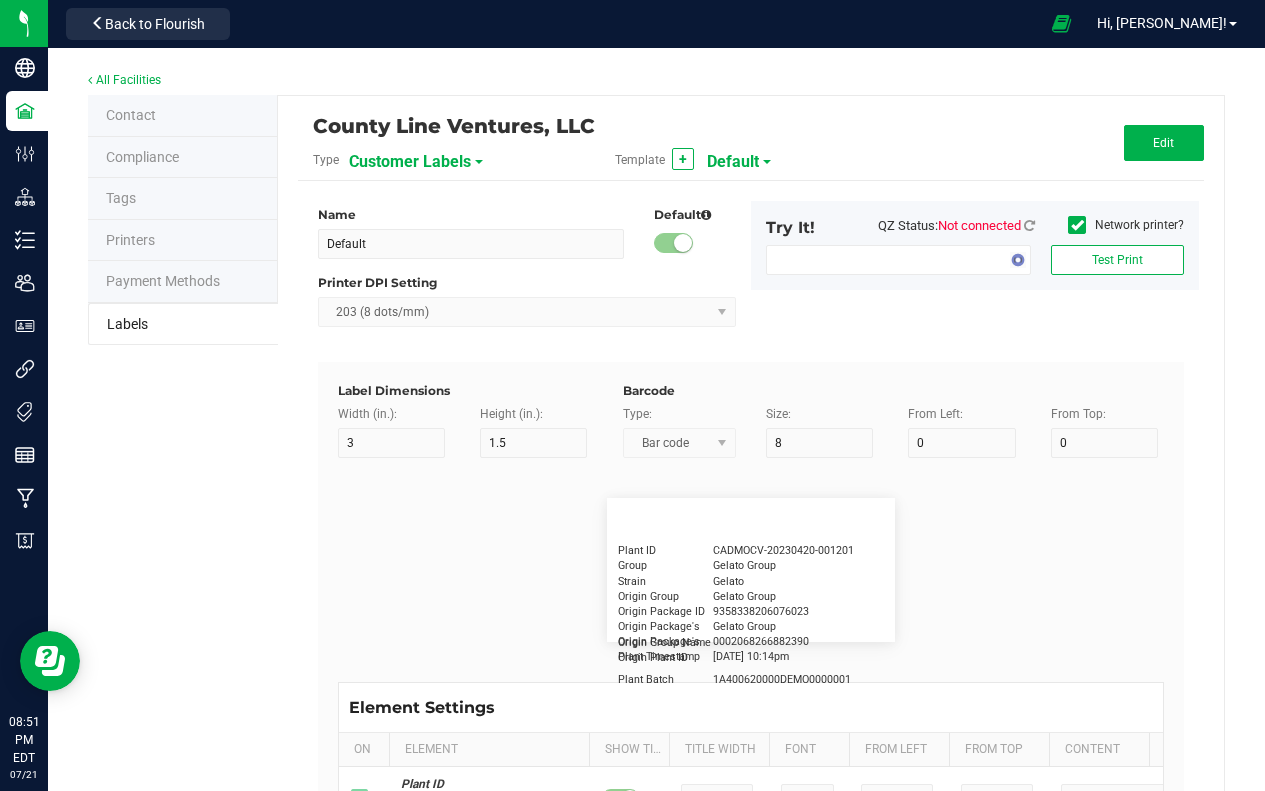 type on "15" 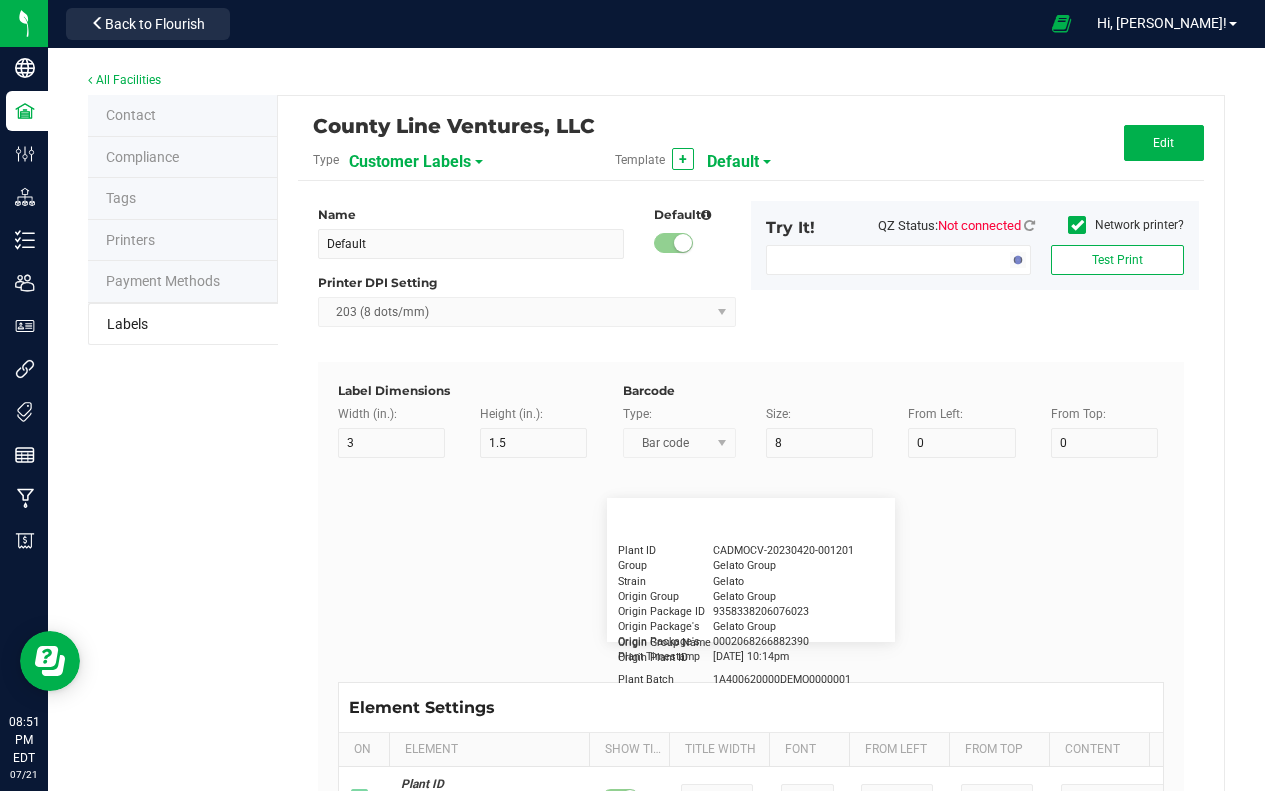type on "5" 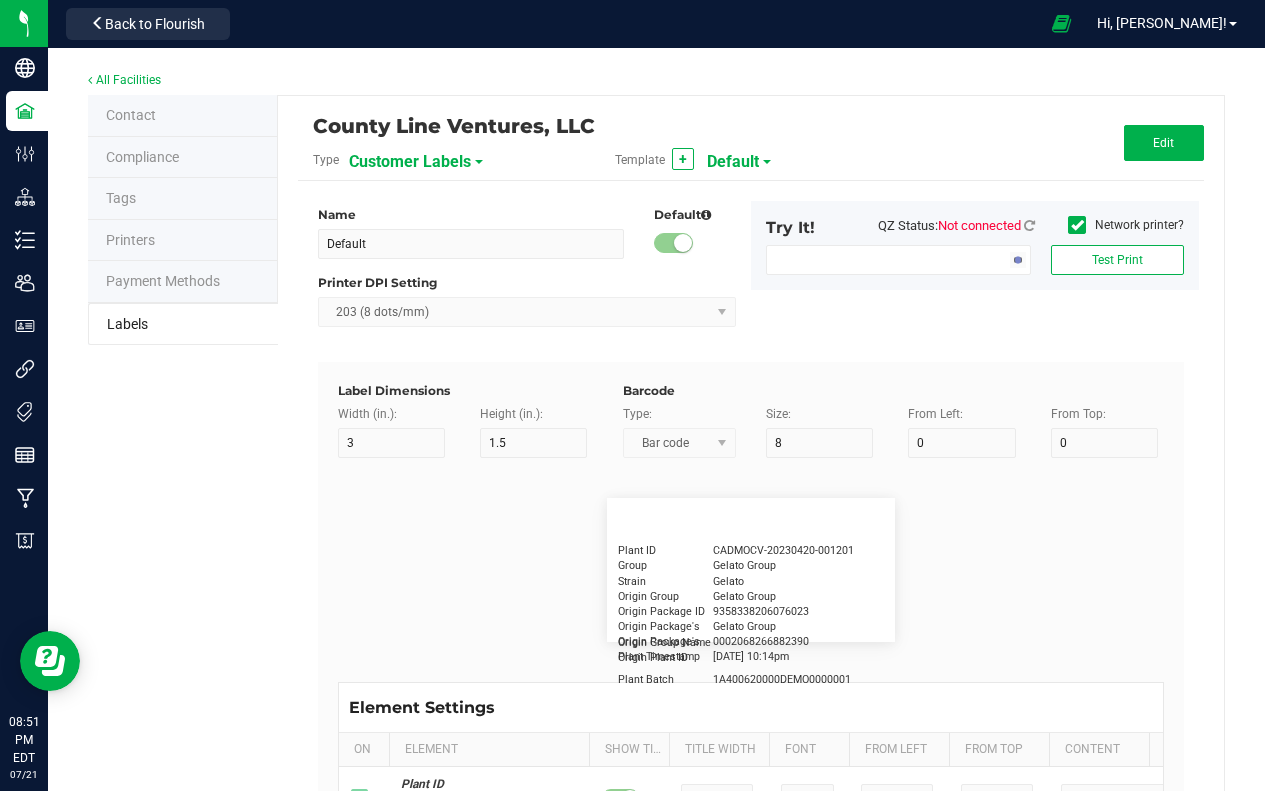 type on "10" 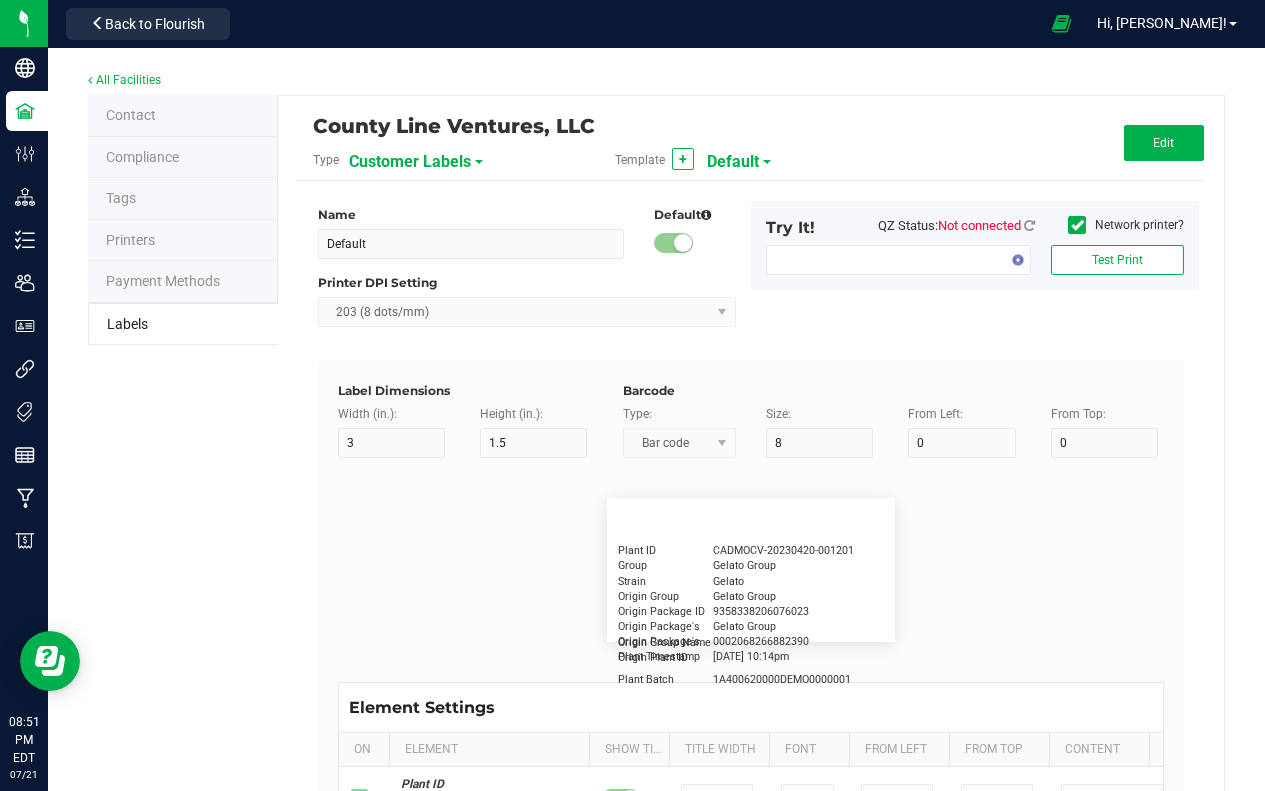 type on "LOTPXGDP-0912" 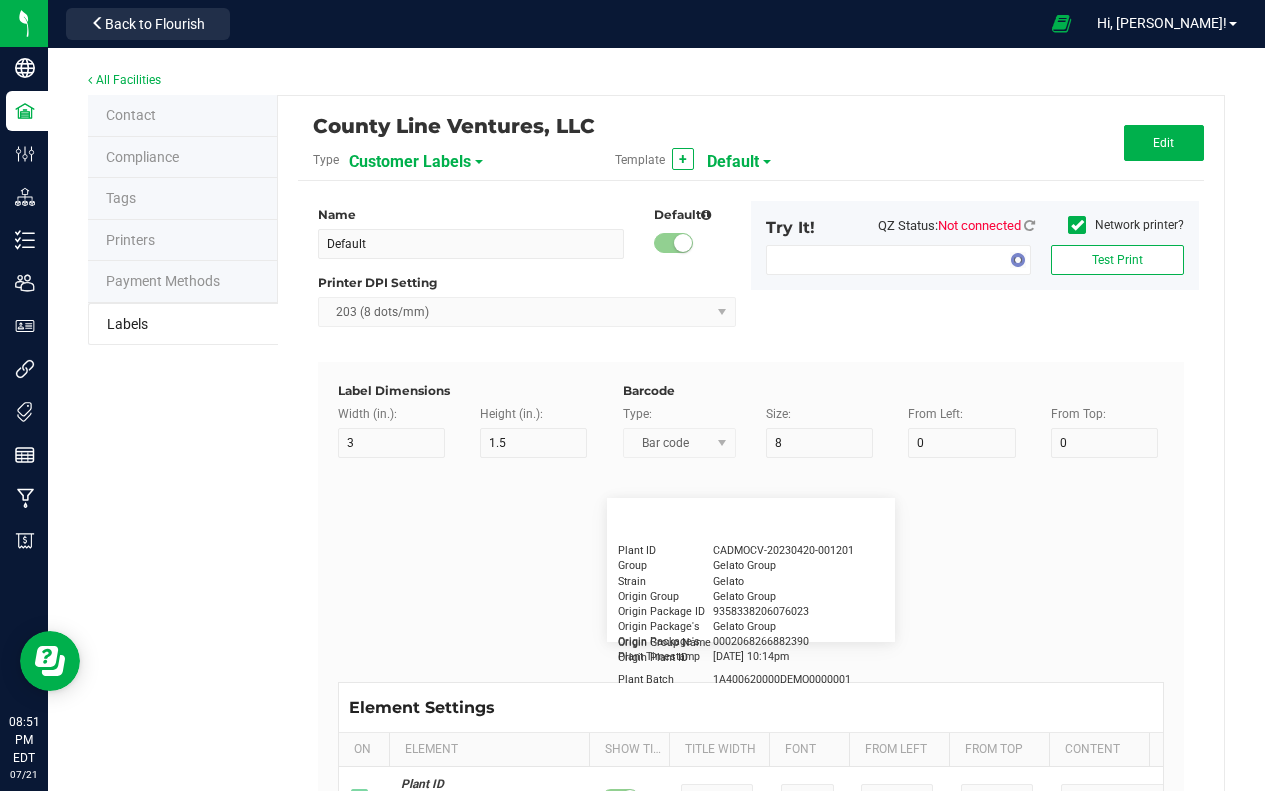 type on "15" 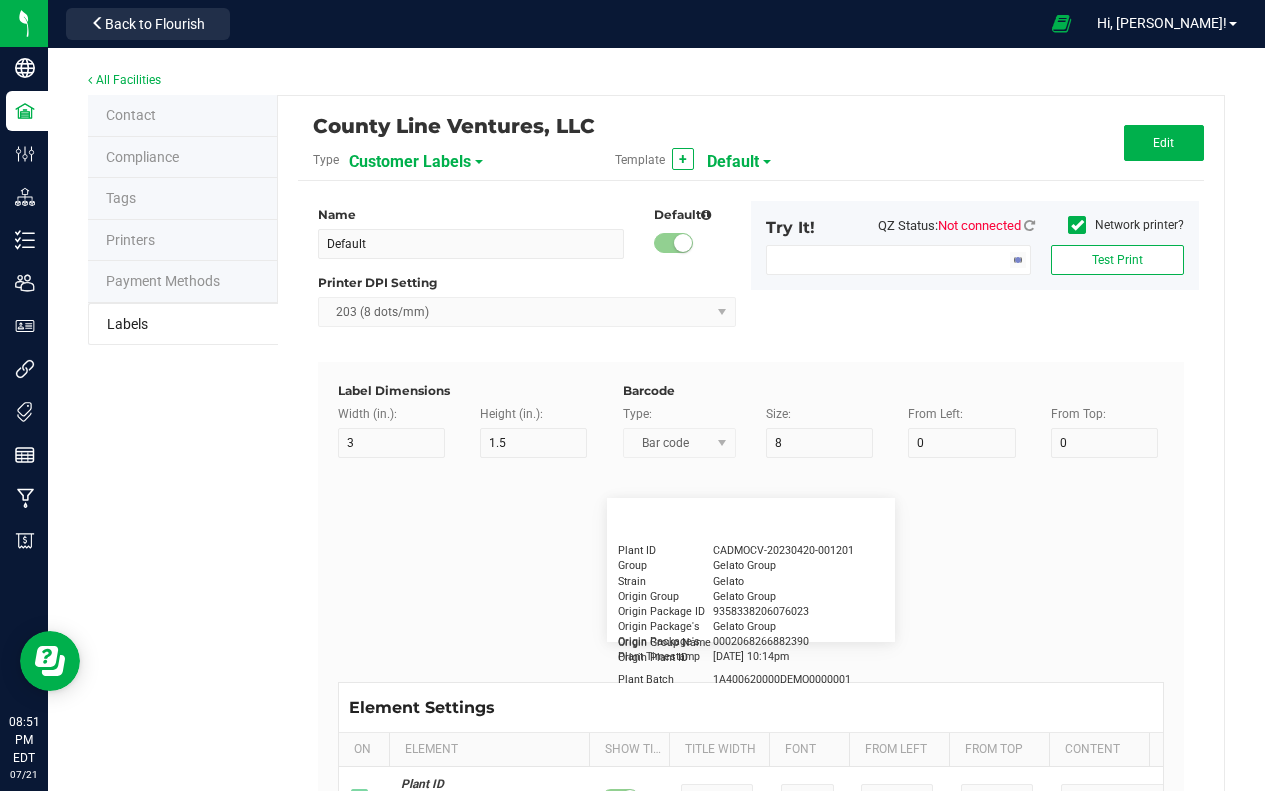 type on "5" 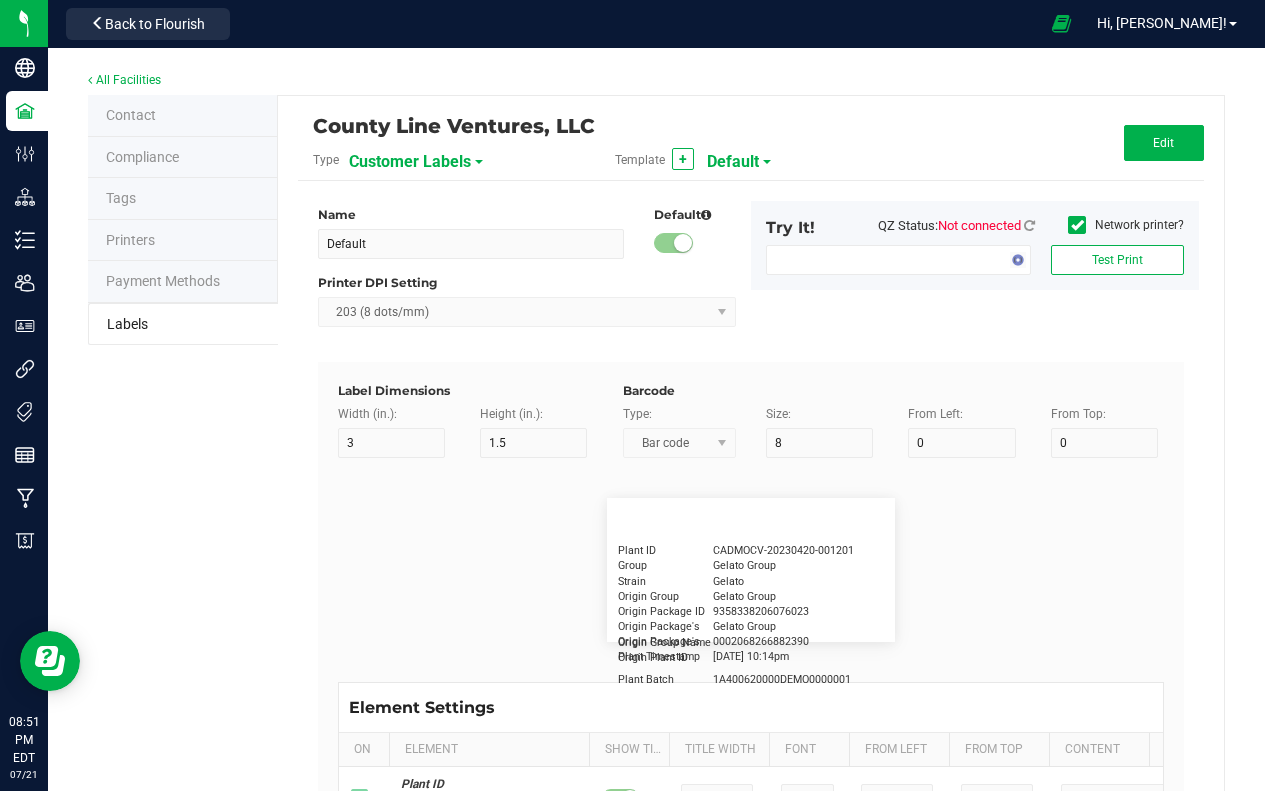 type on "30" 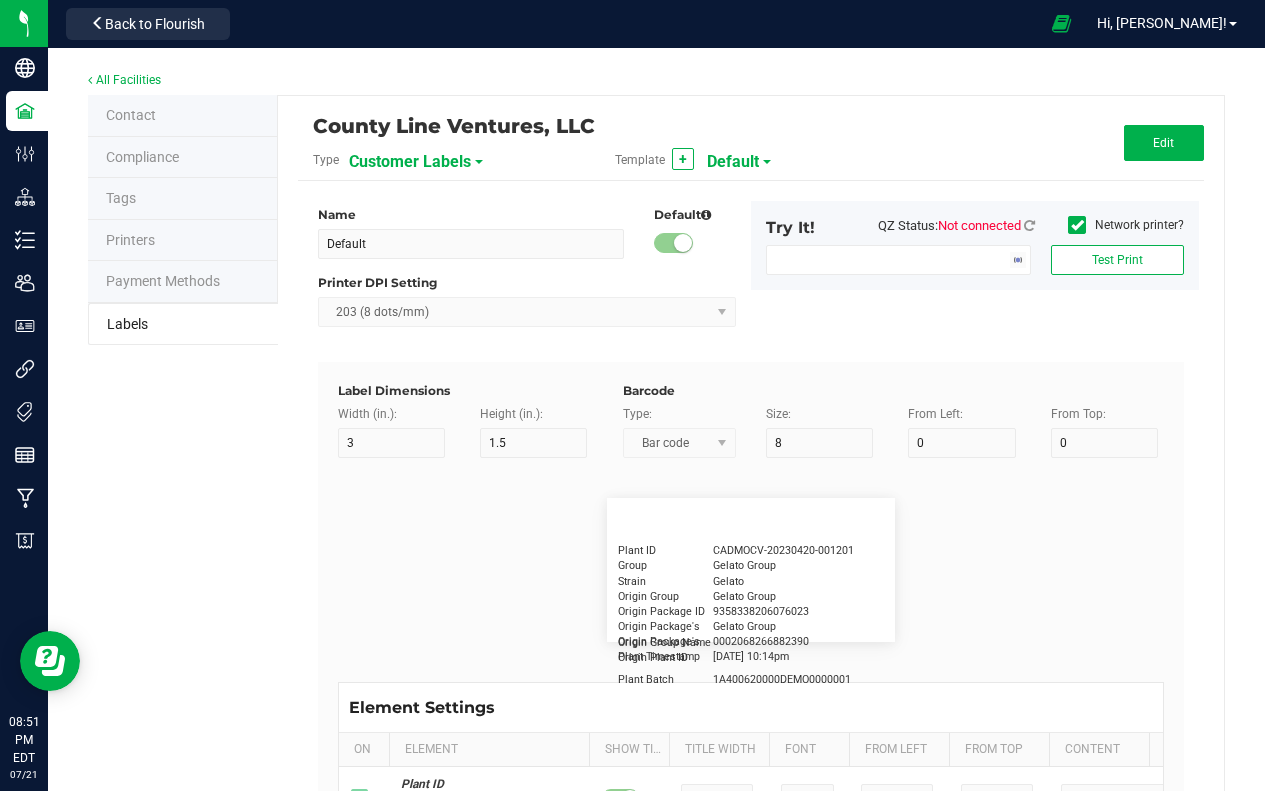 type on "Type Warning Here" 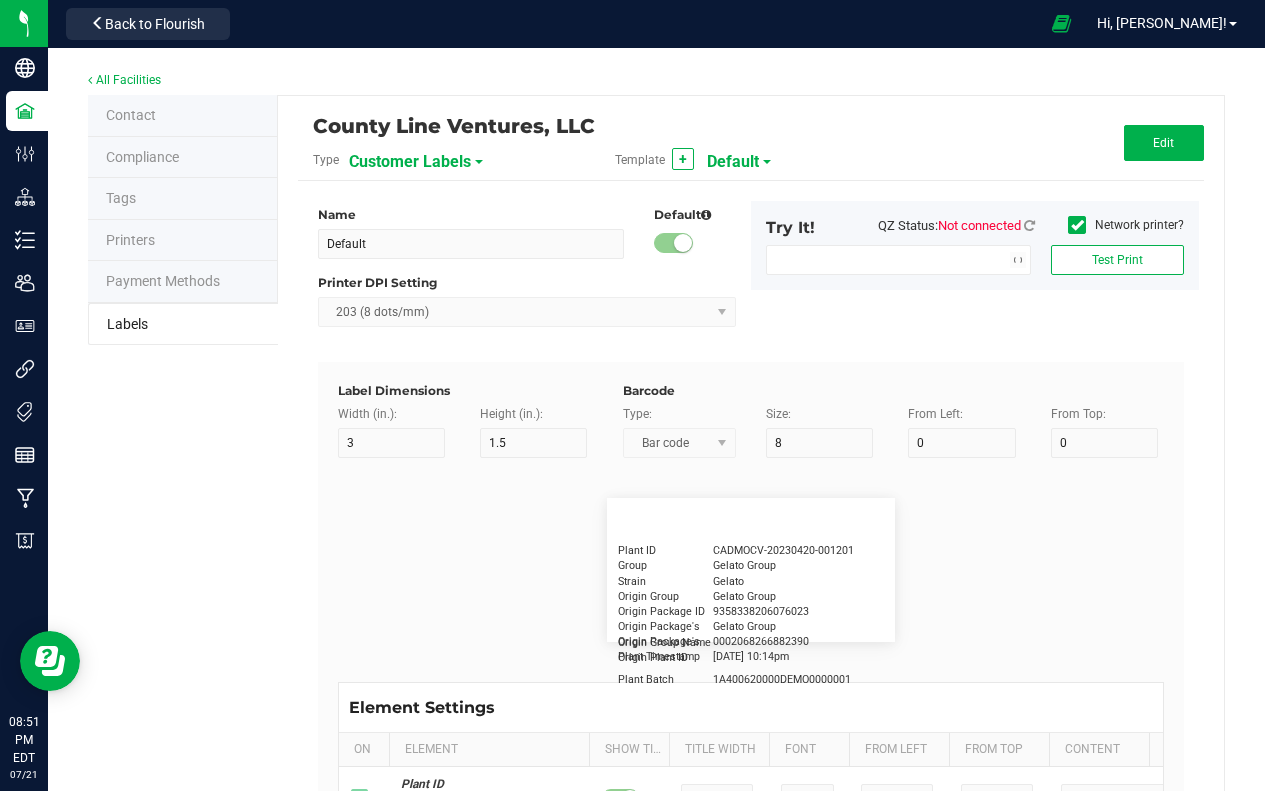 type on "Brand" 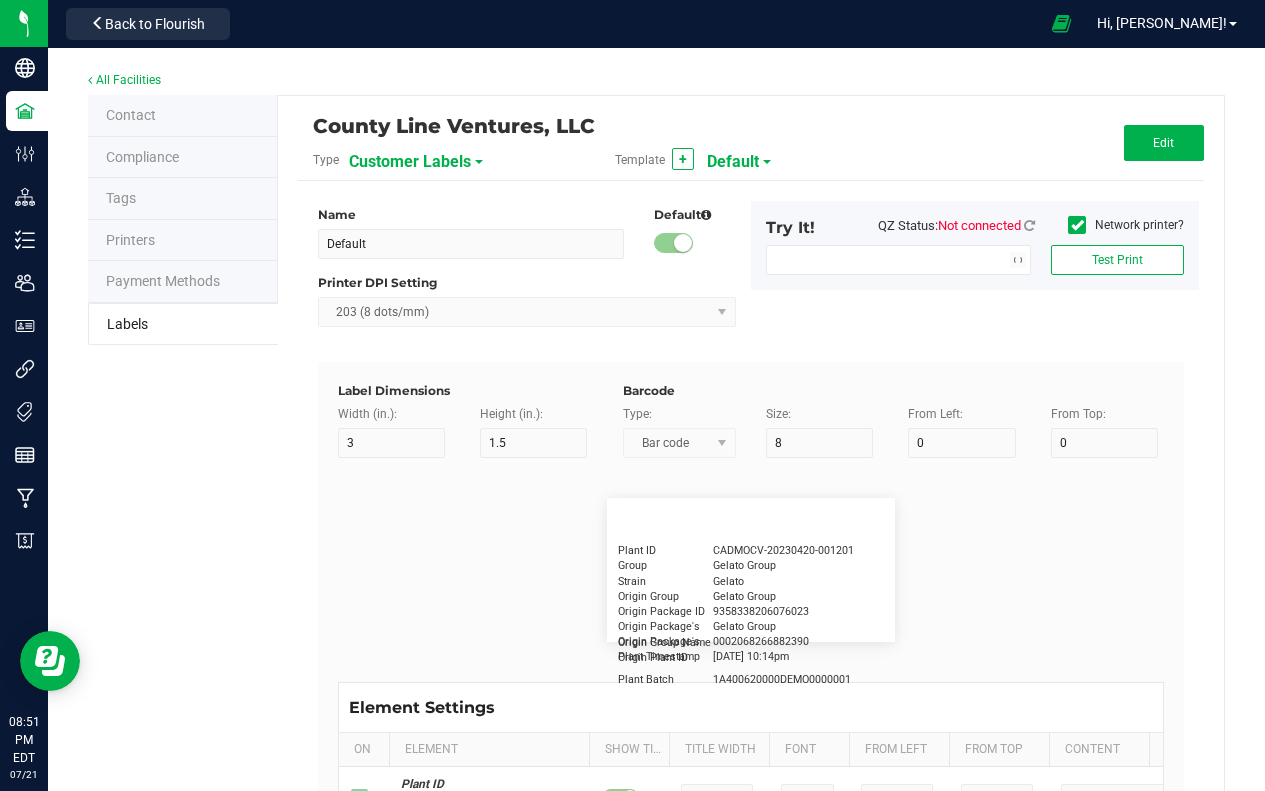 type on "5" 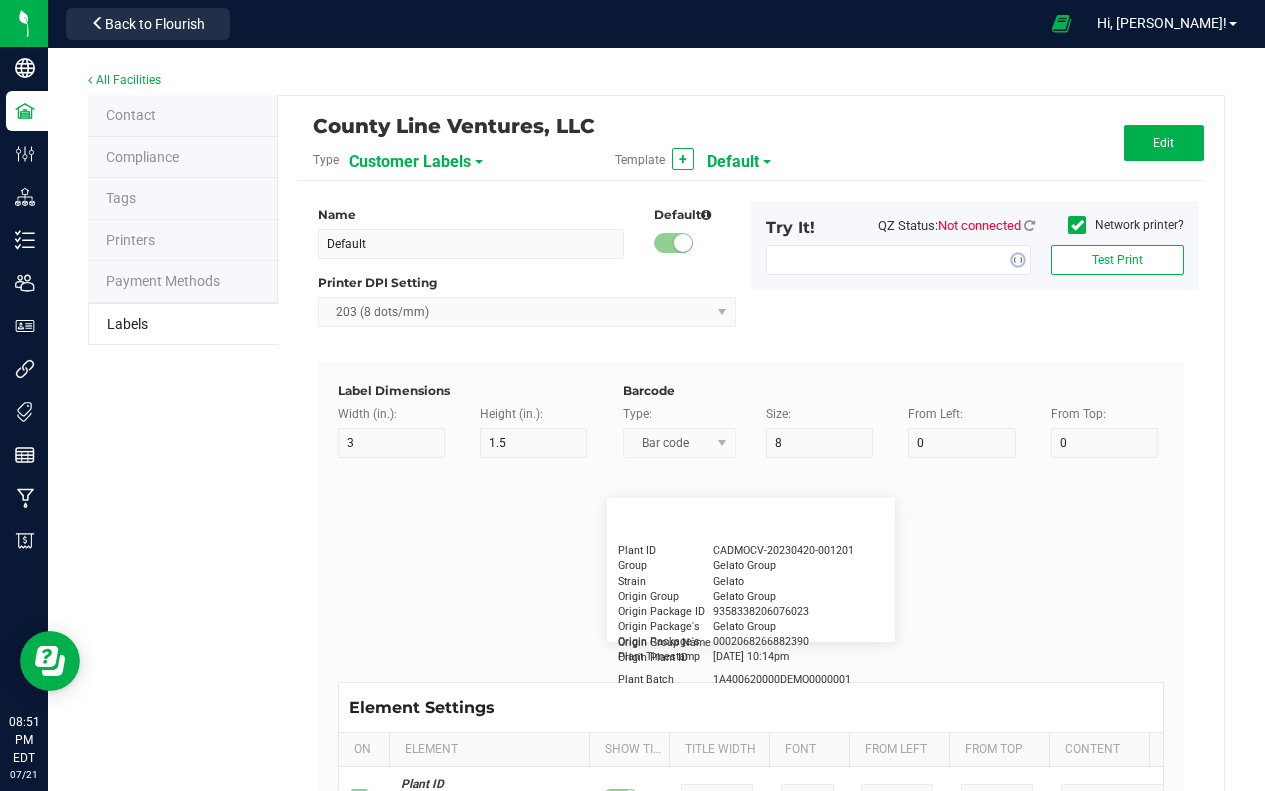 type on "30" 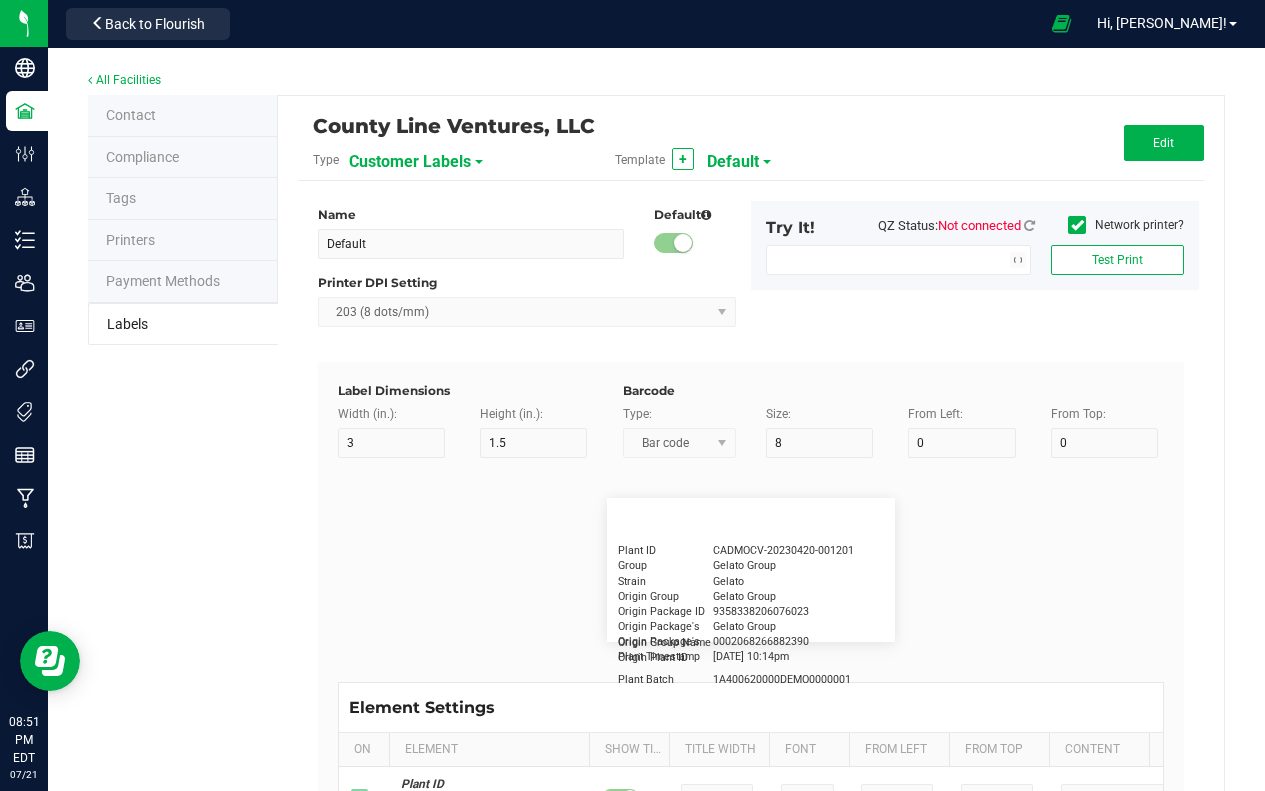 type on "Cannabis Co." 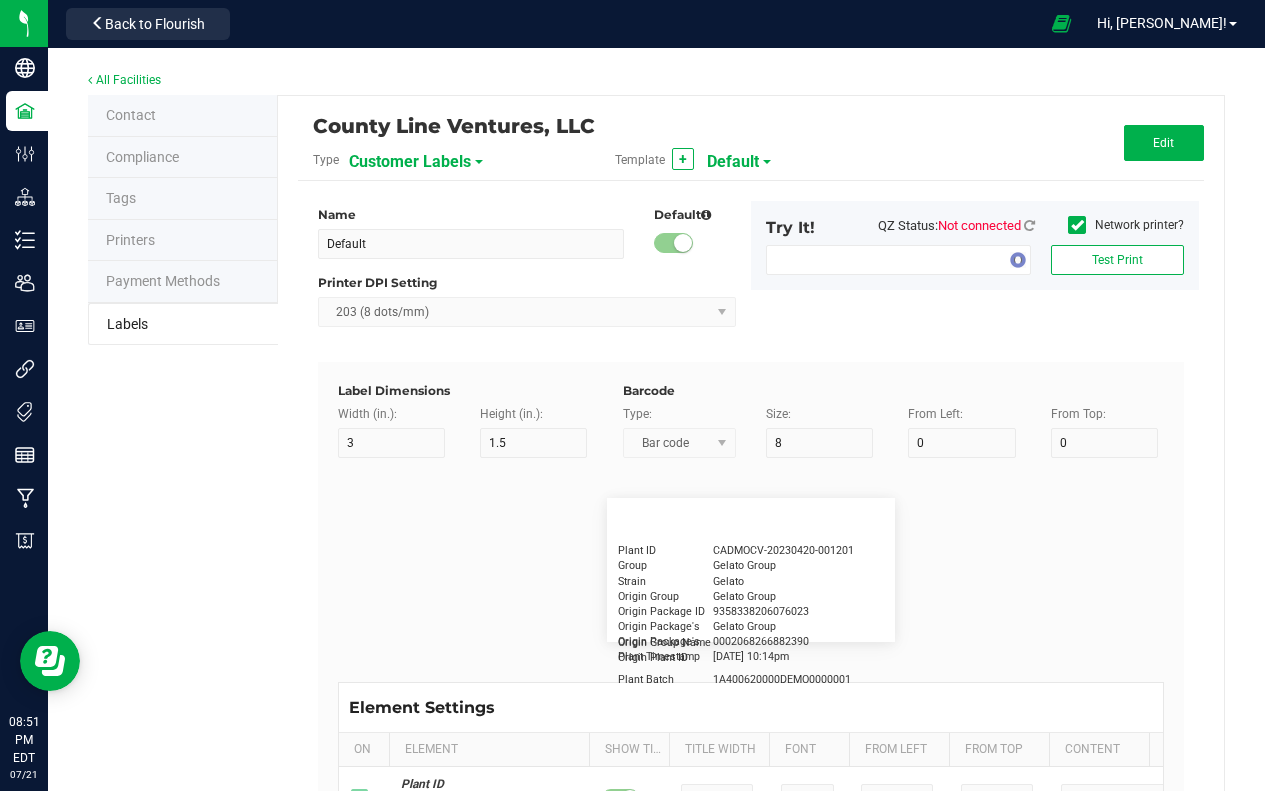 type on "NDC Number" 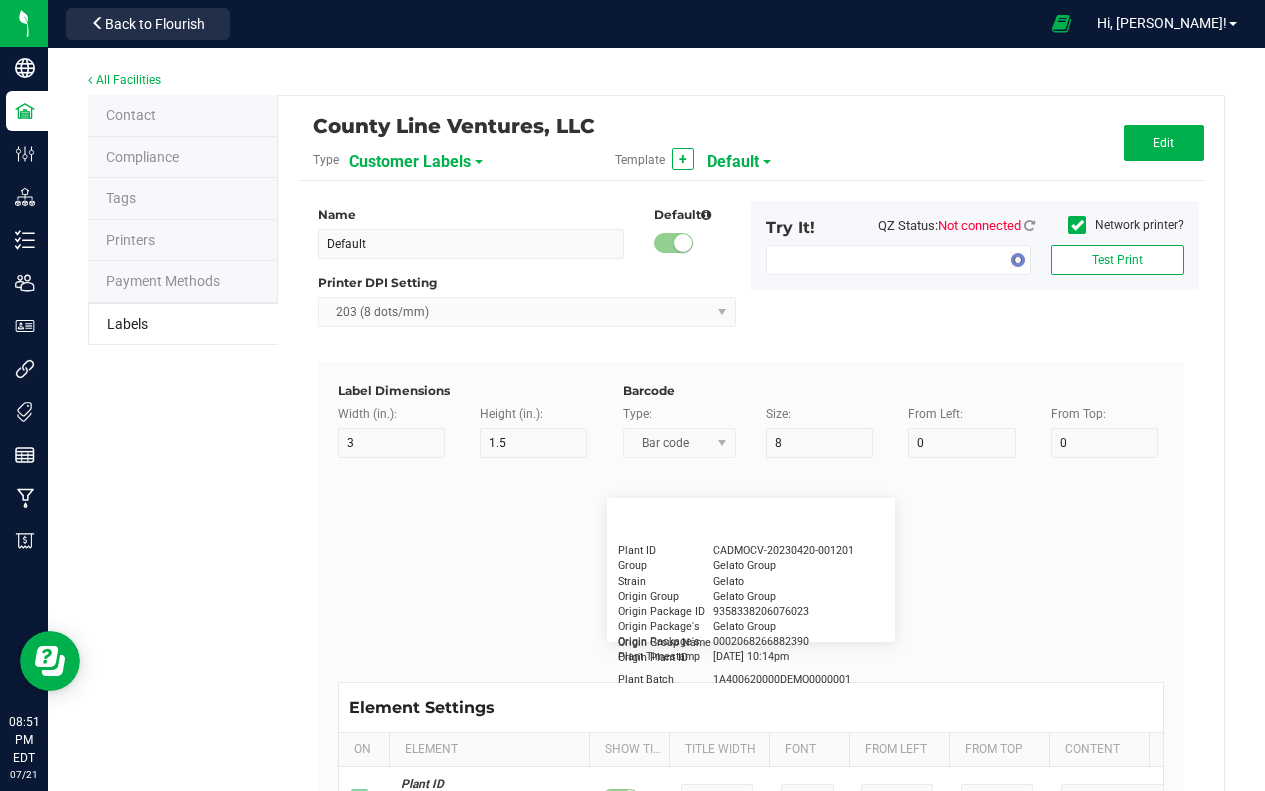type on "15" 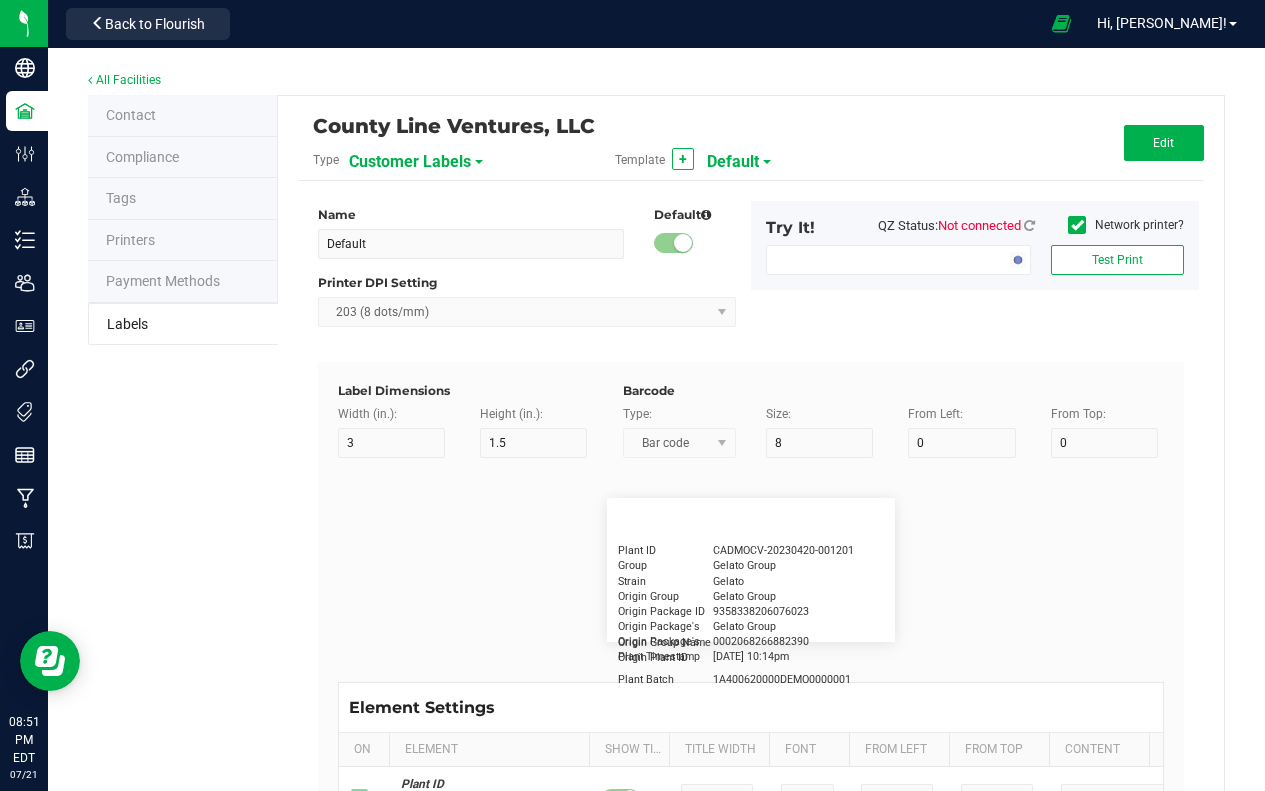 type on "5" 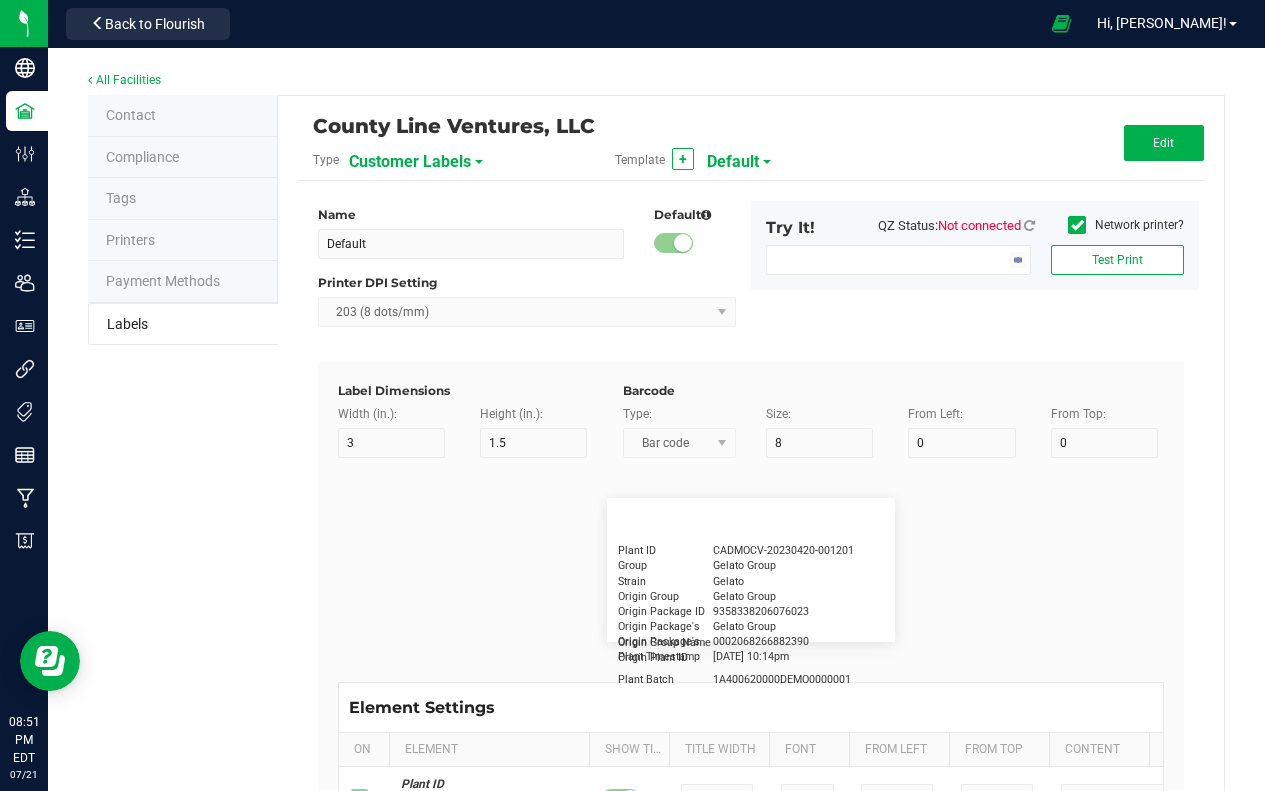 type on "30" 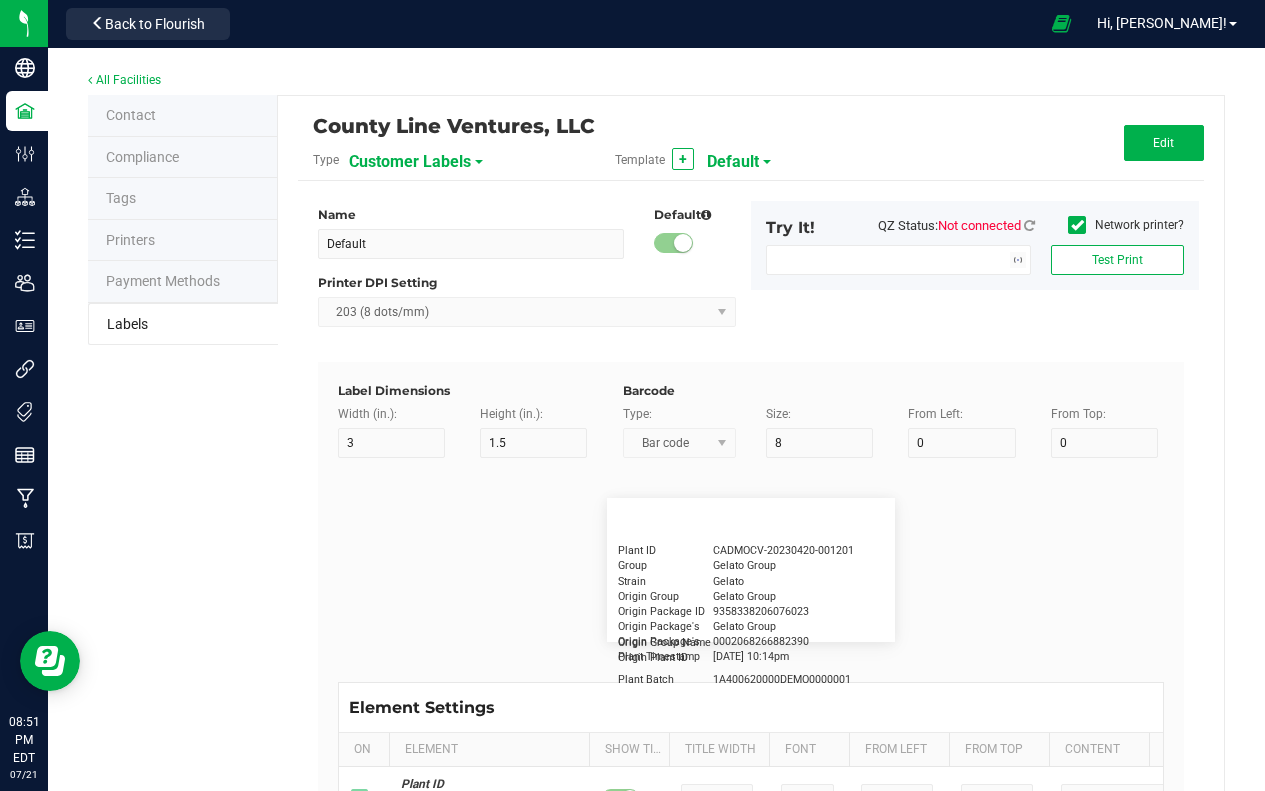 type on "[PHONE_NUMBER]" 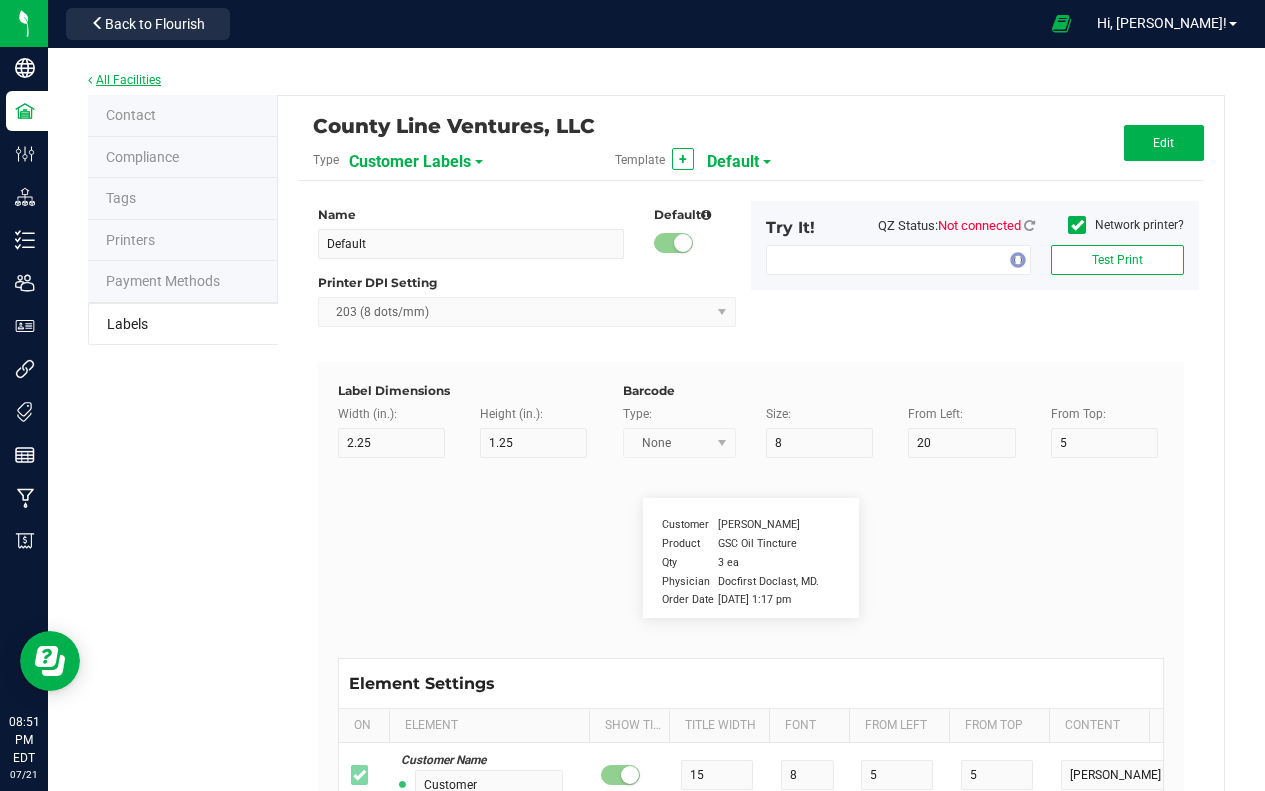 click on "All Facilities" at bounding box center (124, 80) 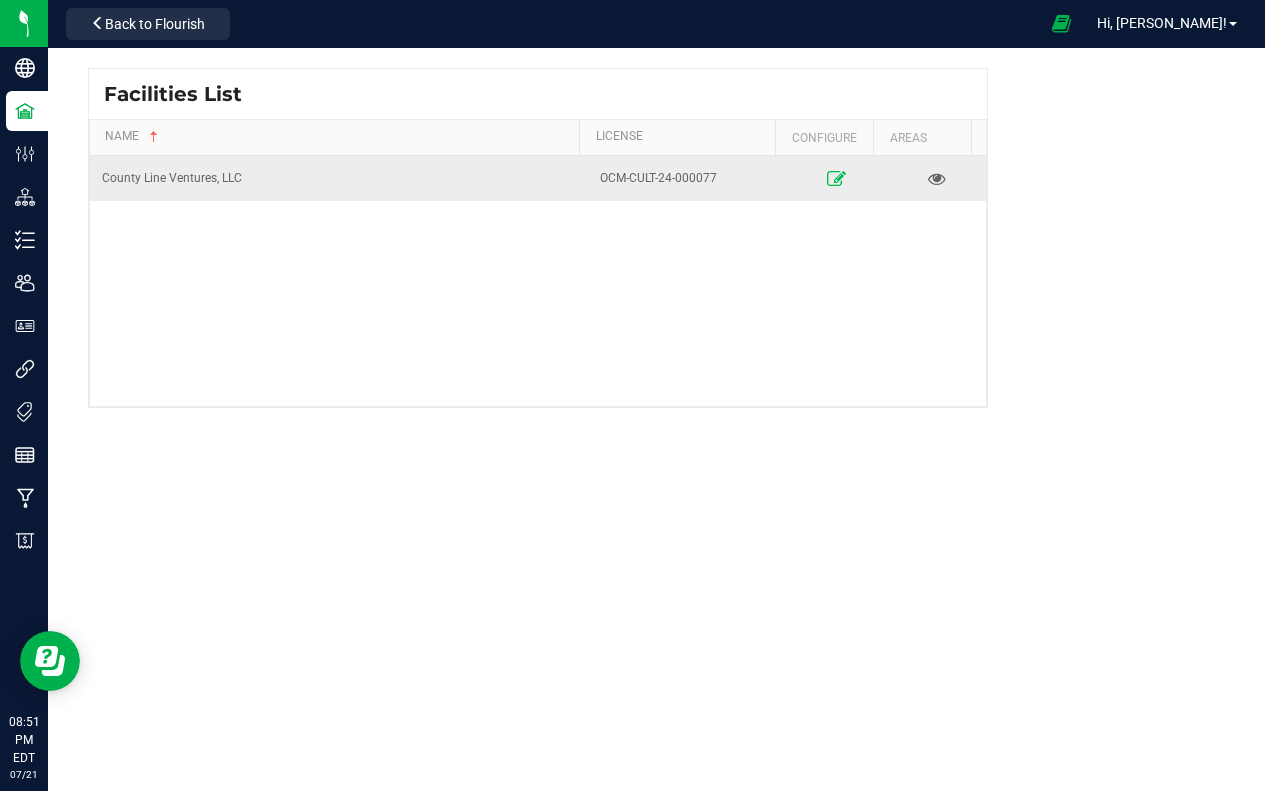 click at bounding box center (836, 178) 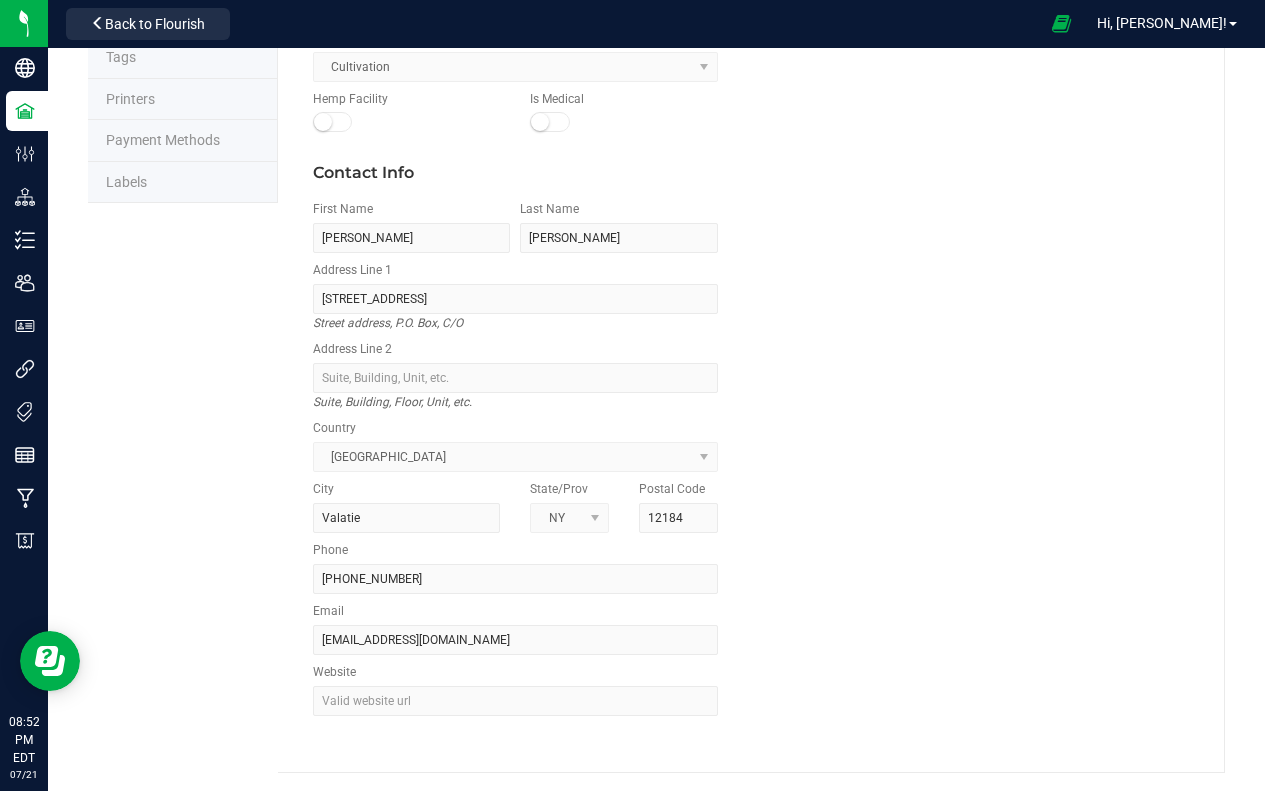 scroll, scrollTop: 0, scrollLeft: 0, axis: both 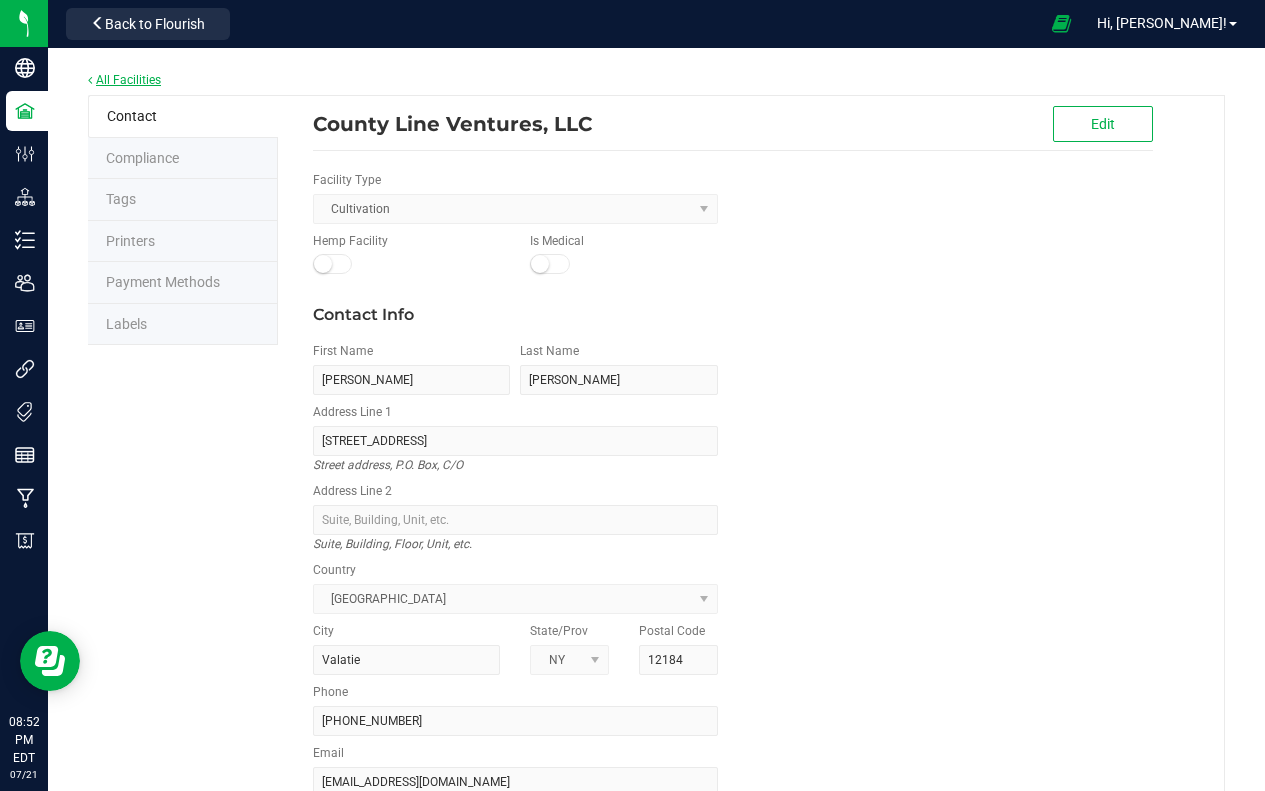 click on "All Facilities" at bounding box center (124, 80) 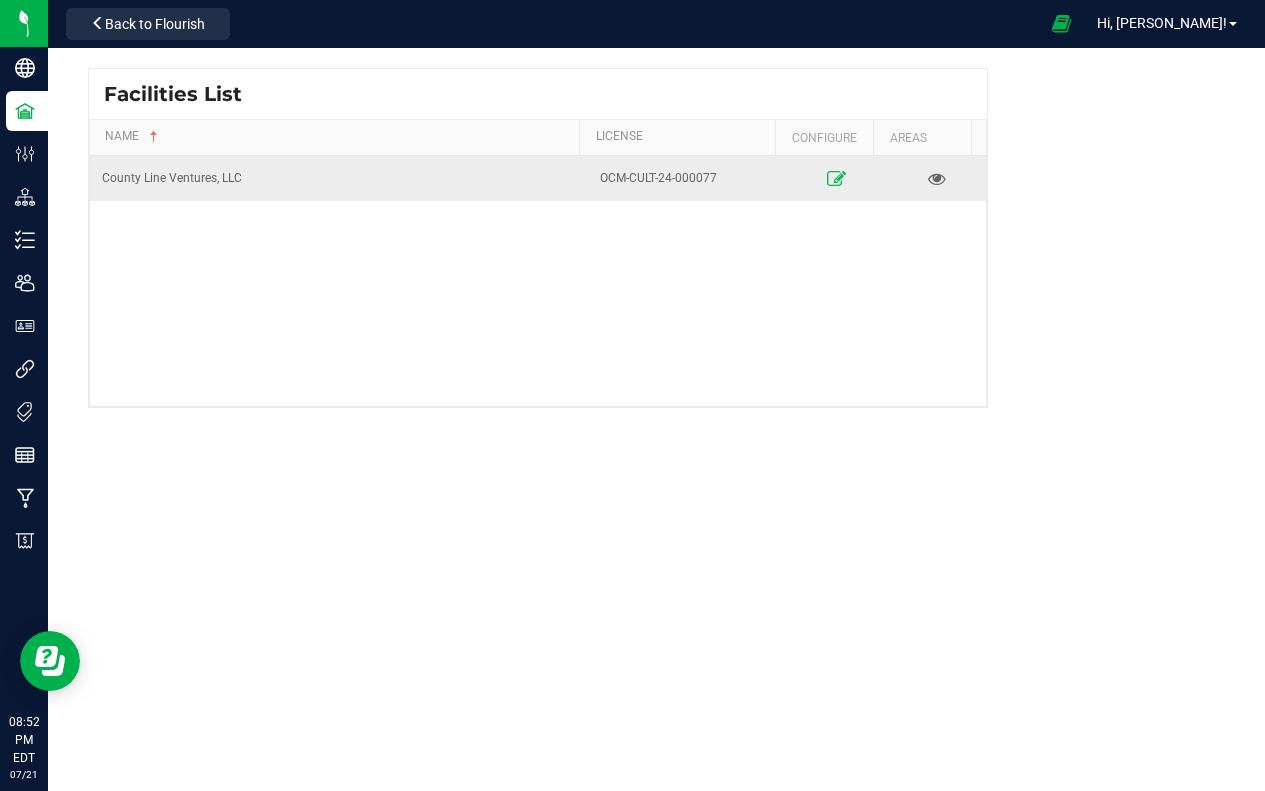 click at bounding box center (836, 178) 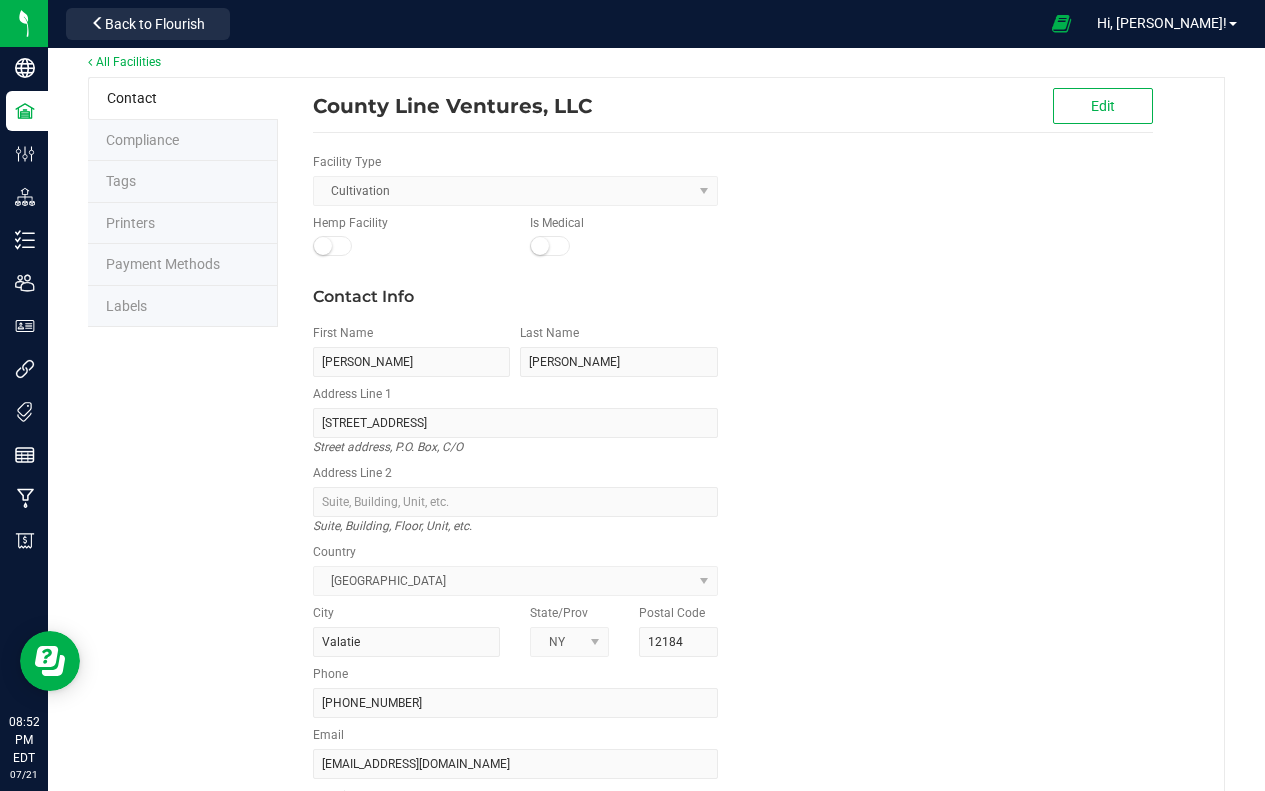 scroll, scrollTop: 0, scrollLeft: 0, axis: both 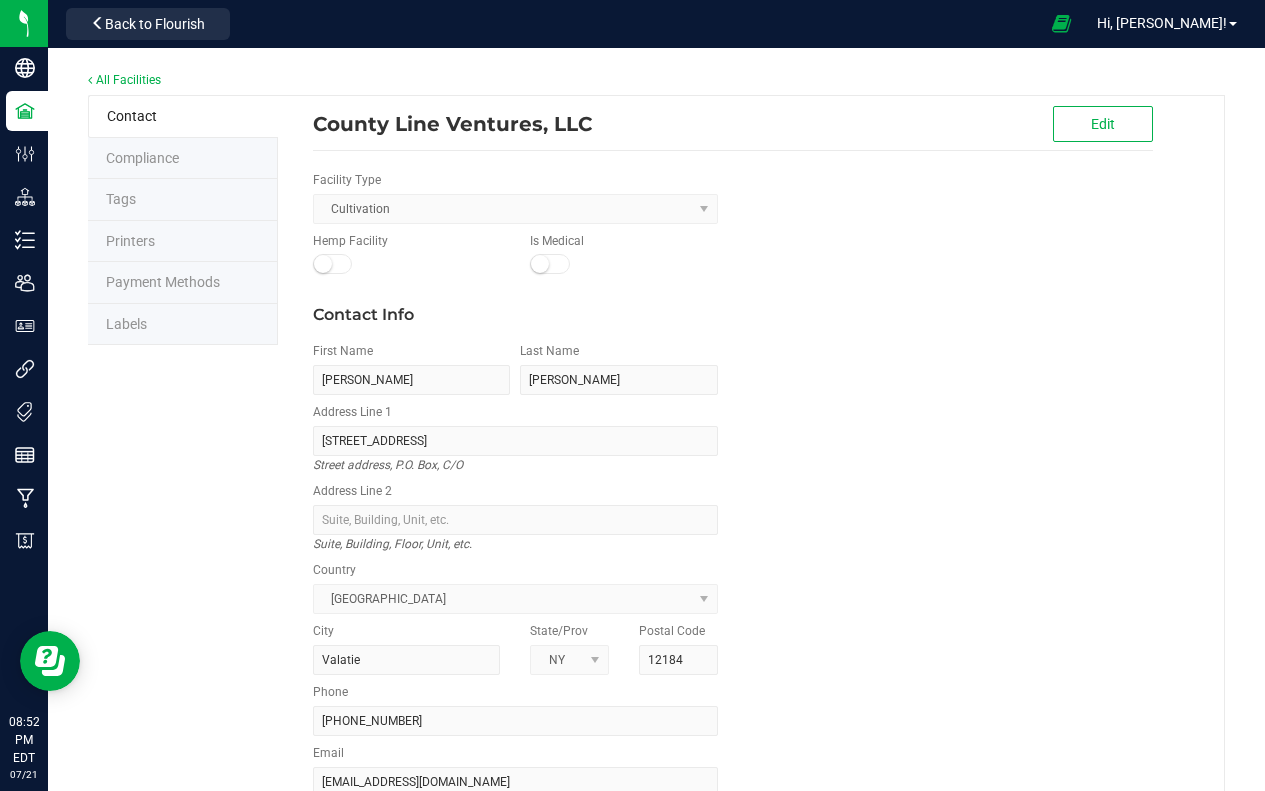 click on "Compliance" at bounding box center [142, 158] 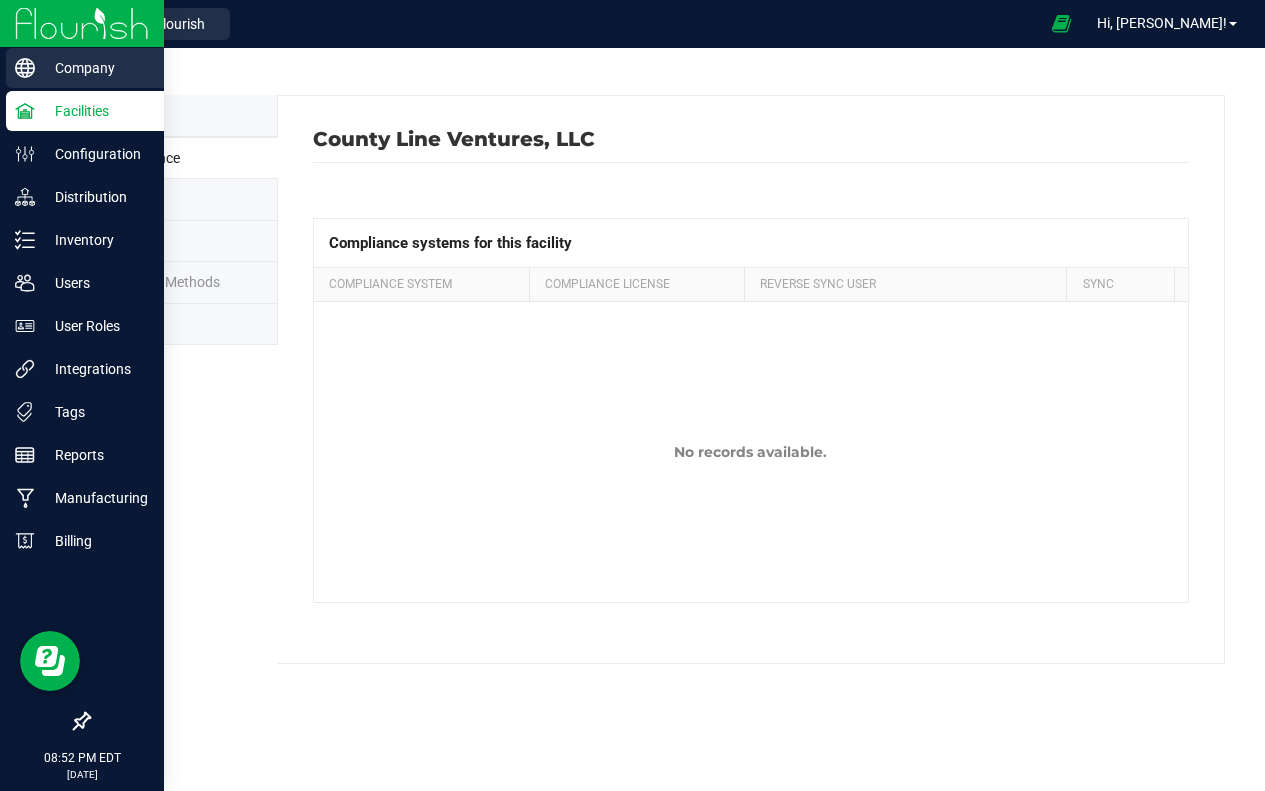 click 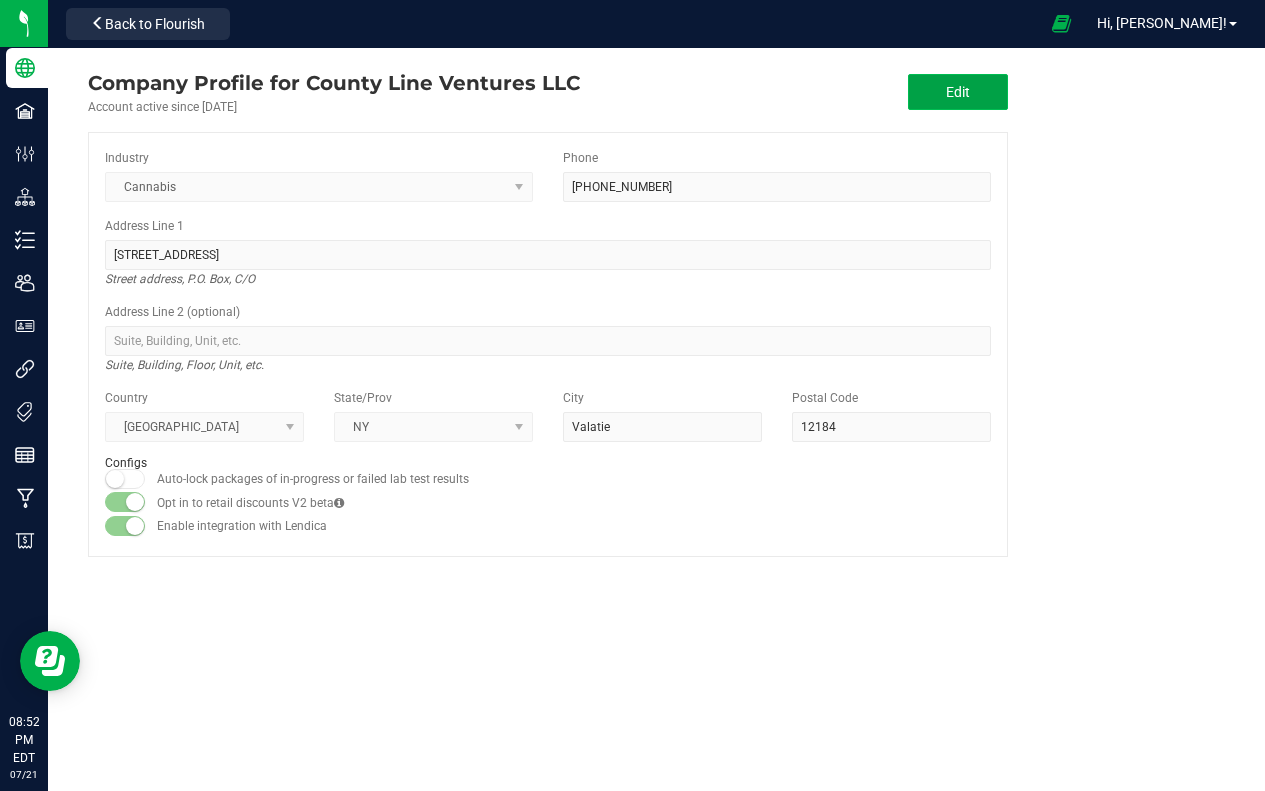 click on "Edit" at bounding box center (958, 92) 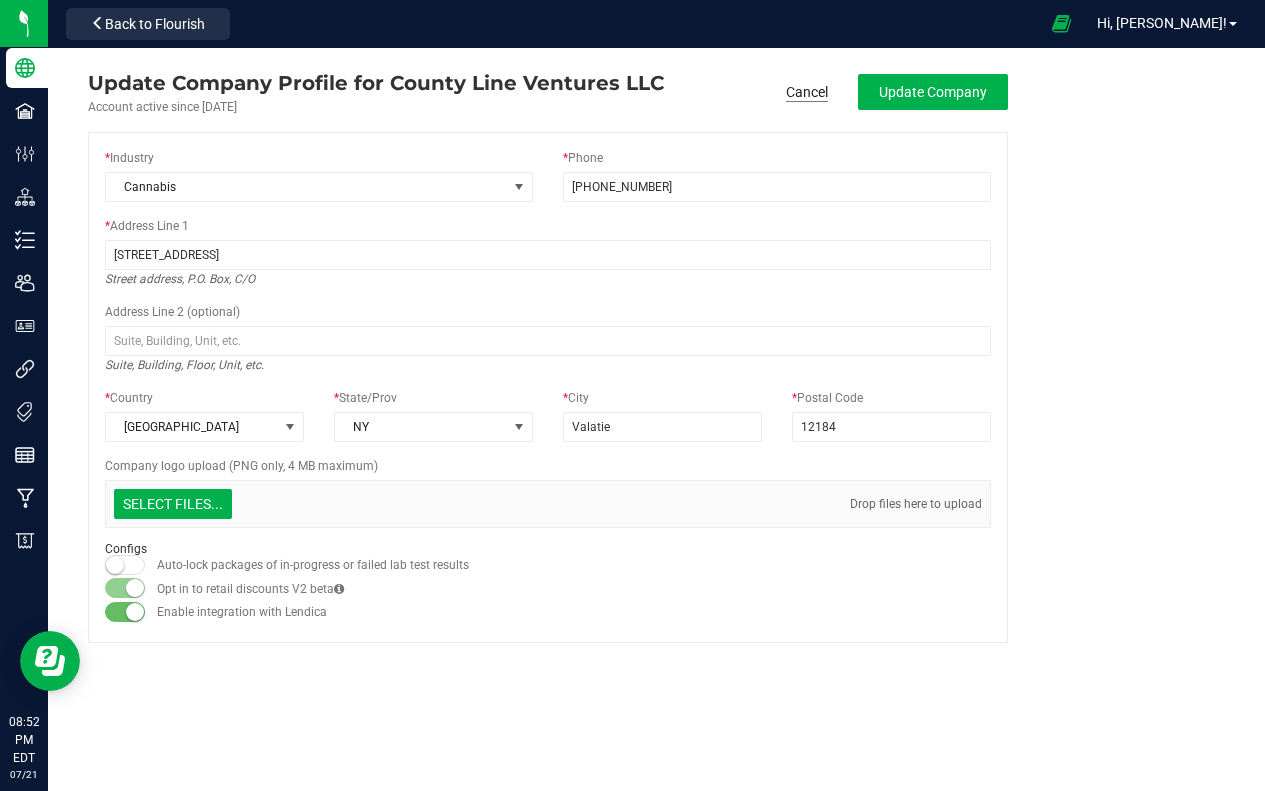 click on "Cancel" at bounding box center [807, 92] 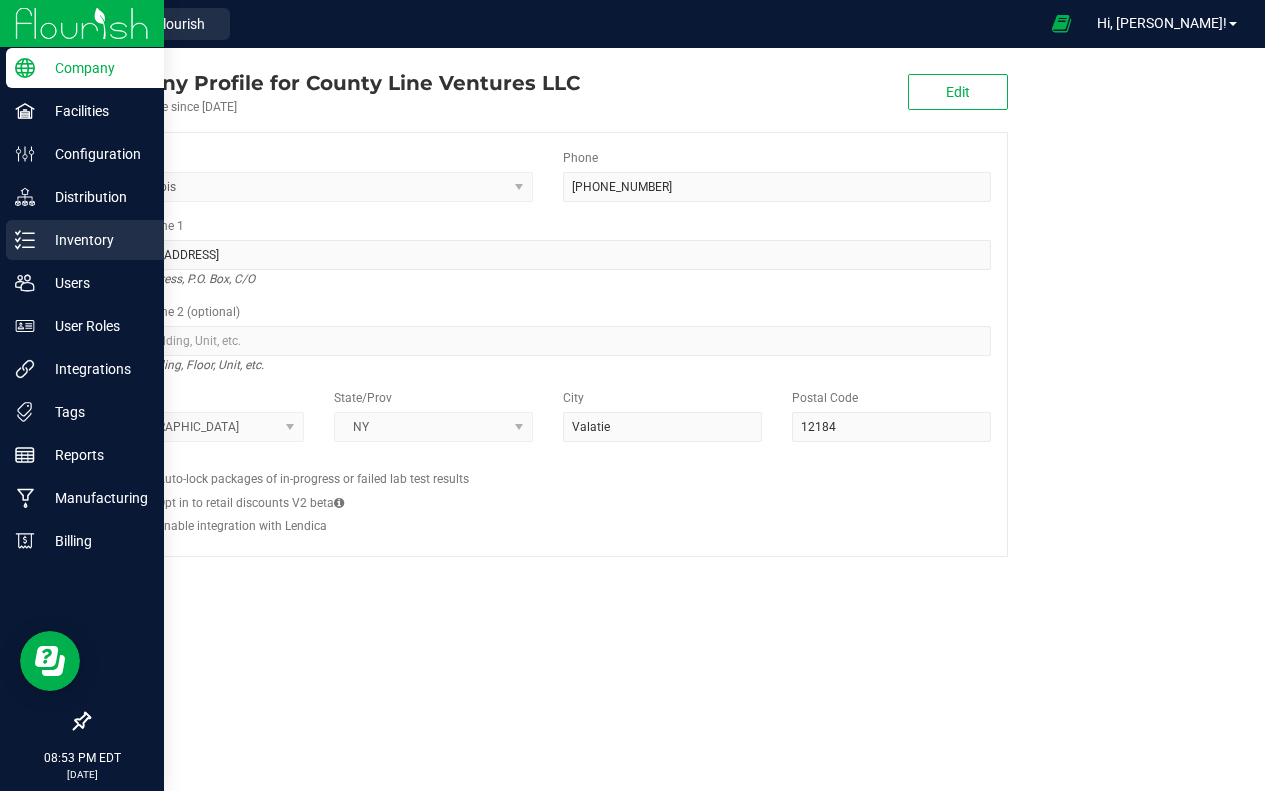 click on "Inventory" at bounding box center (95, 240) 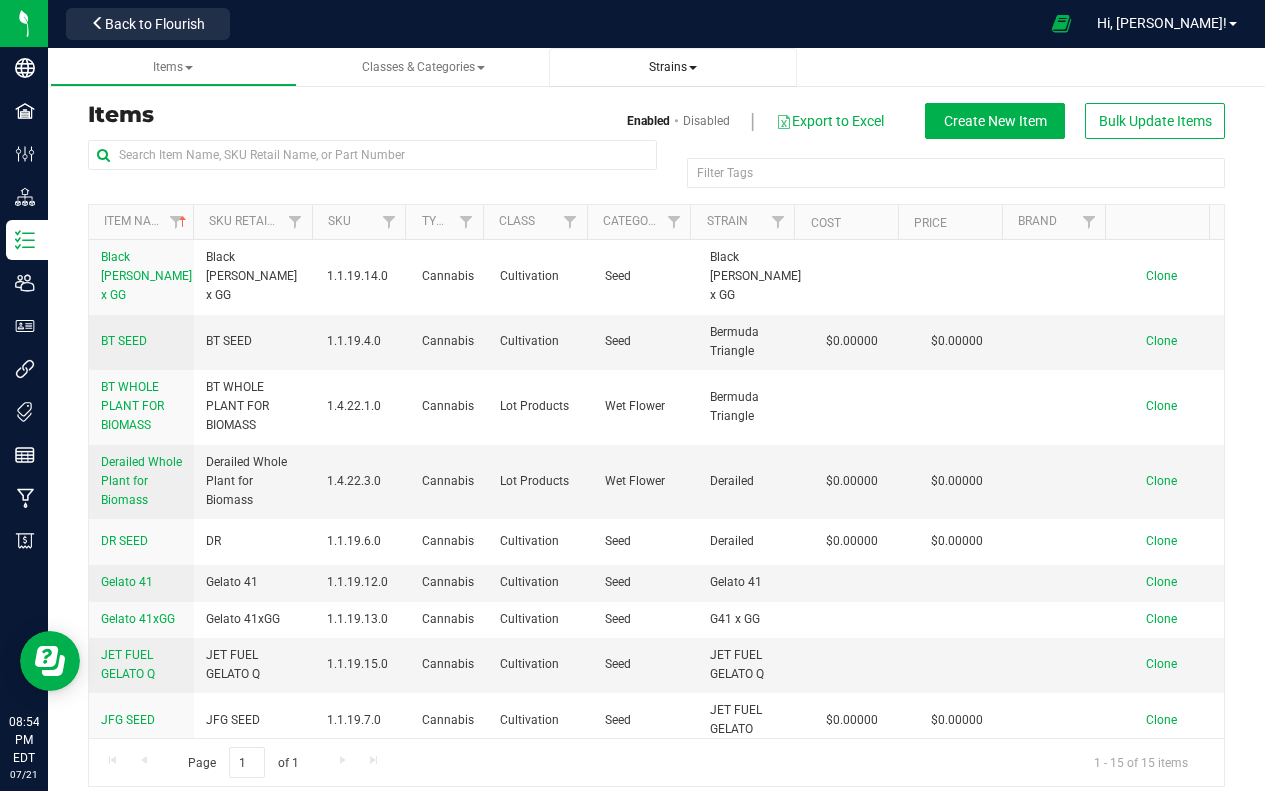 click on "Strains" at bounding box center (673, 67) 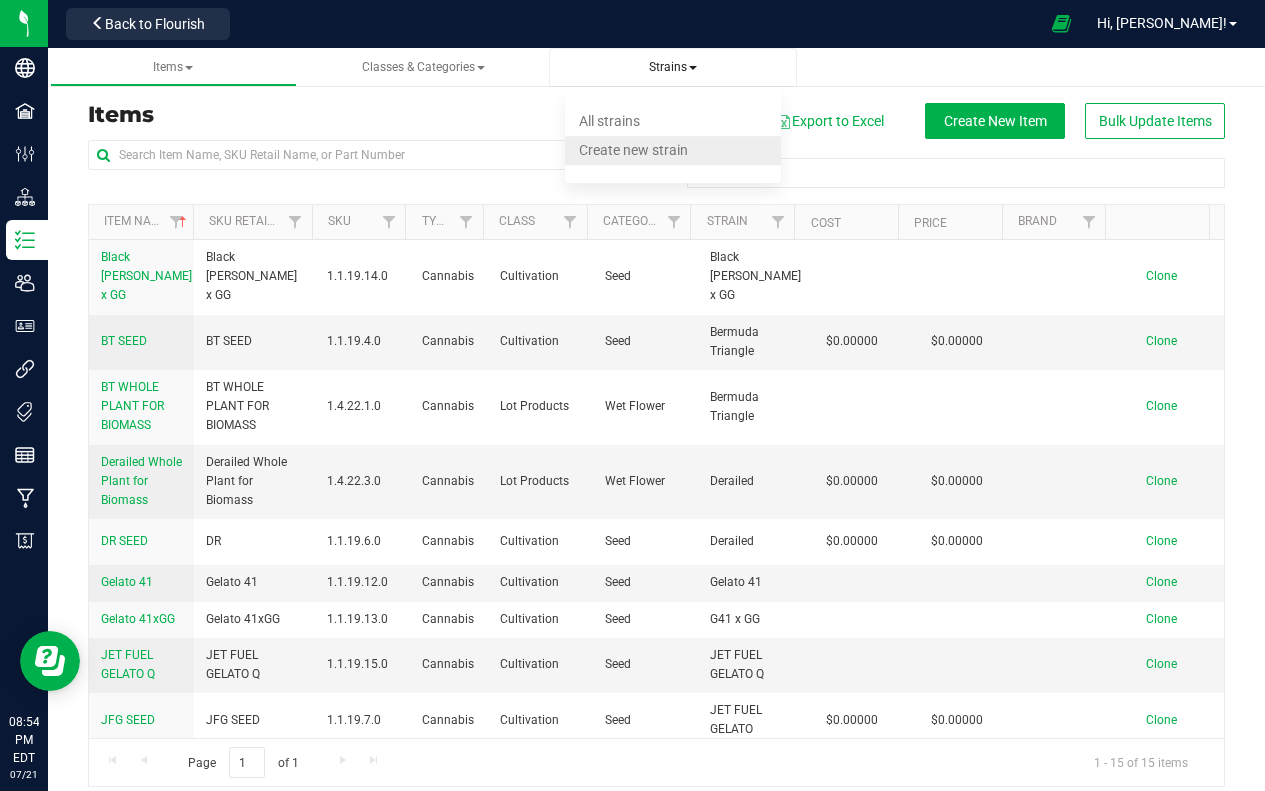 click on "Create new strain" at bounding box center [633, 150] 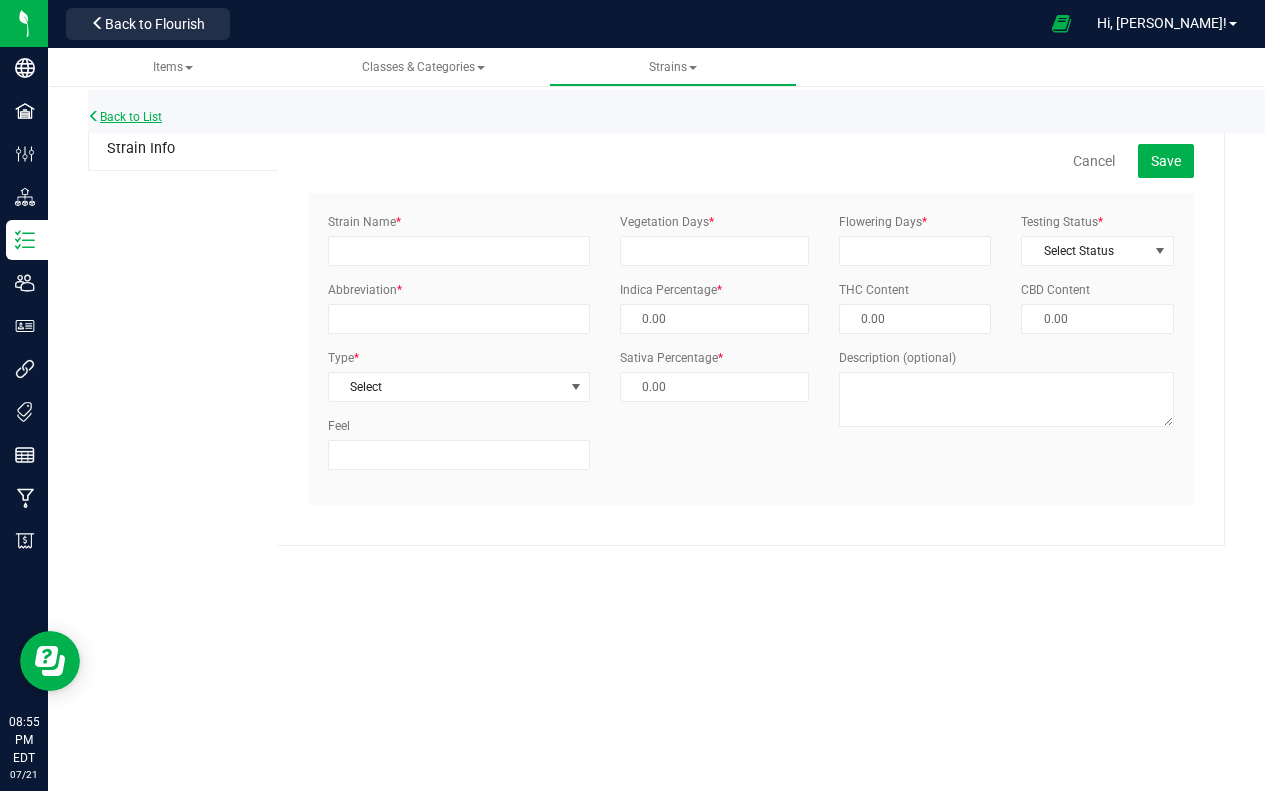 click on "Back to List" at bounding box center [125, 117] 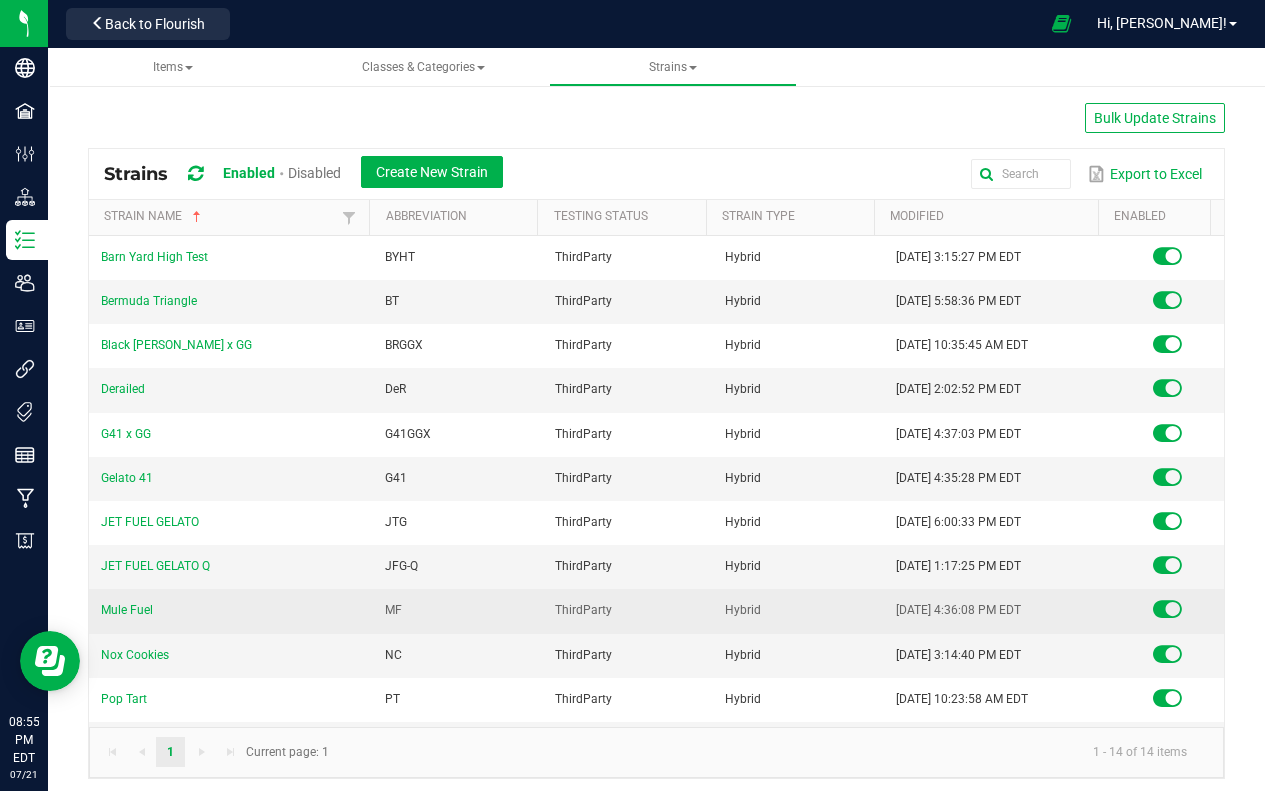 scroll, scrollTop: 127, scrollLeft: 0, axis: vertical 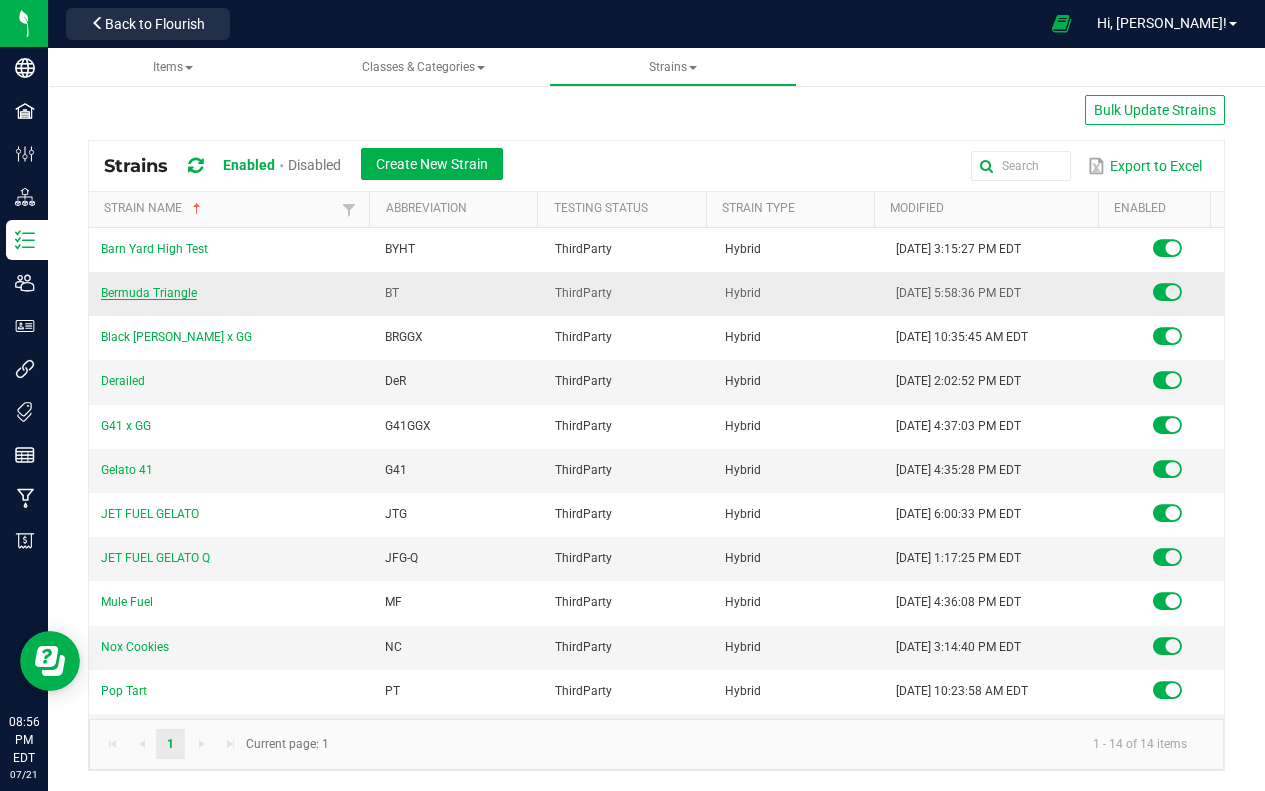 click on "Bermuda Triangle" at bounding box center [149, 293] 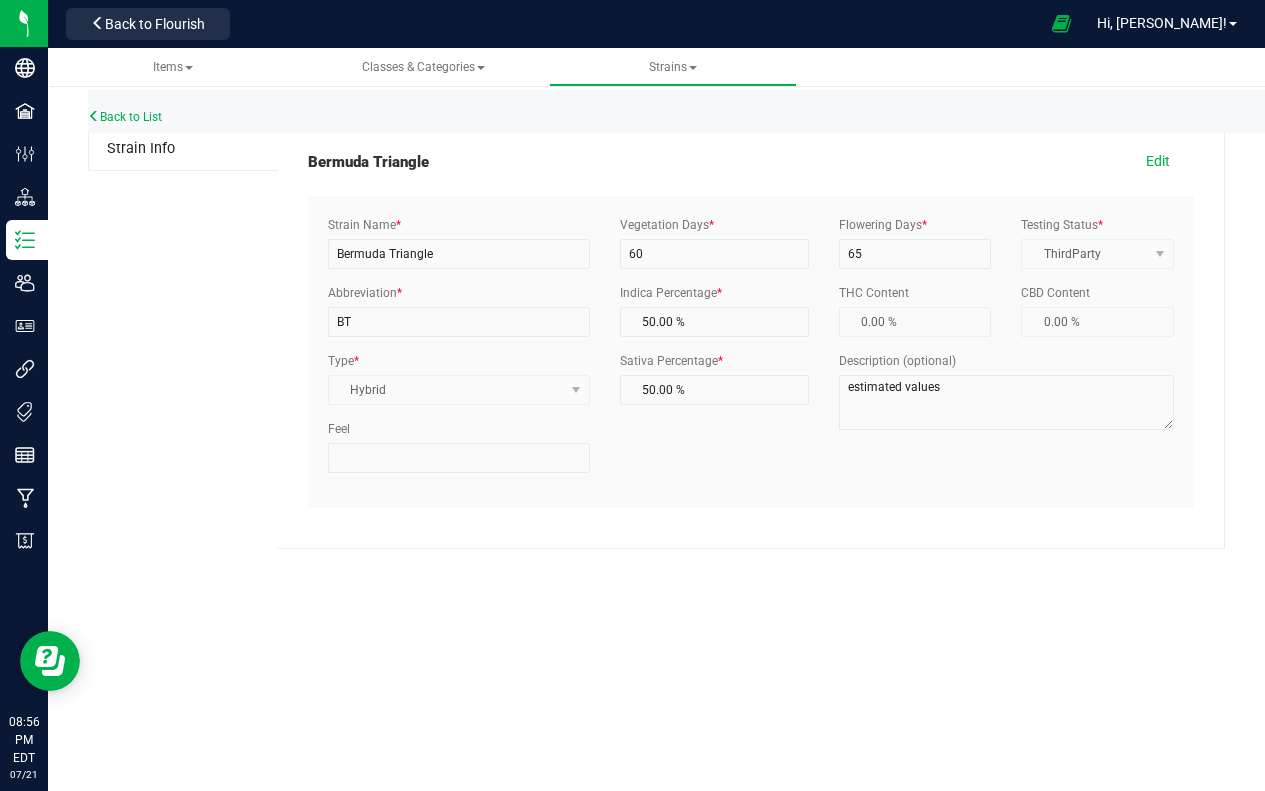 scroll, scrollTop: 0, scrollLeft: 0, axis: both 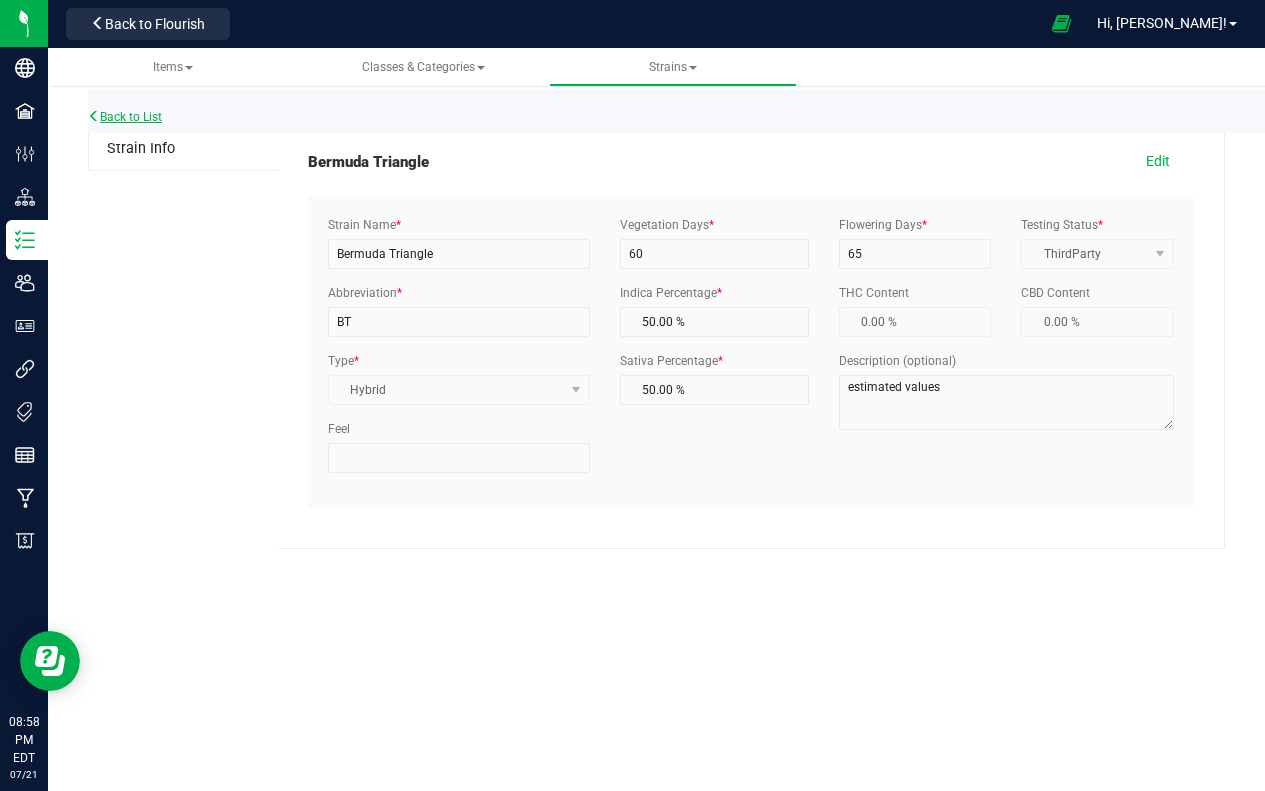 click on "Back to List" at bounding box center (125, 117) 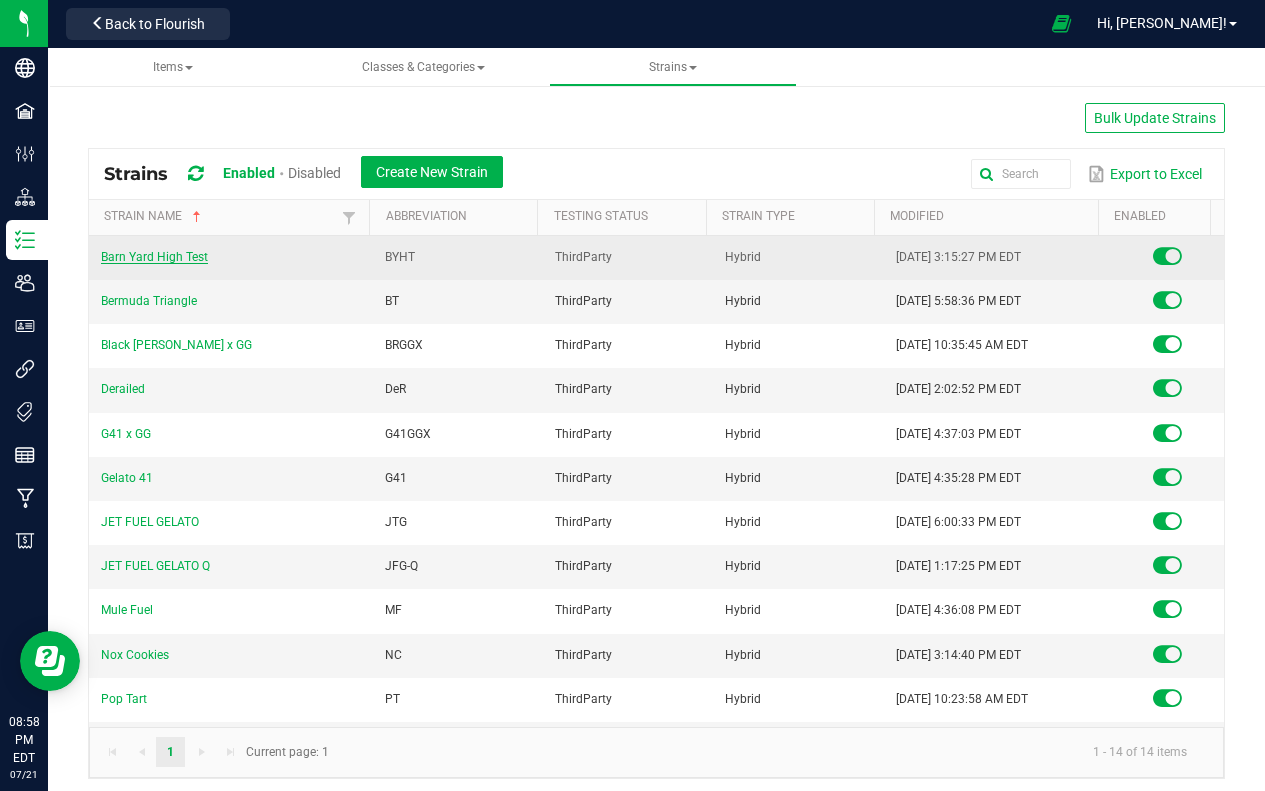 click on "Barn Yard High Test" at bounding box center [154, 257] 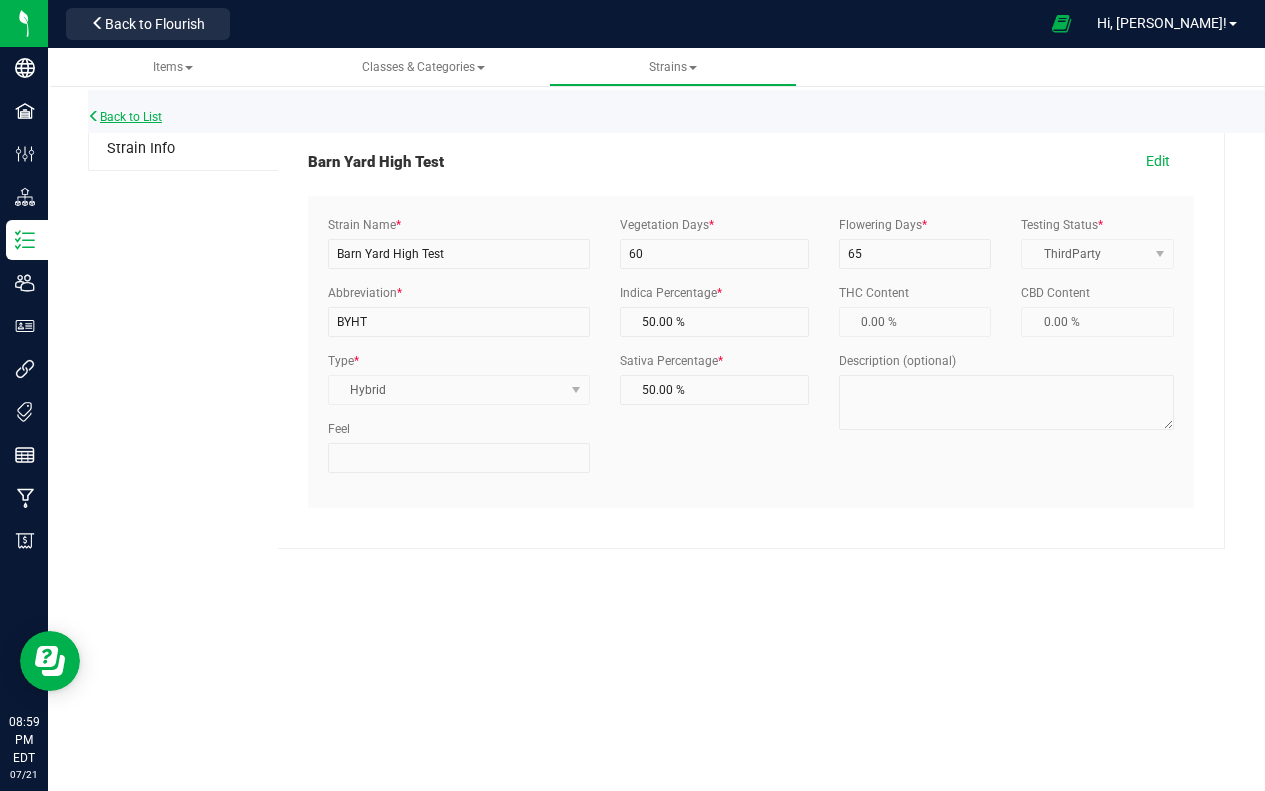 click on "Back to List" at bounding box center [125, 117] 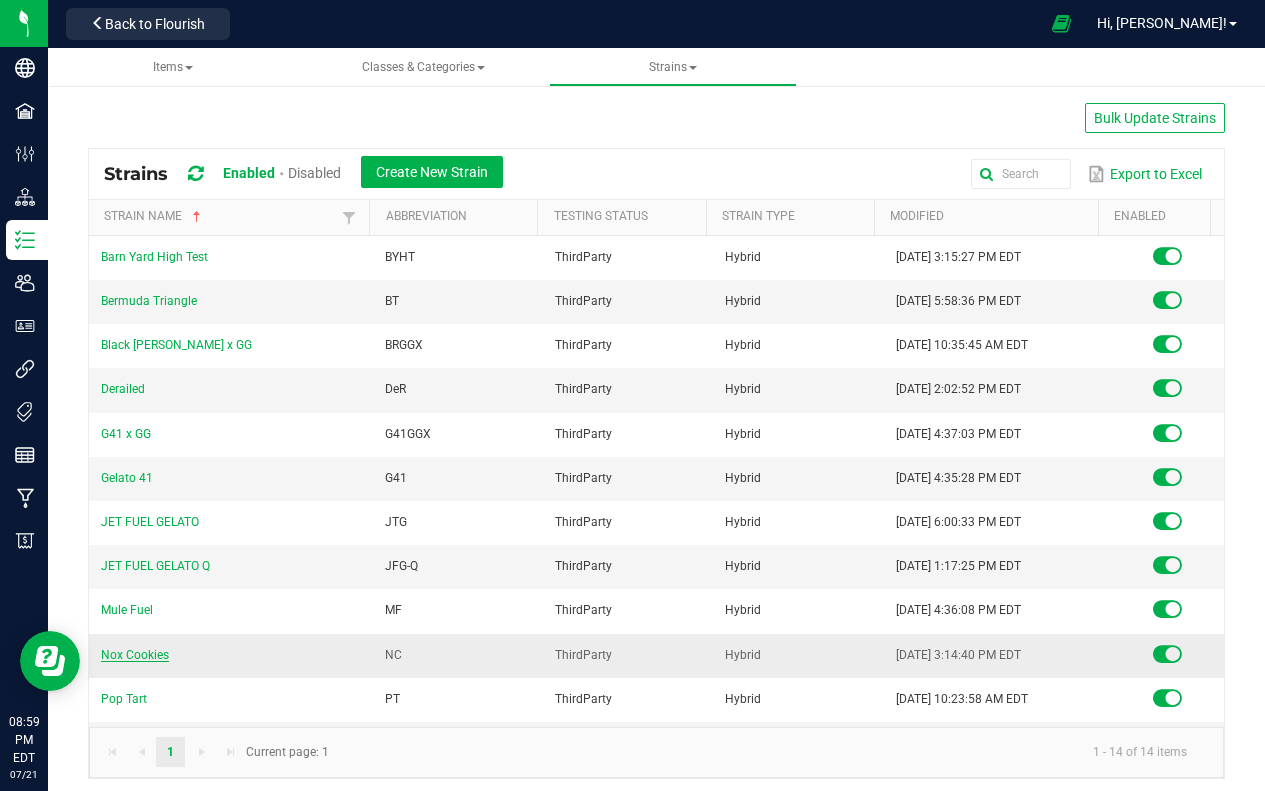 click on "Nox Cookies" at bounding box center (135, 655) 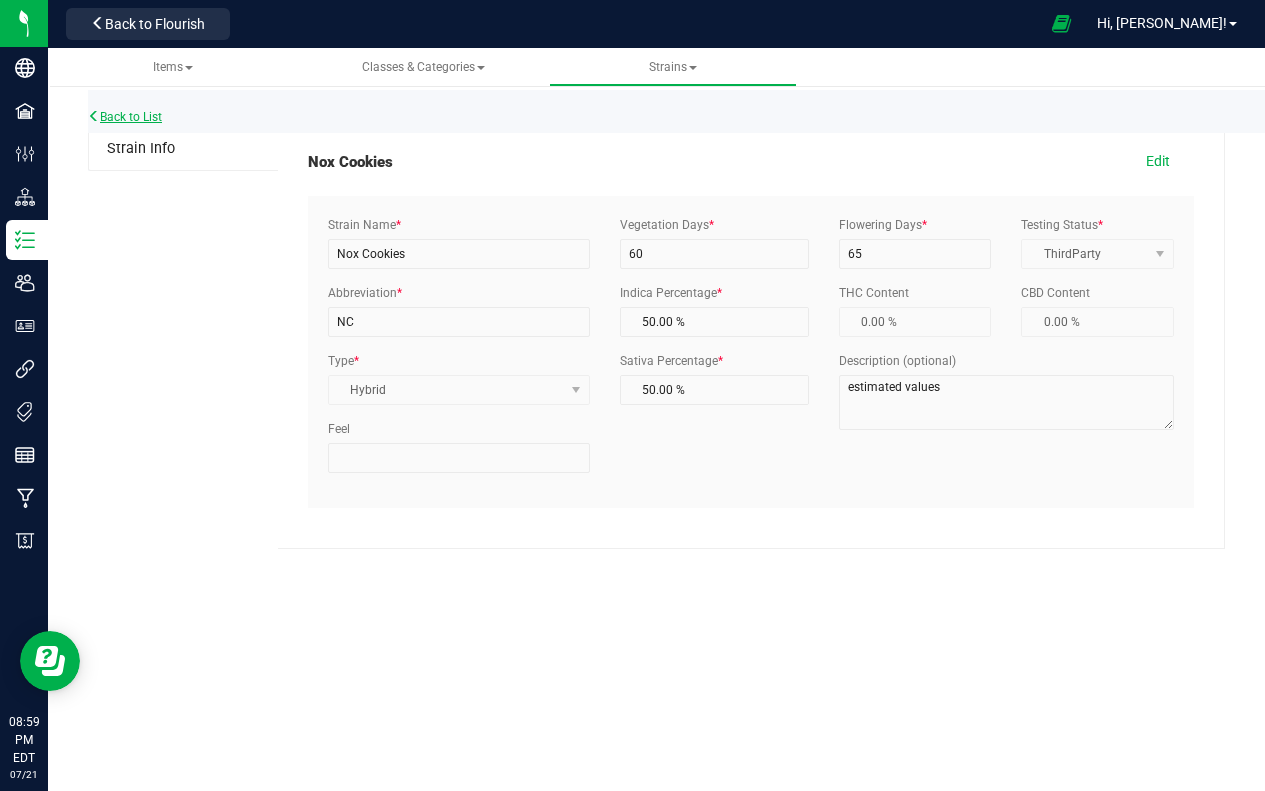 click on "Back to List" at bounding box center [125, 117] 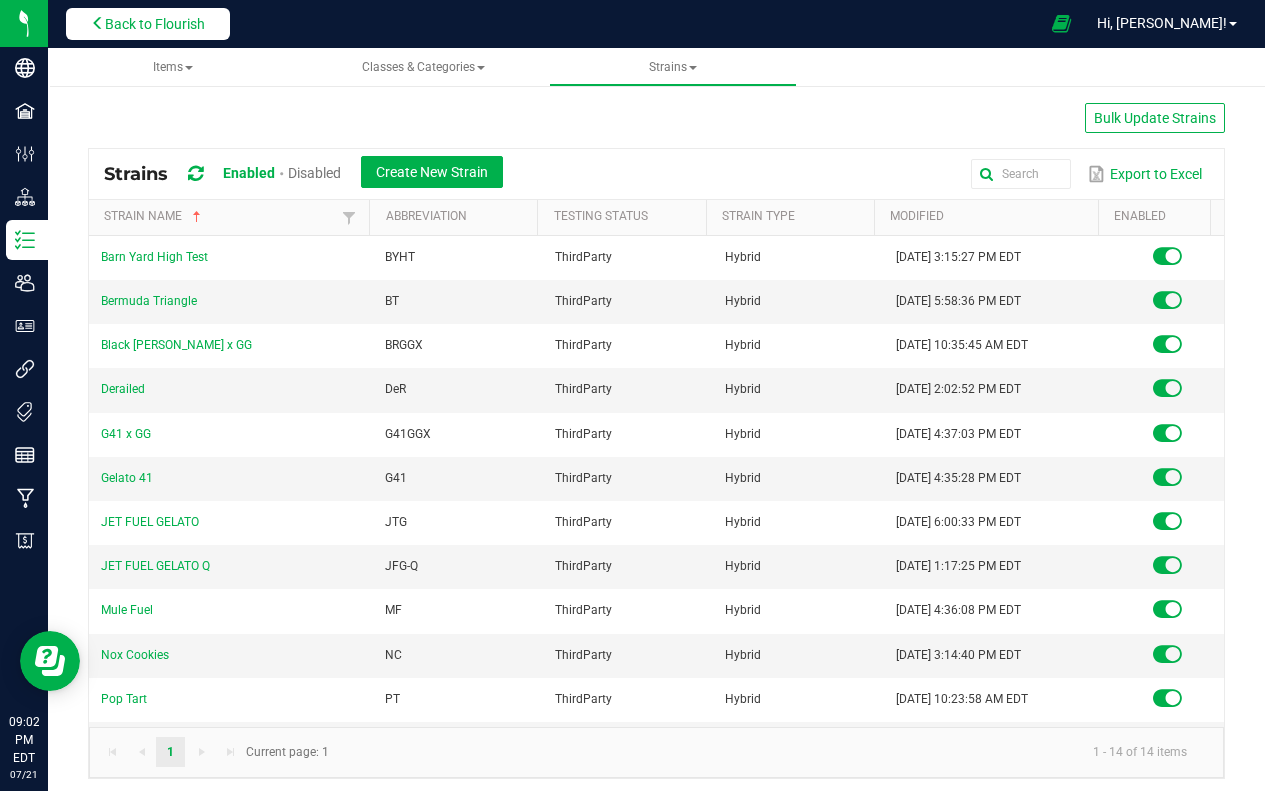 click on "Back to Flourish" at bounding box center [155, 24] 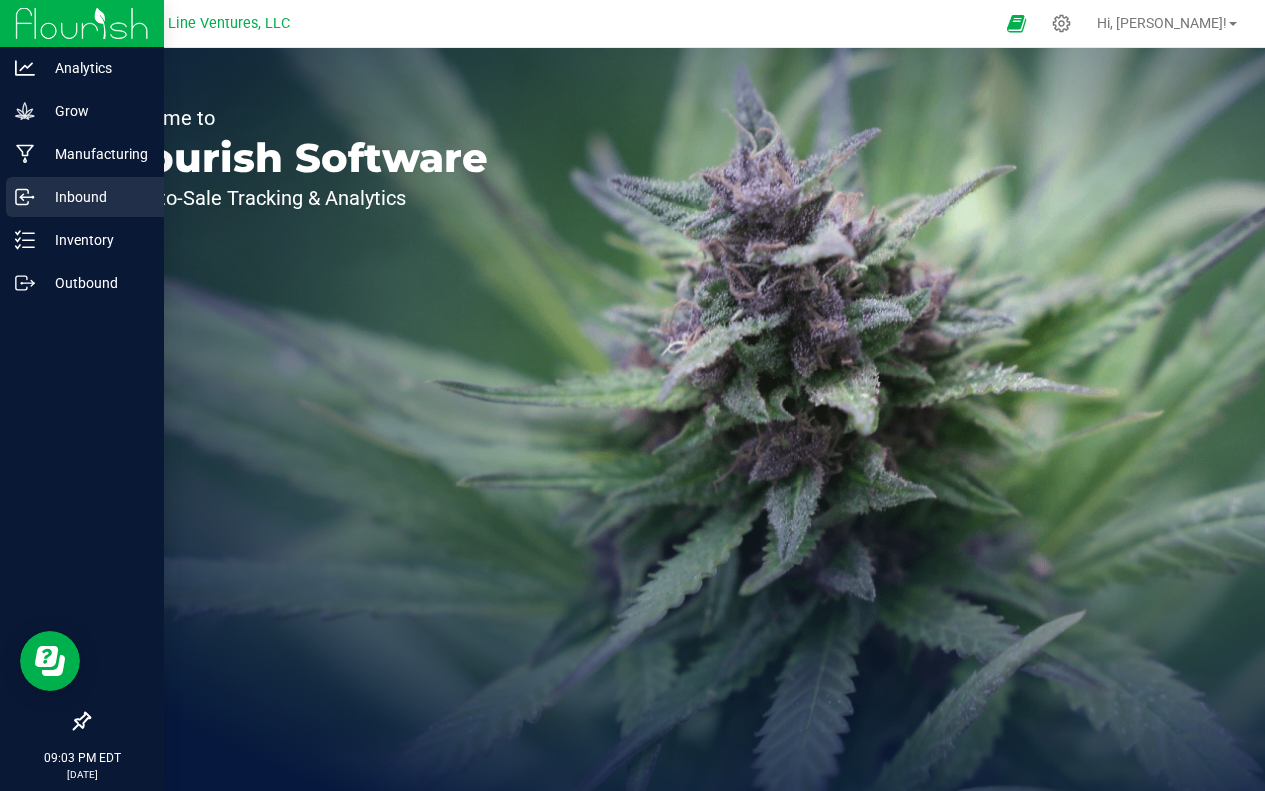 click on "Inbound" at bounding box center [95, 197] 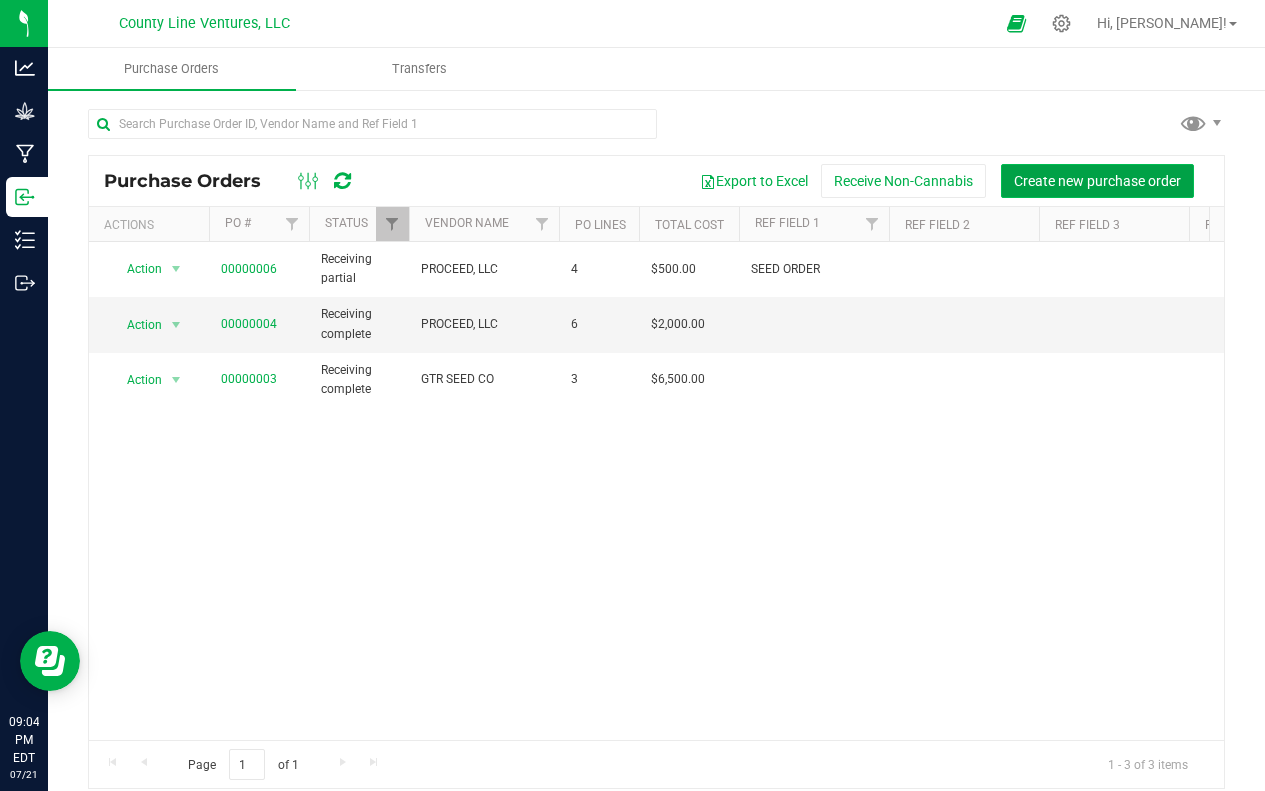 click on "Create new purchase order" at bounding box center [1097, 181] 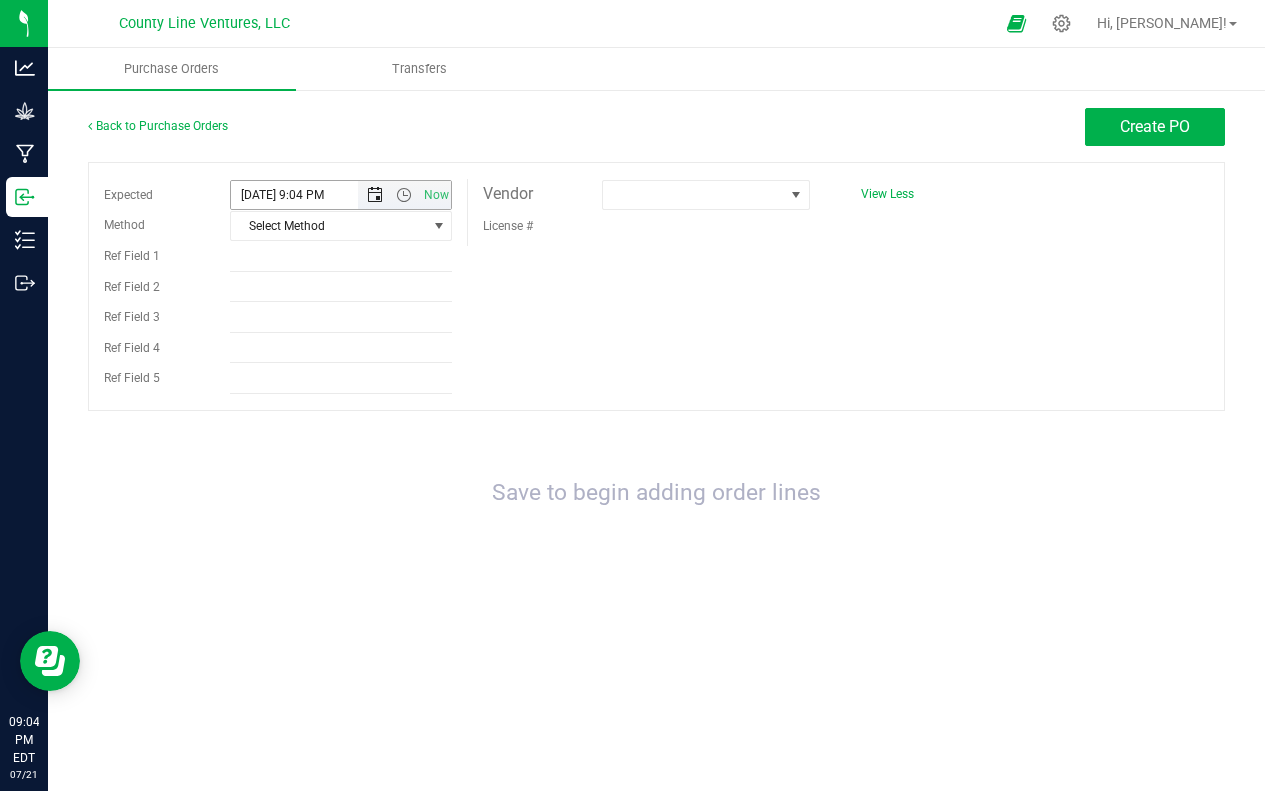click at bounding box center (375, 195) 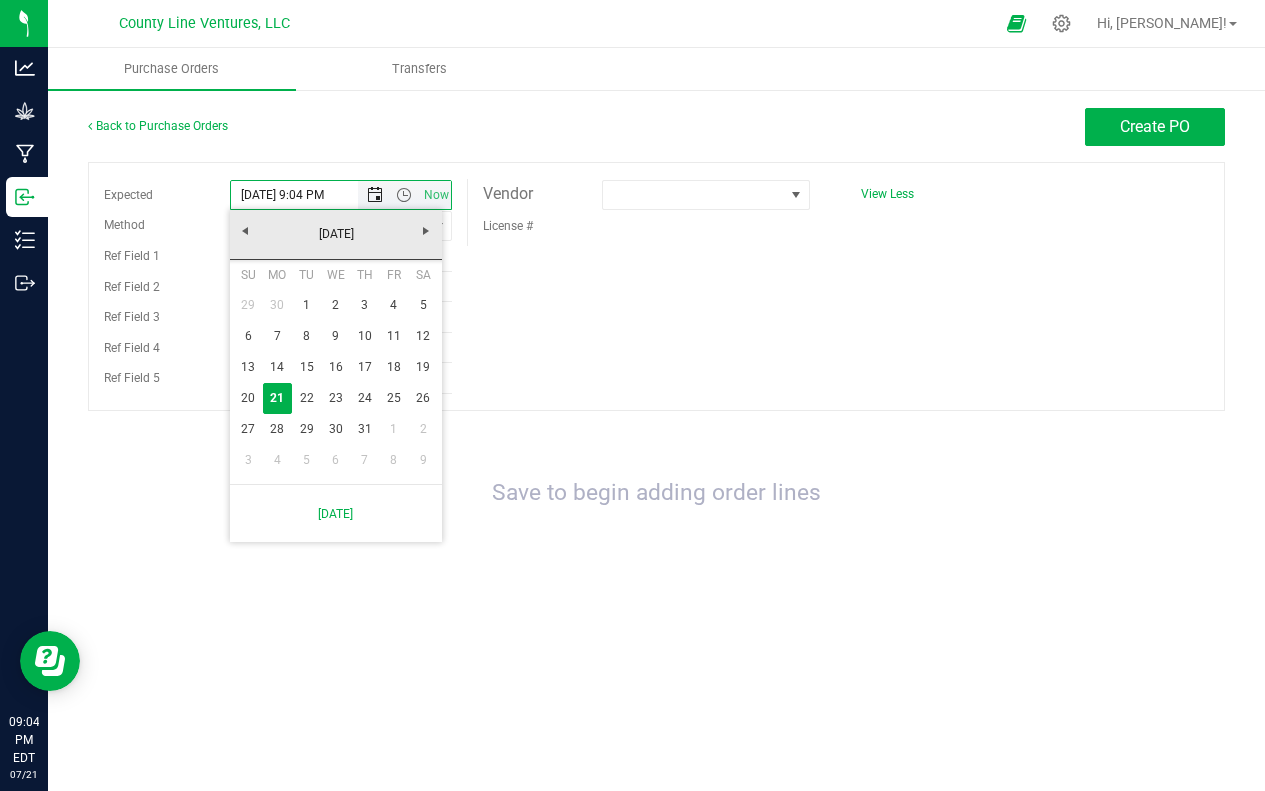 click at bounding box center [375, 195] 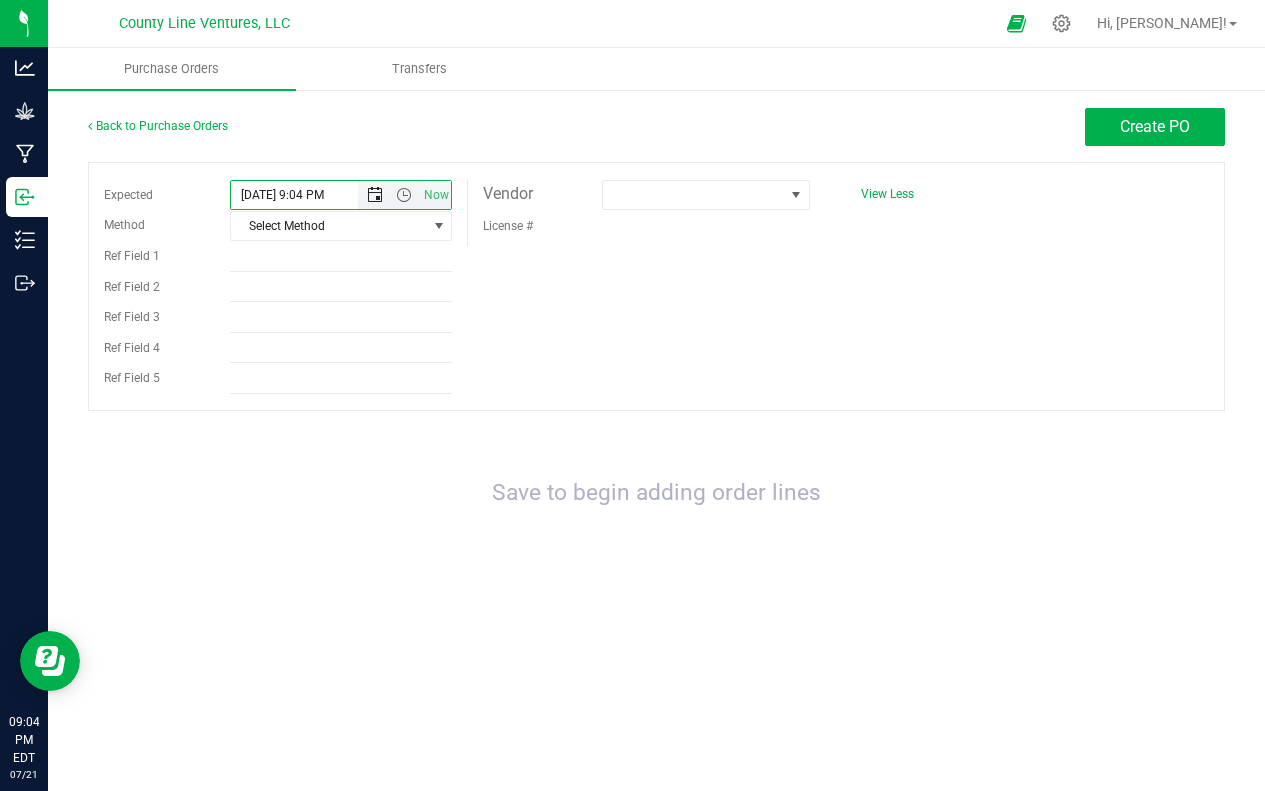 click at bounding box center (375, 195) 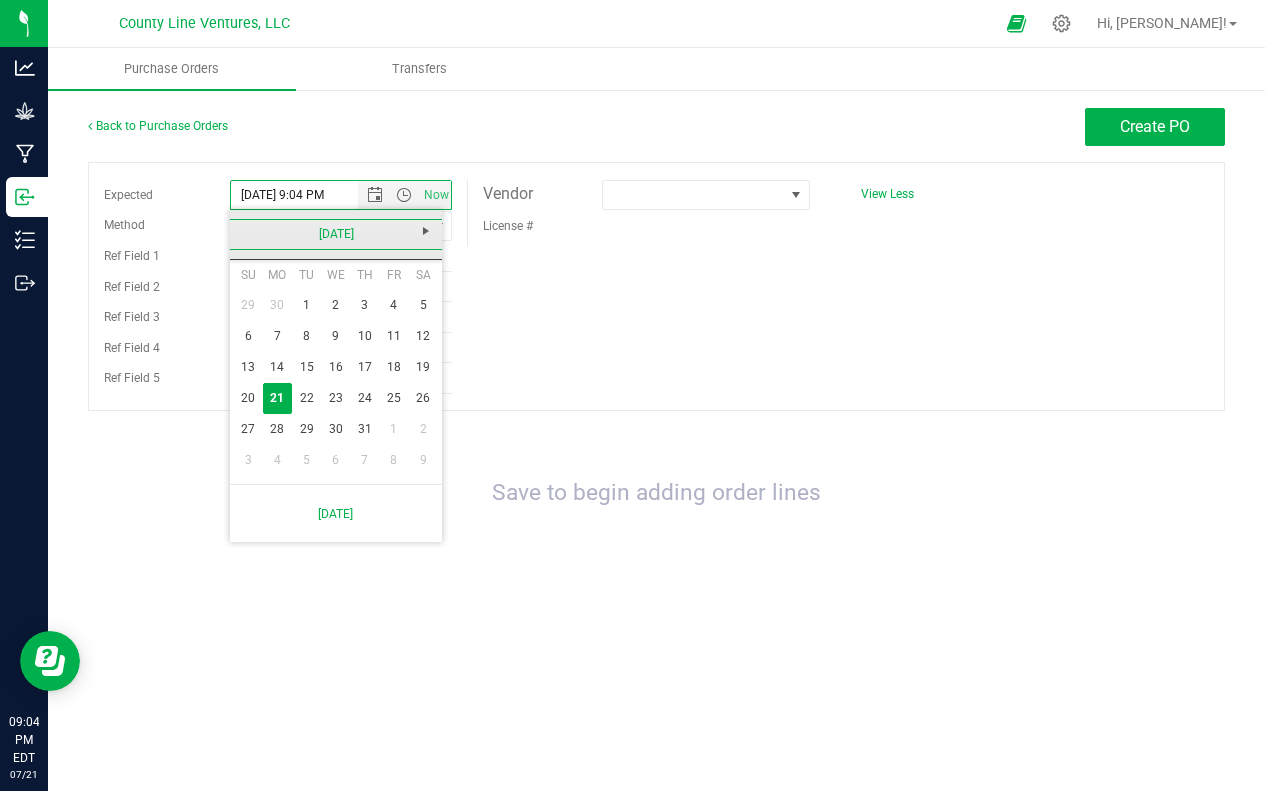 click on "[DATE]" at bounding box center [336, 234] 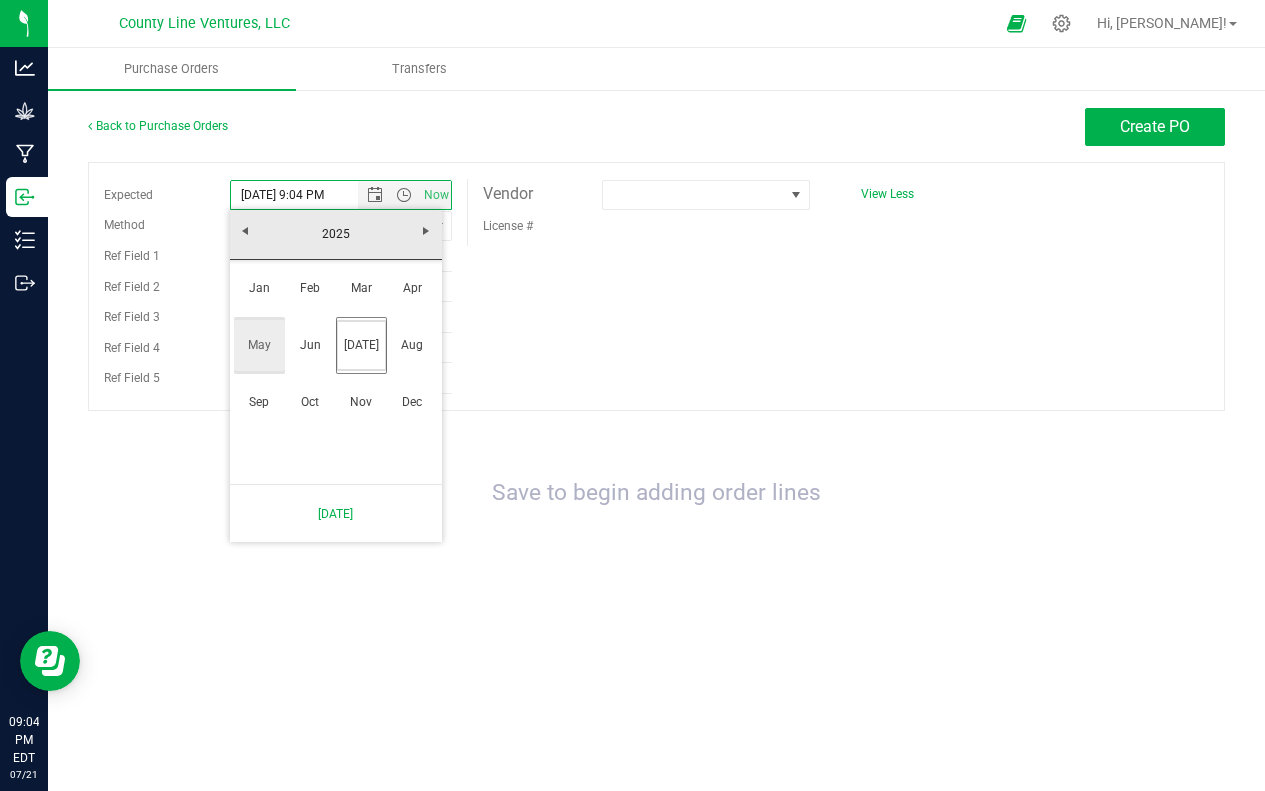 click on "May" at bounding box center (259, 345) 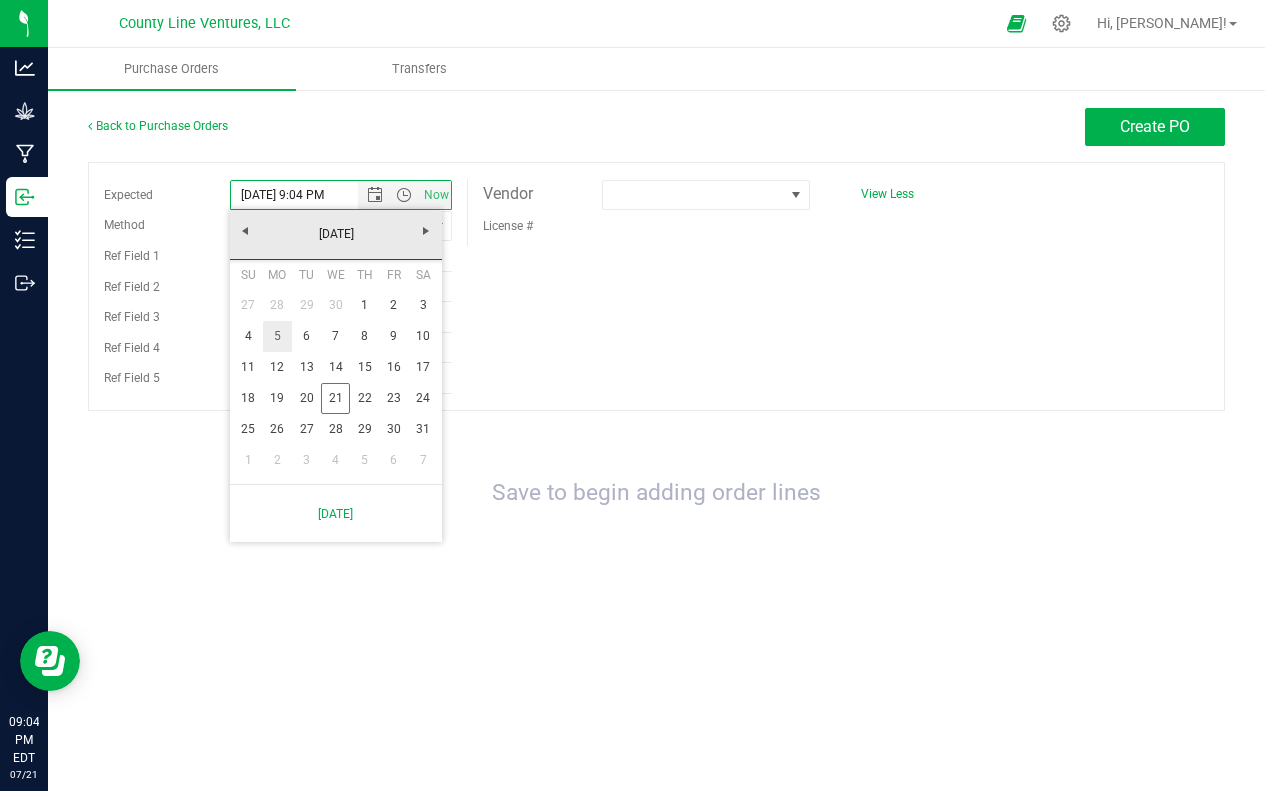 click on "5" at bounding box center (277, 336) 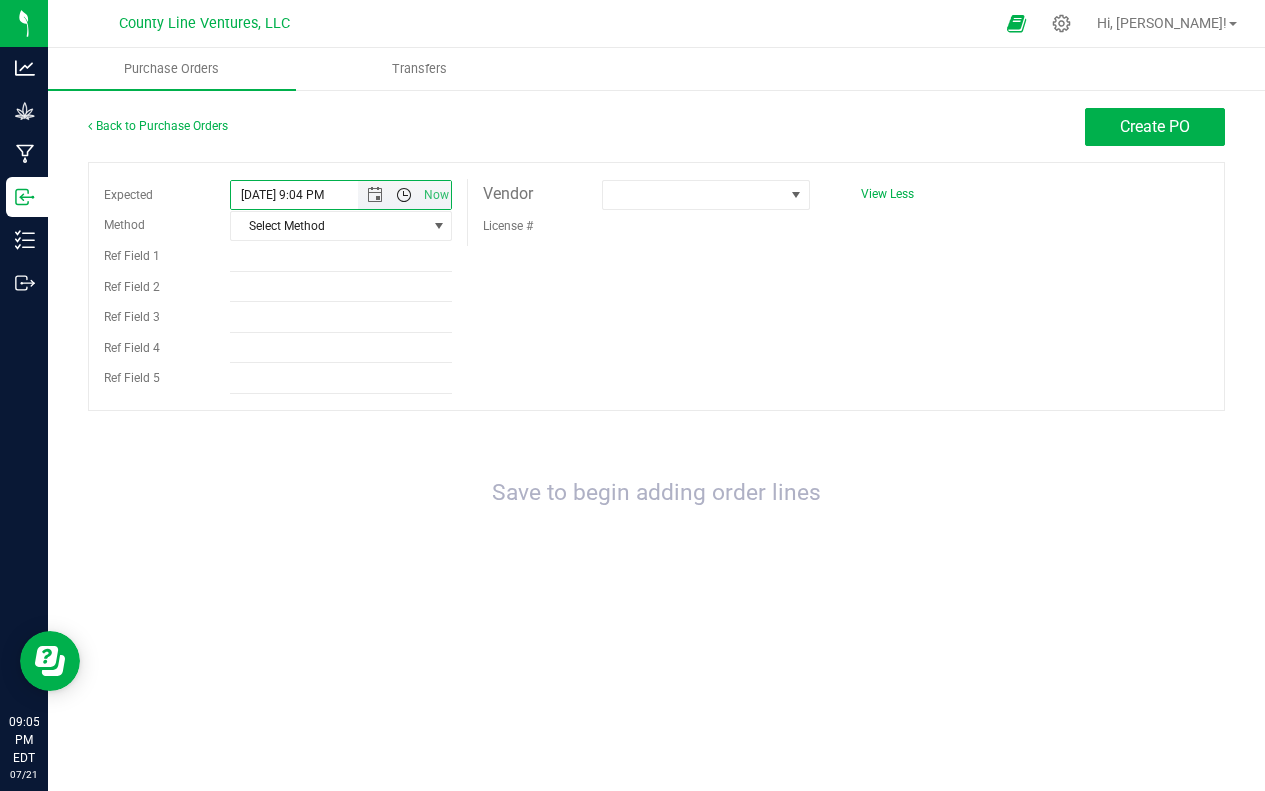 click at bounding box center [404, 195] 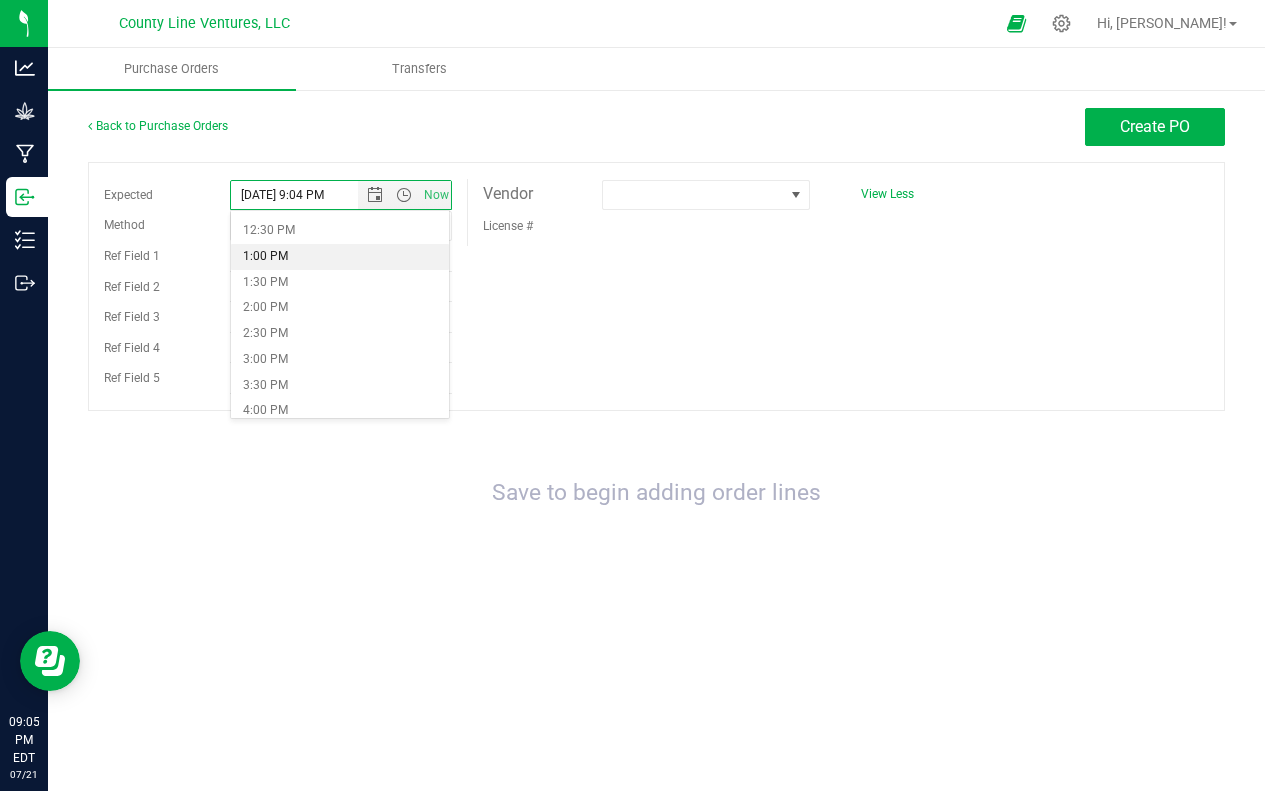 scroll, scrollTop: 640, scrollLeft: 0, axis: vertical 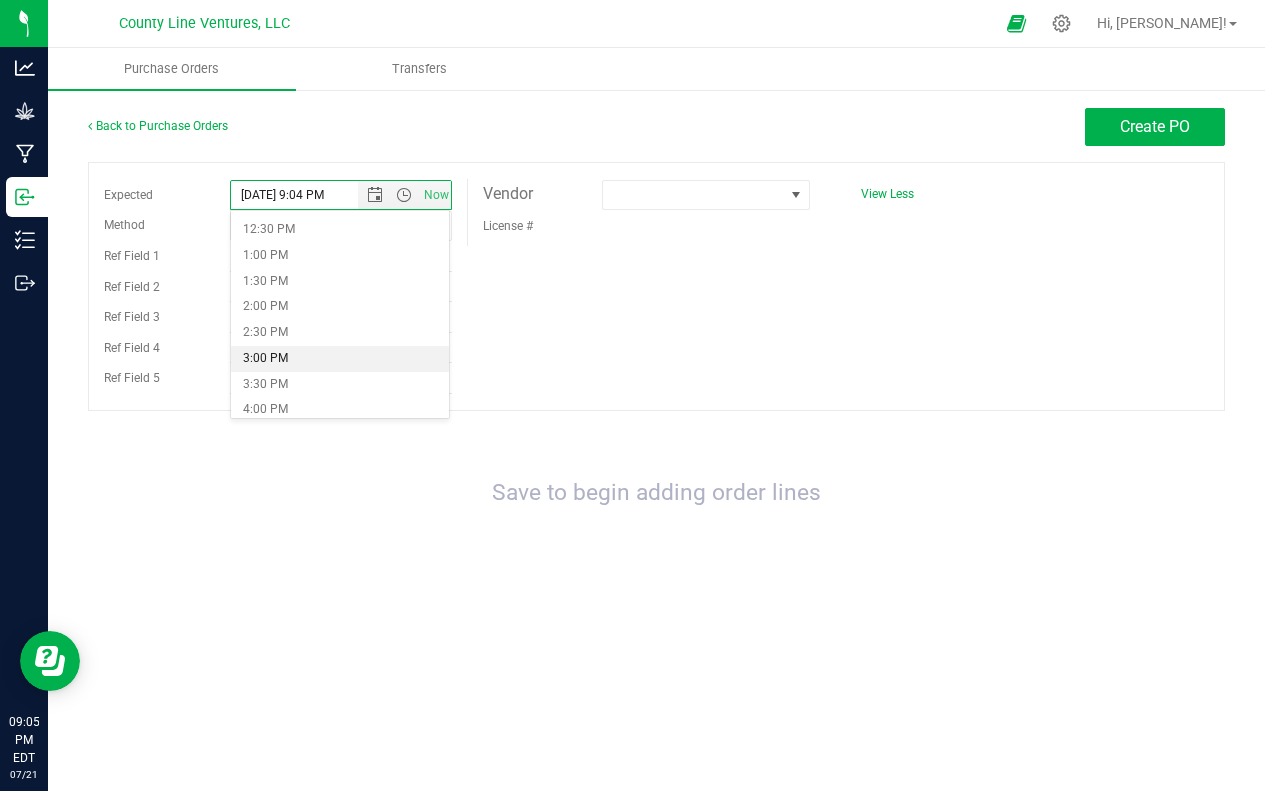 click on "3:00 PM" at bounding box center [340, 359] 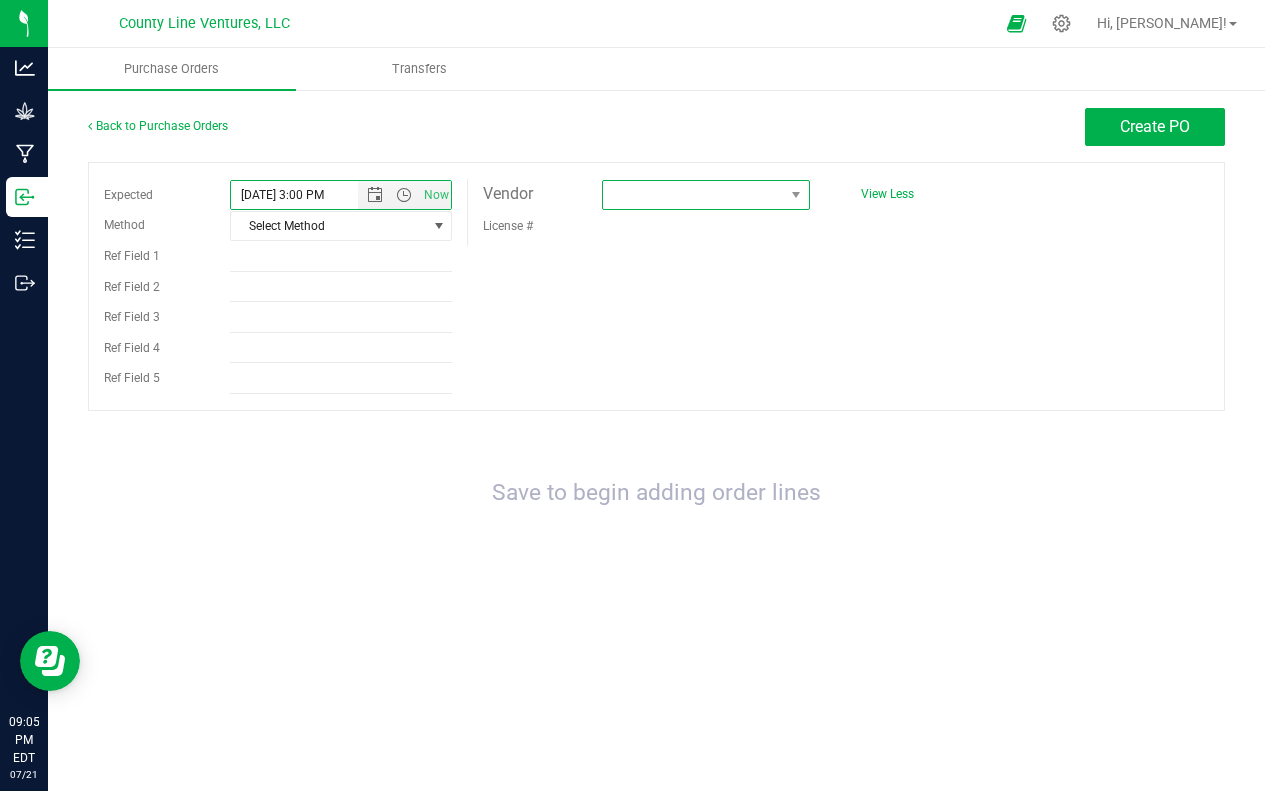 click at bounding box center (693, 195) 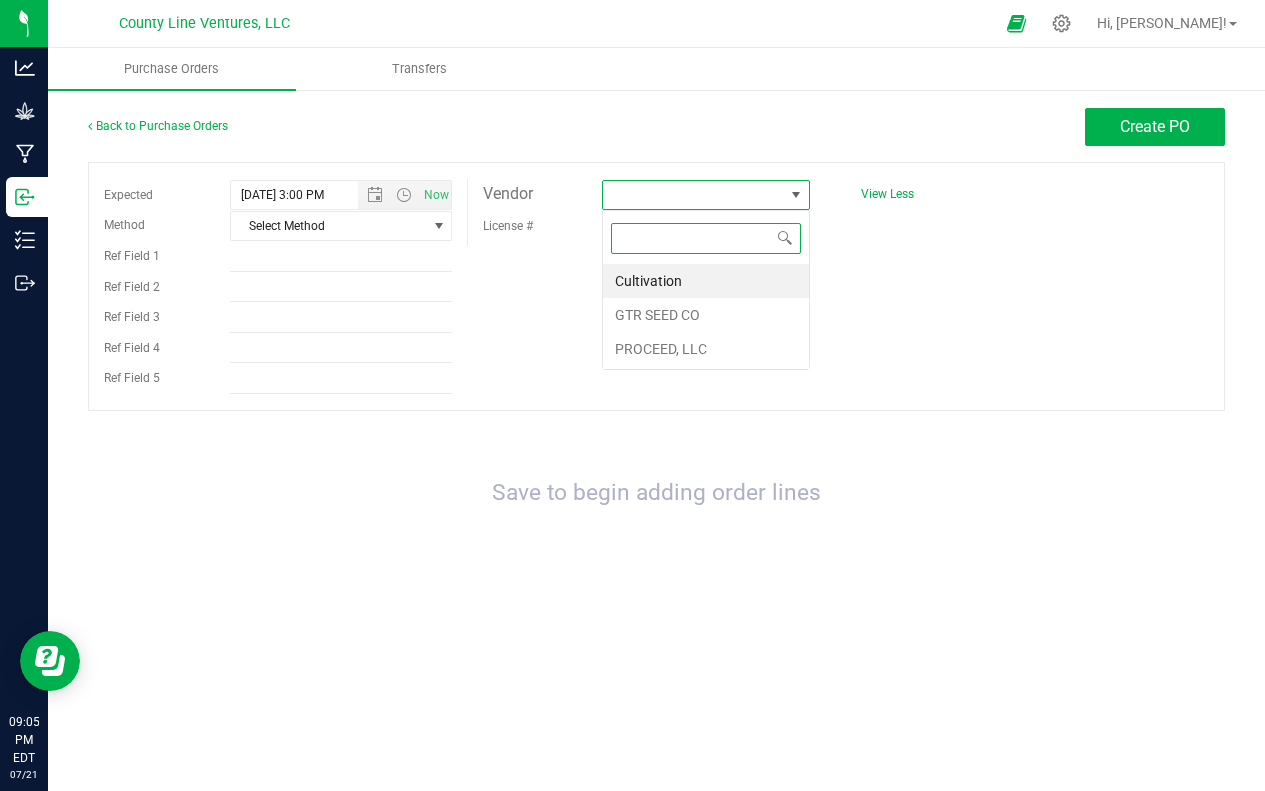 scroll, scrollTop: 99970, scrollLeft: 99792, axis: both 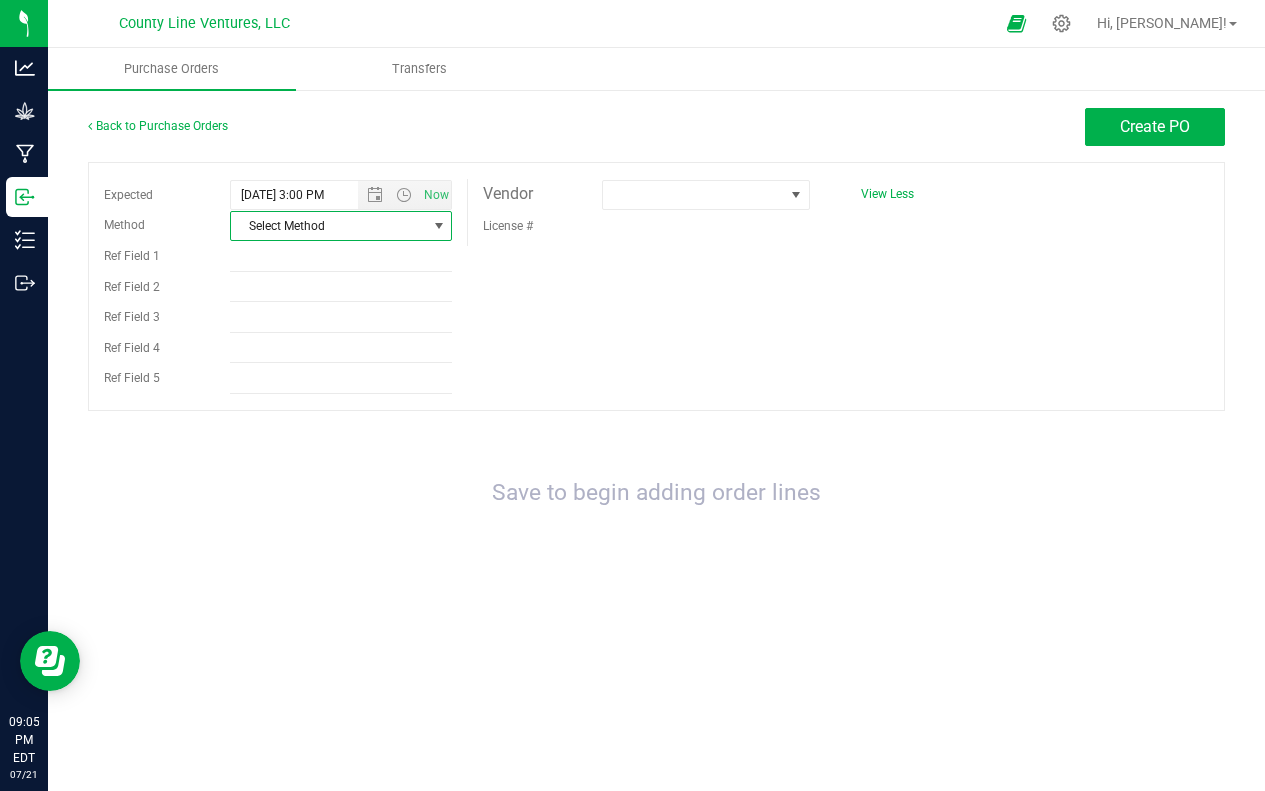 click at bounding box center [439, 226] 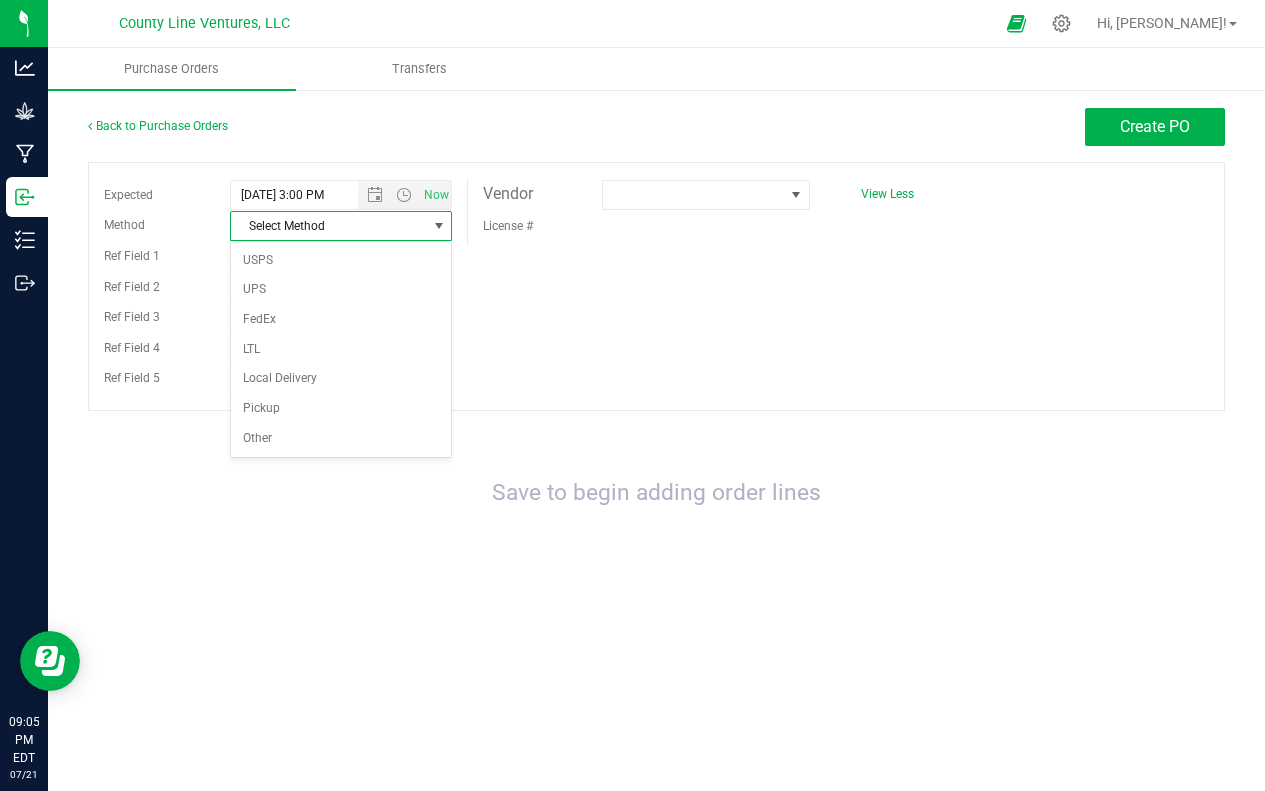 click at bounding box center (439, 226) 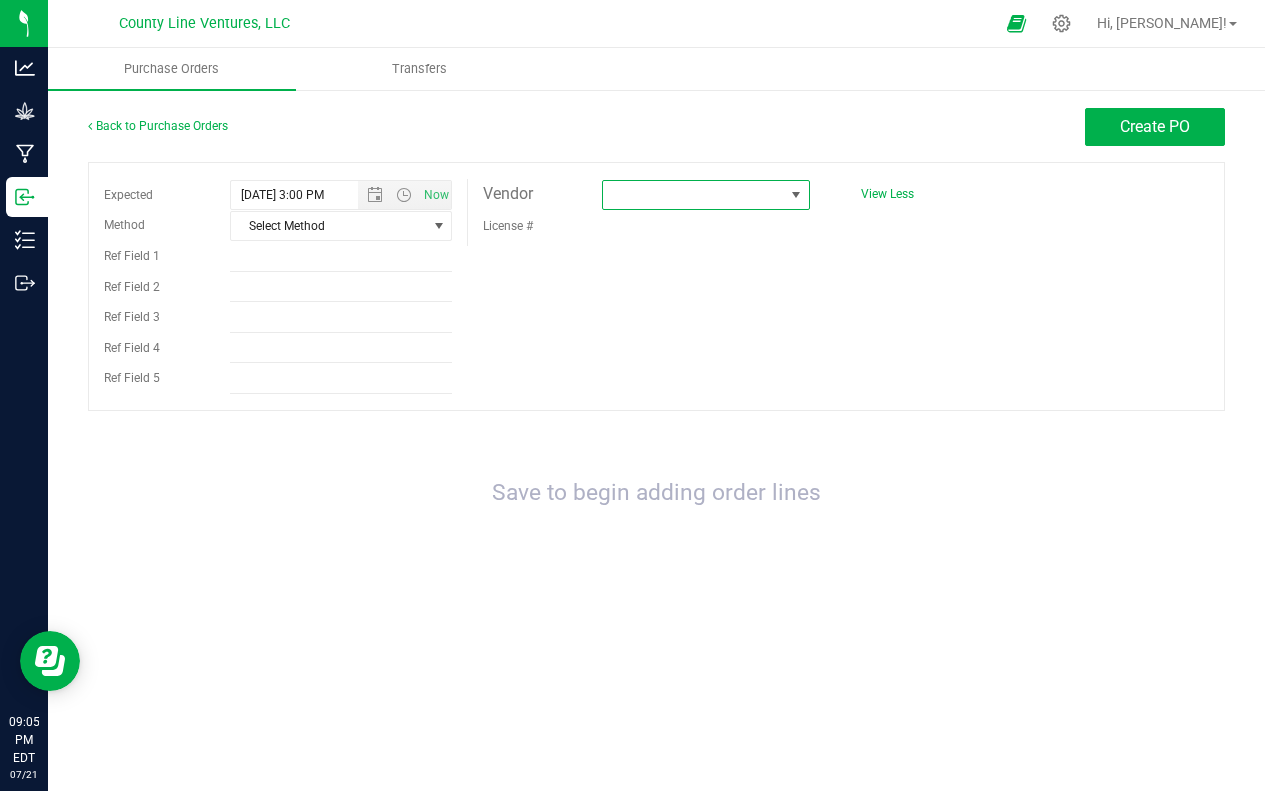 click at bounding box center (693, 195) 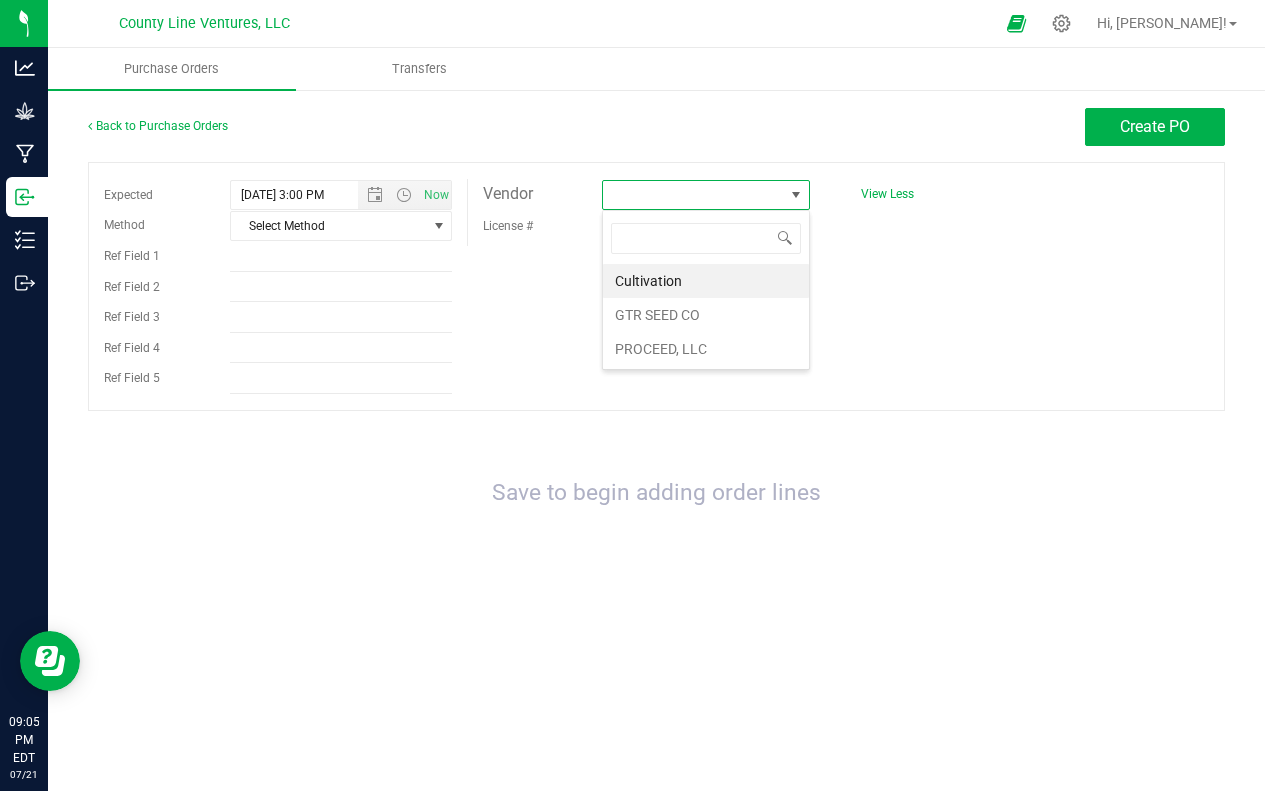 scroll, scrollTop: 99970, scrollLeft: 99792, axis: both 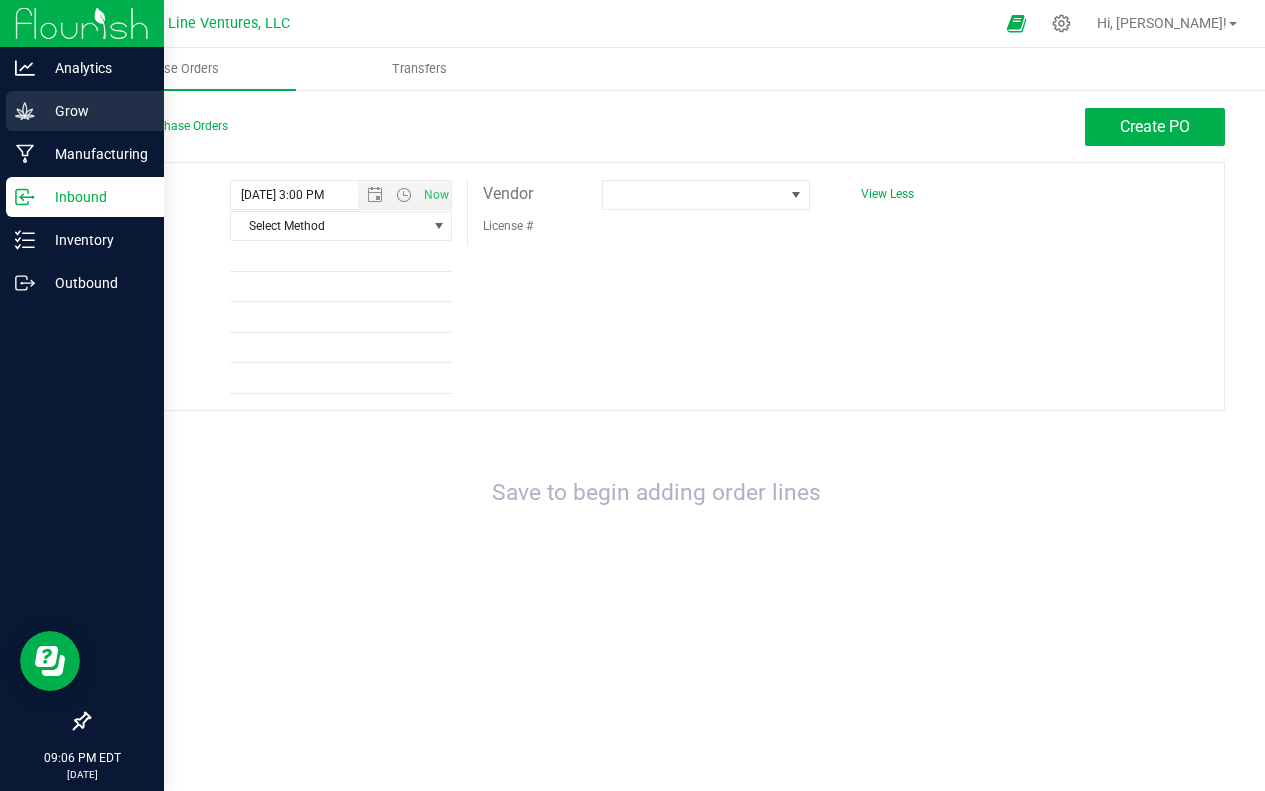 click on "Grow" at bounding box center (95, 111) 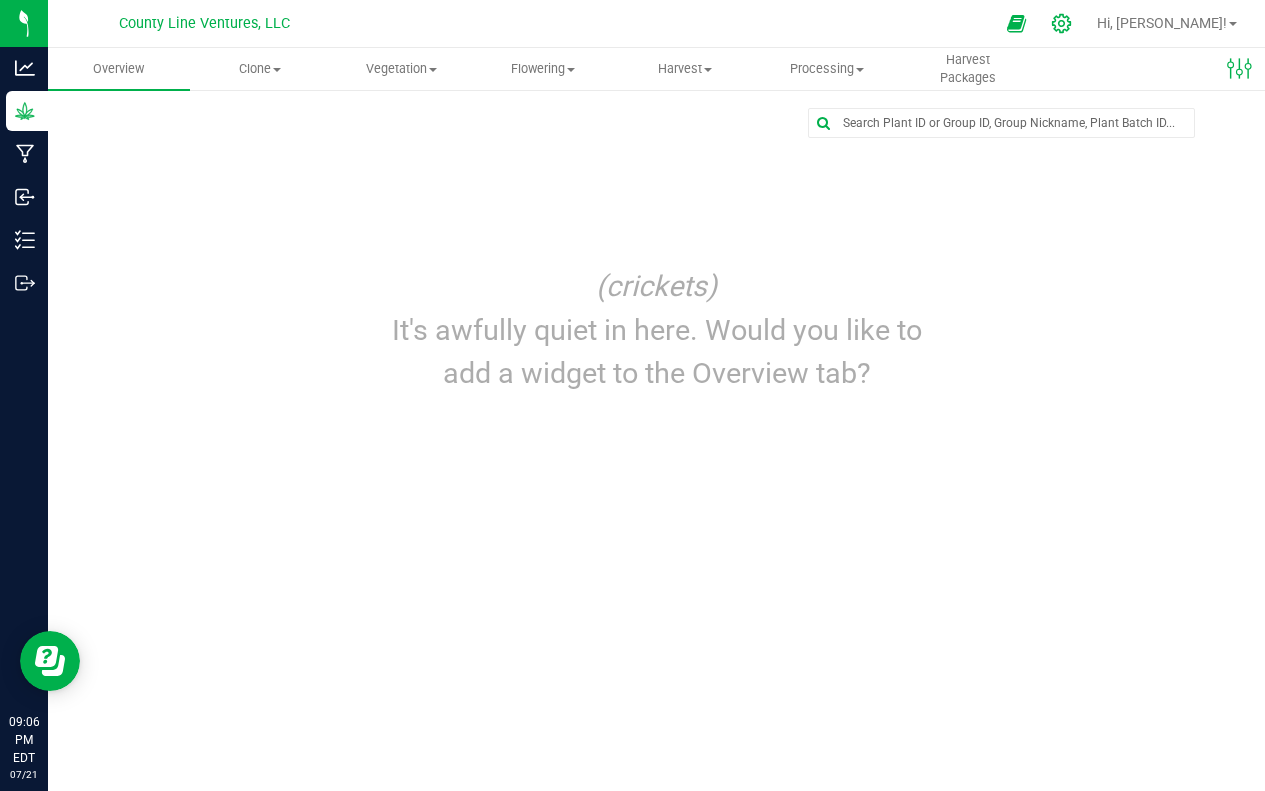 click 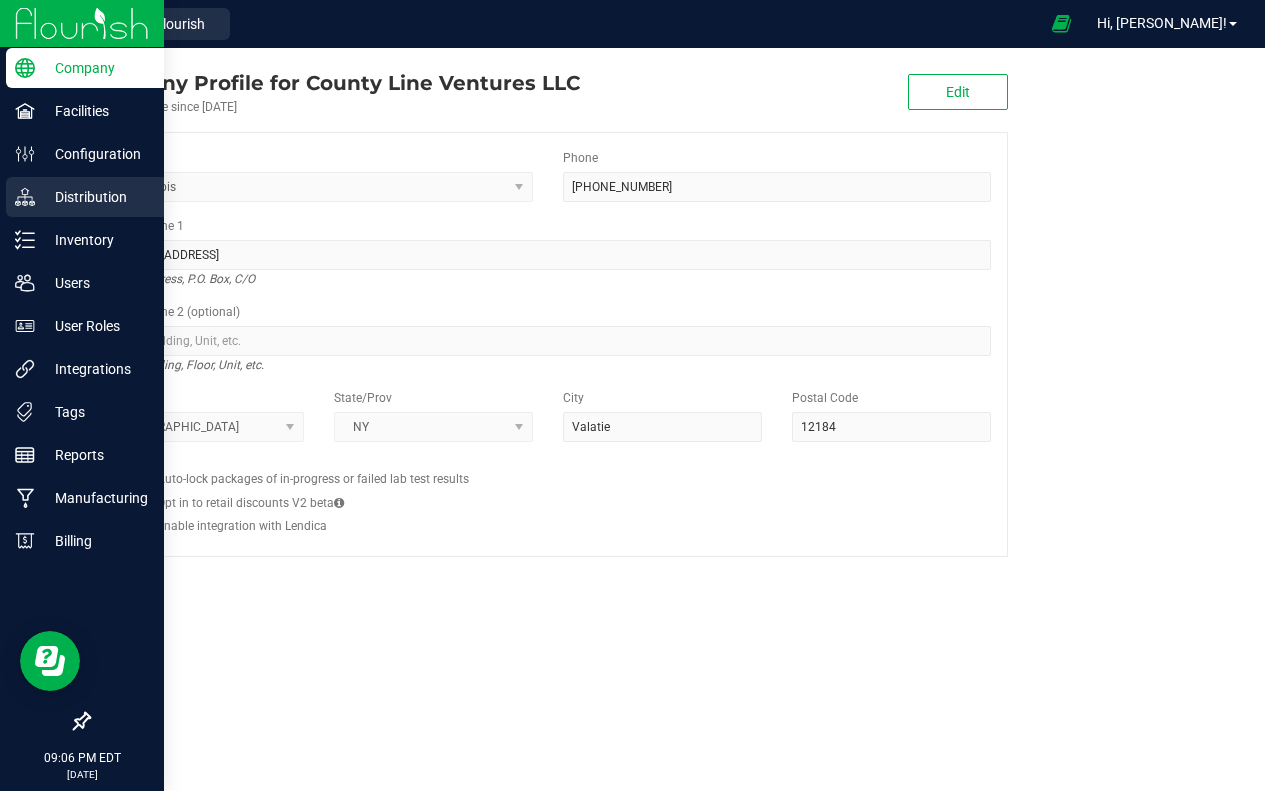 click on "Distribution" at bounding box center [95, 197] 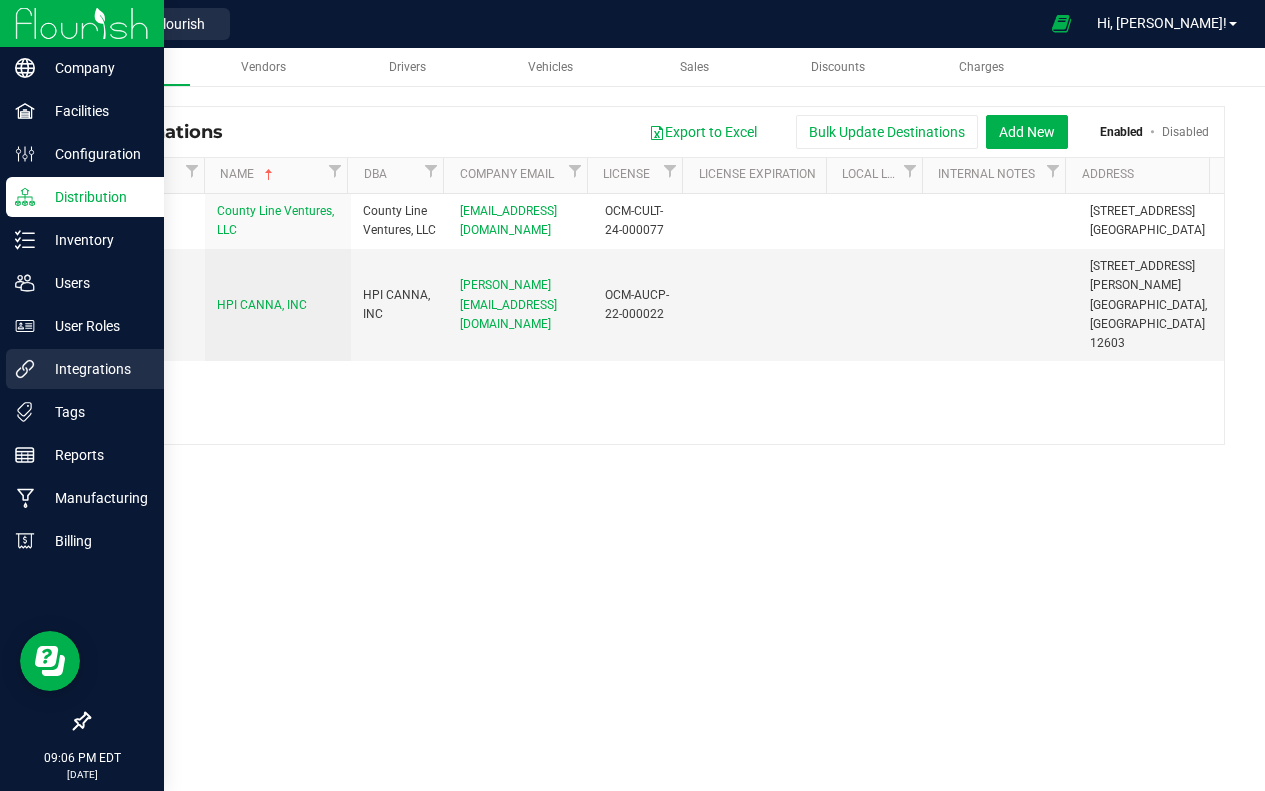 click on "Integrations" at bounding box center [95, 369] 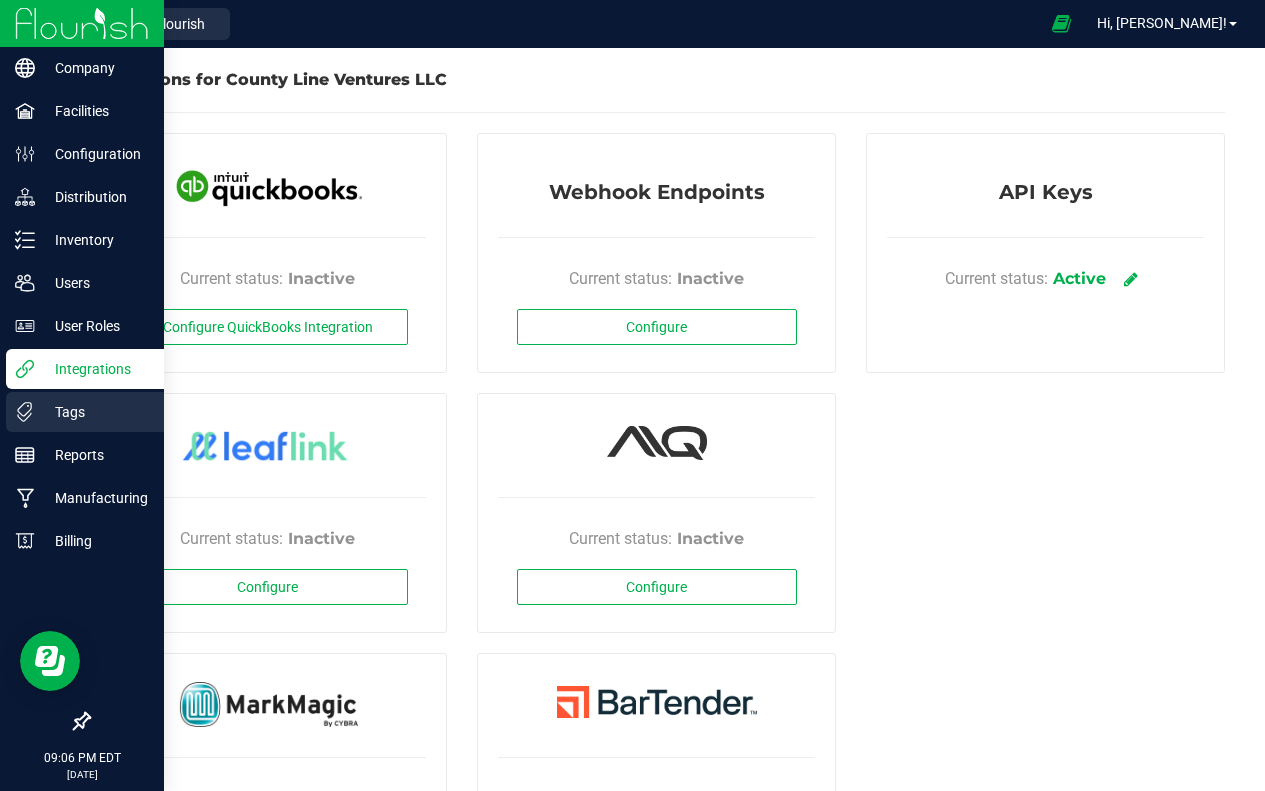 click on "Tags" at bounding box center (95, 412) 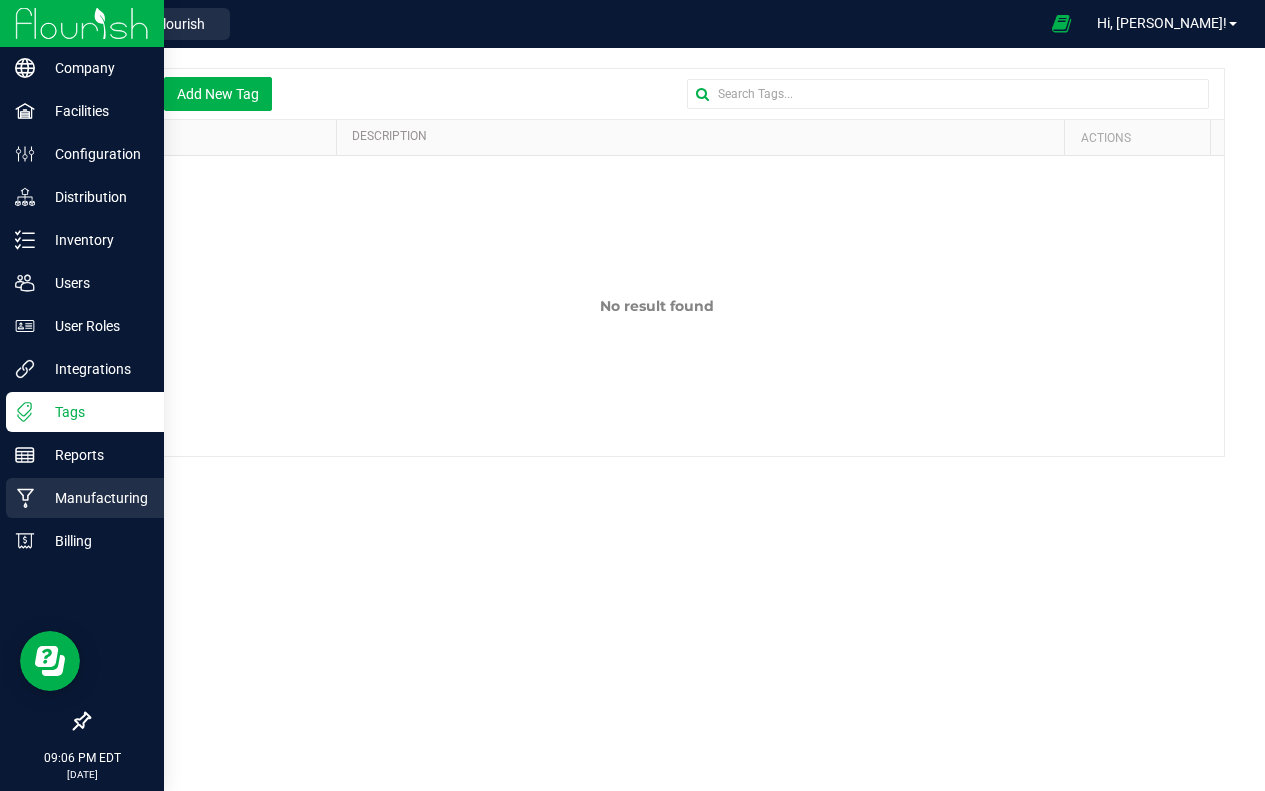 click on "Manufacturing" at bounding box center [95, 498] 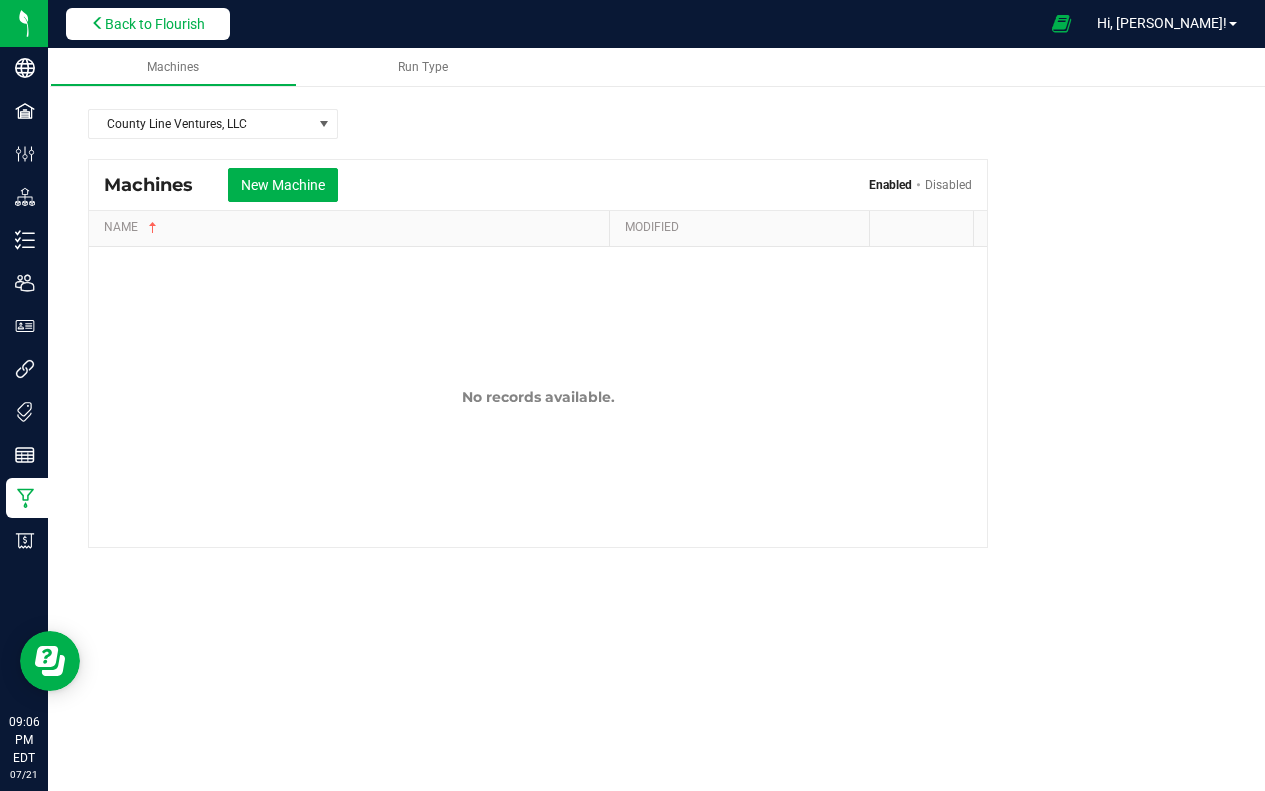 click on "Back to Flourish" at bounding box center [155, 24] 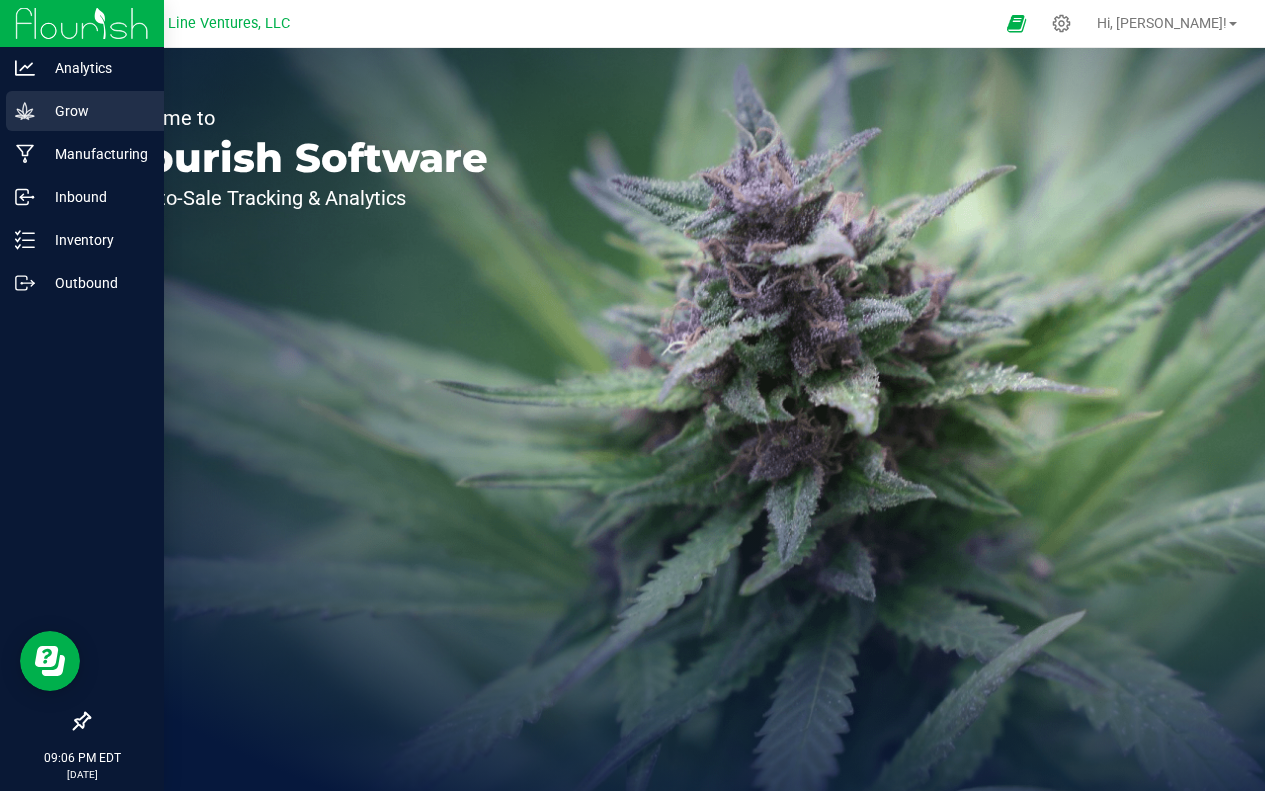 click 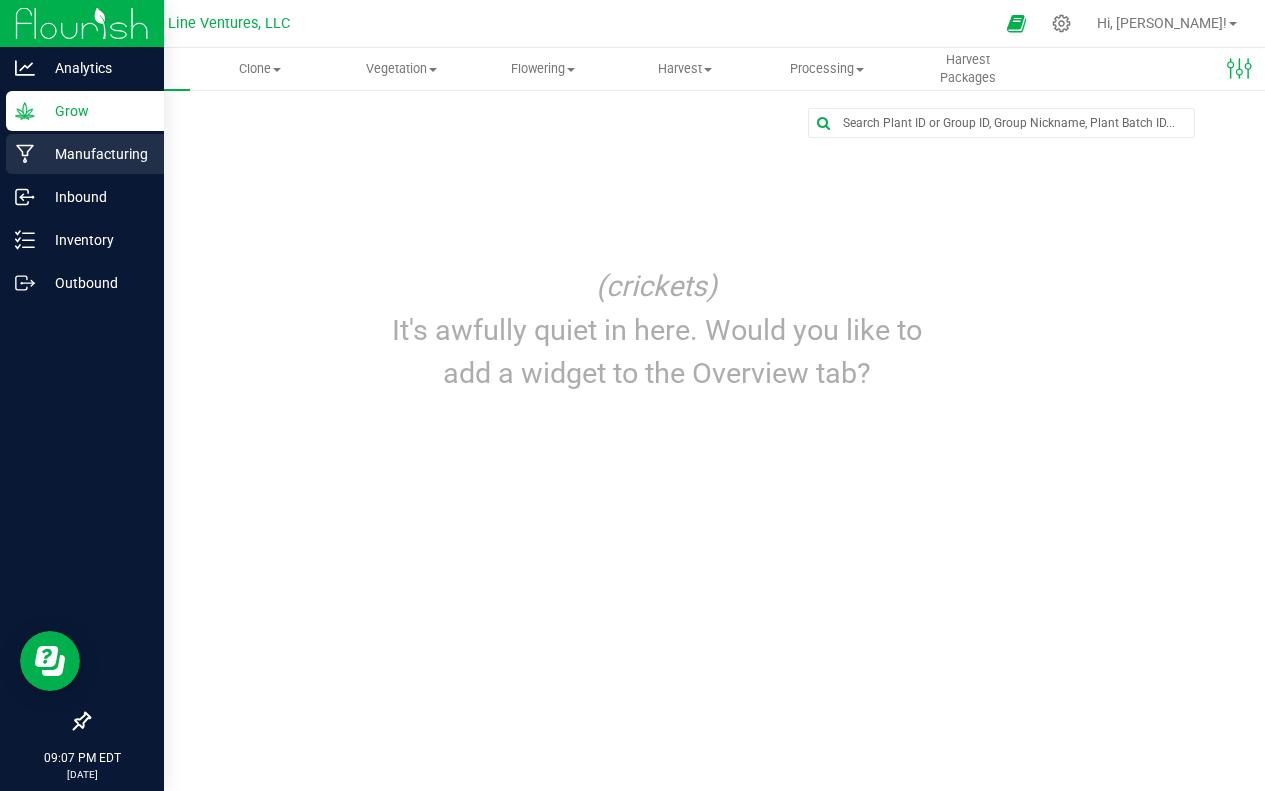 click 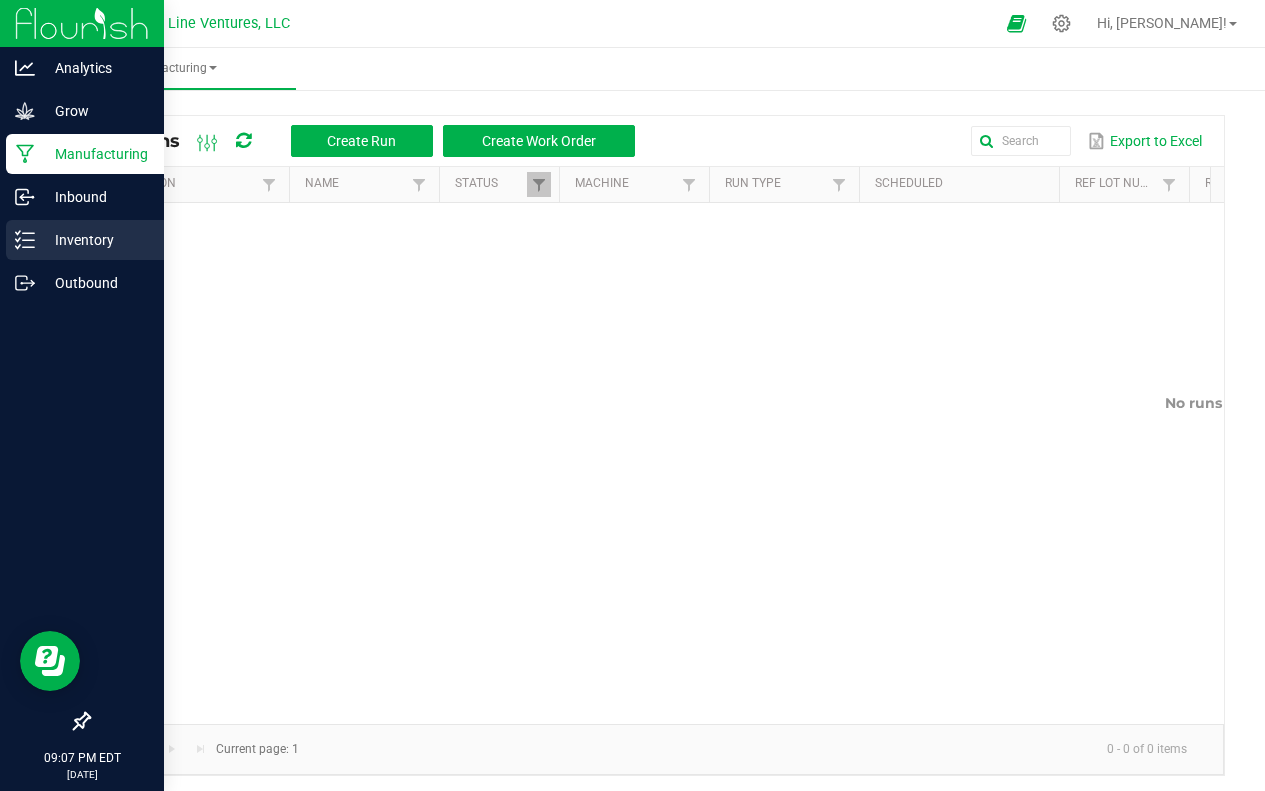 click on "Inventory" at bounding box center (95, 240) 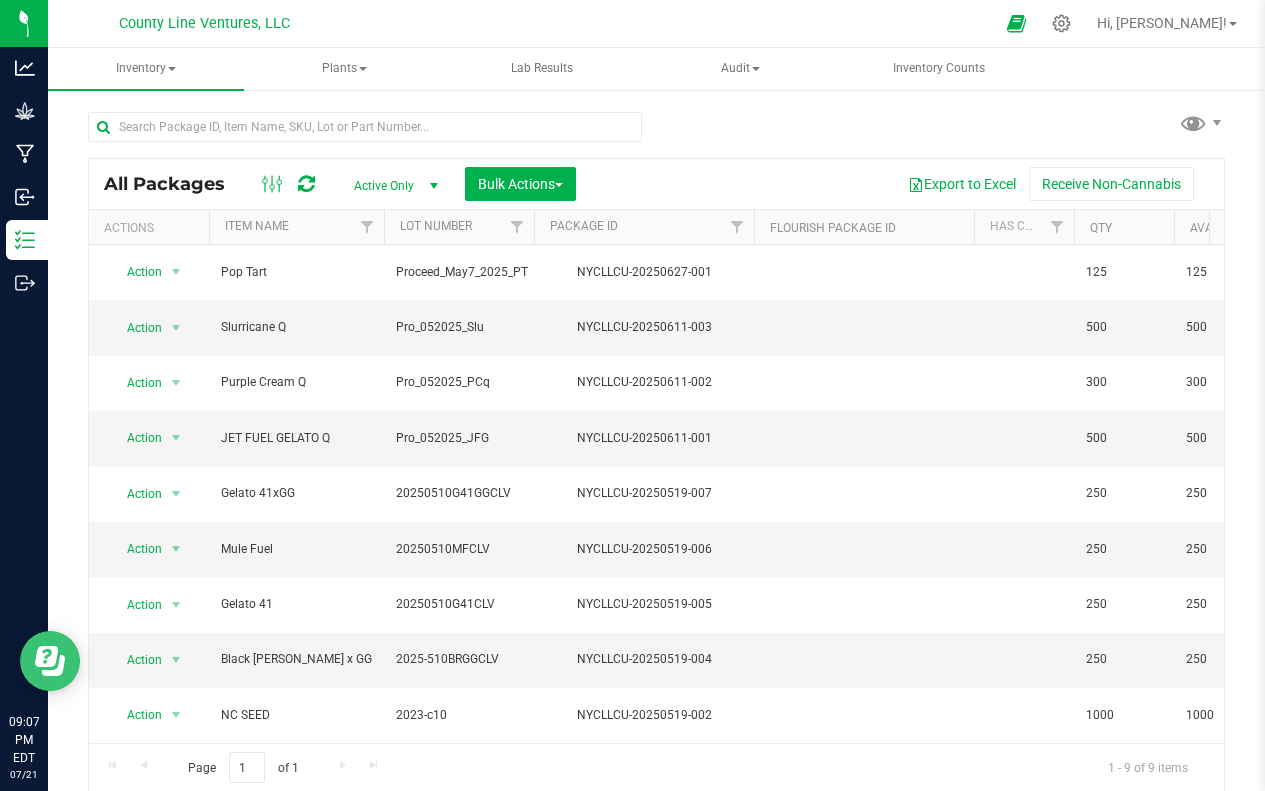 click 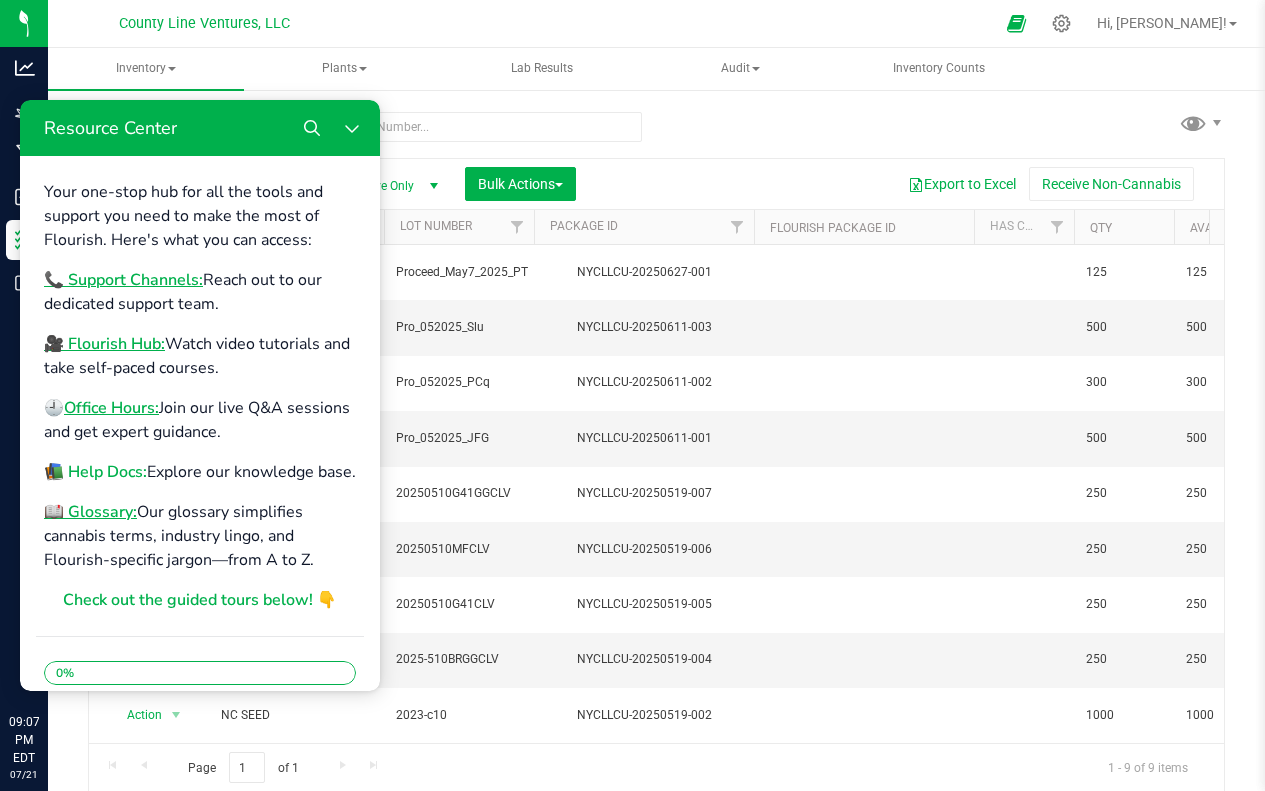 click on "📚 Help Docs:" at bounding box center (95, 472) 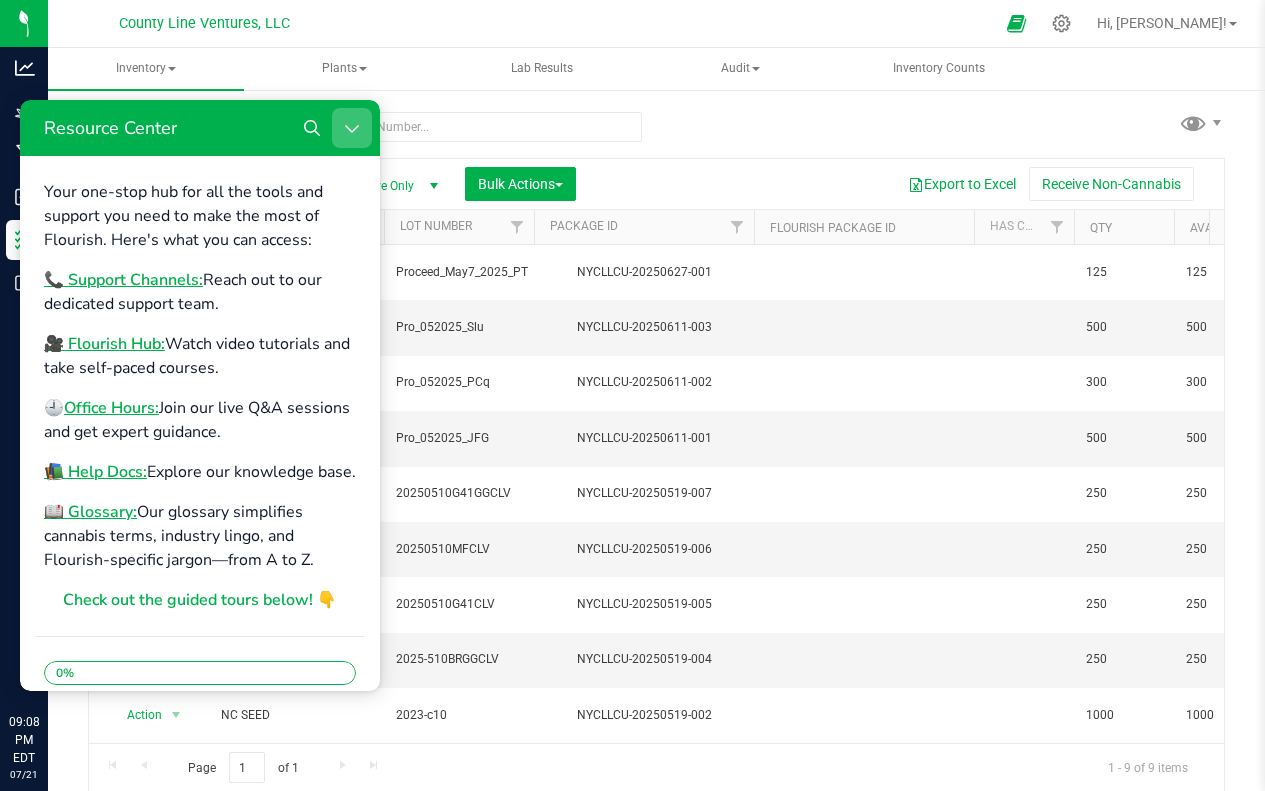 click 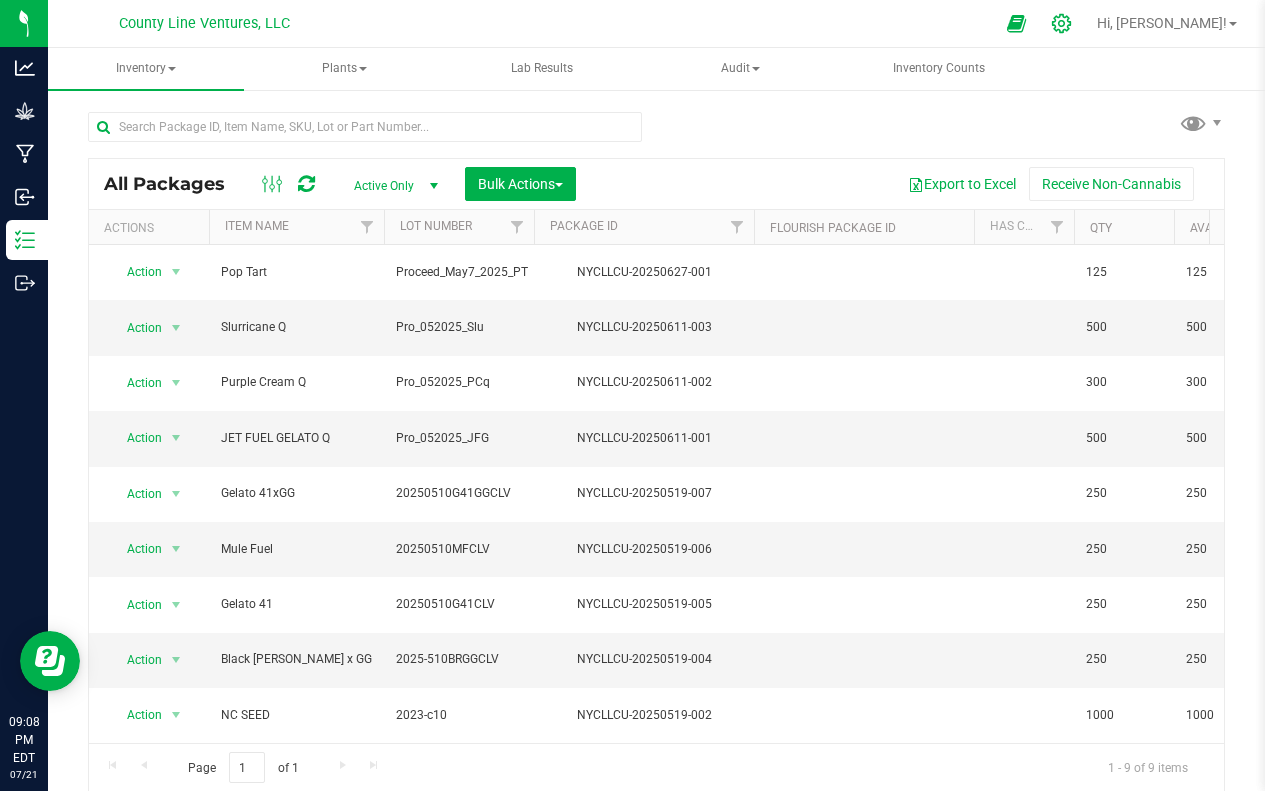 click 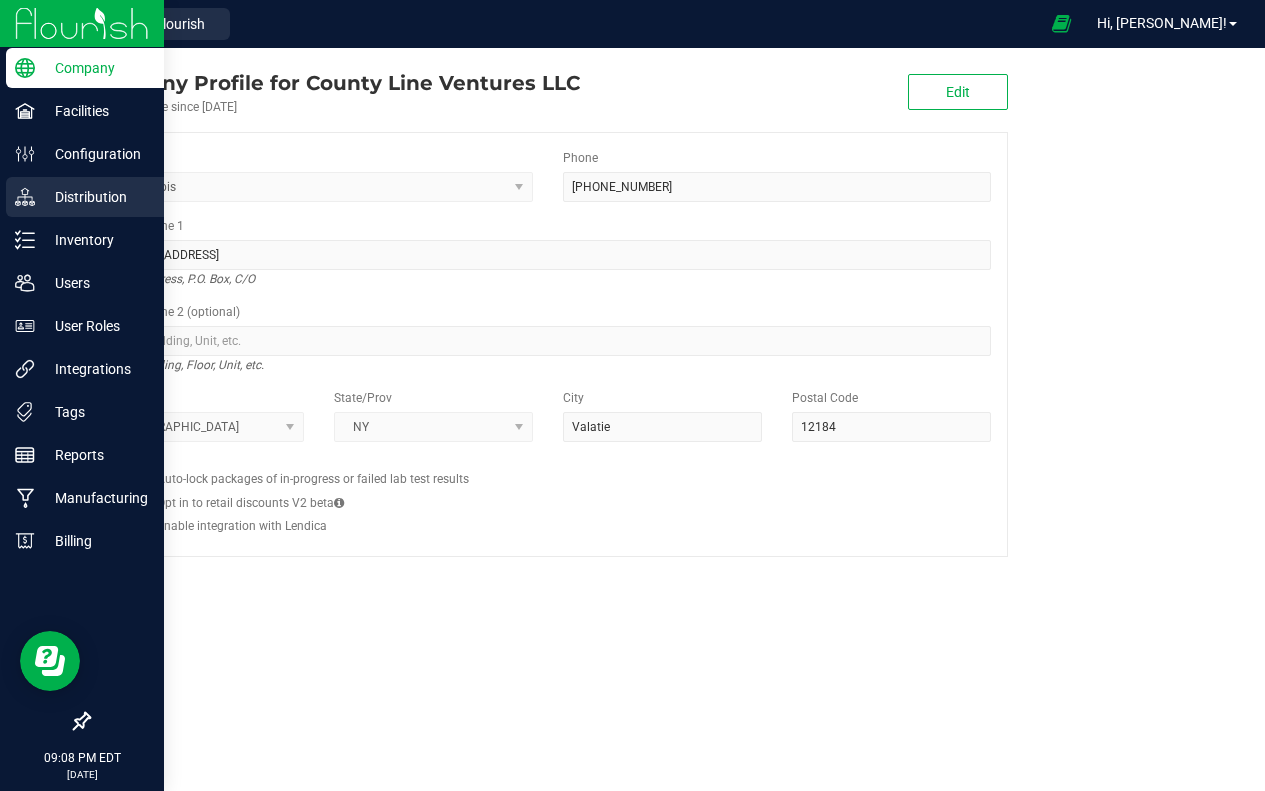 click on "Distribution" at bounding box center [95, 197] 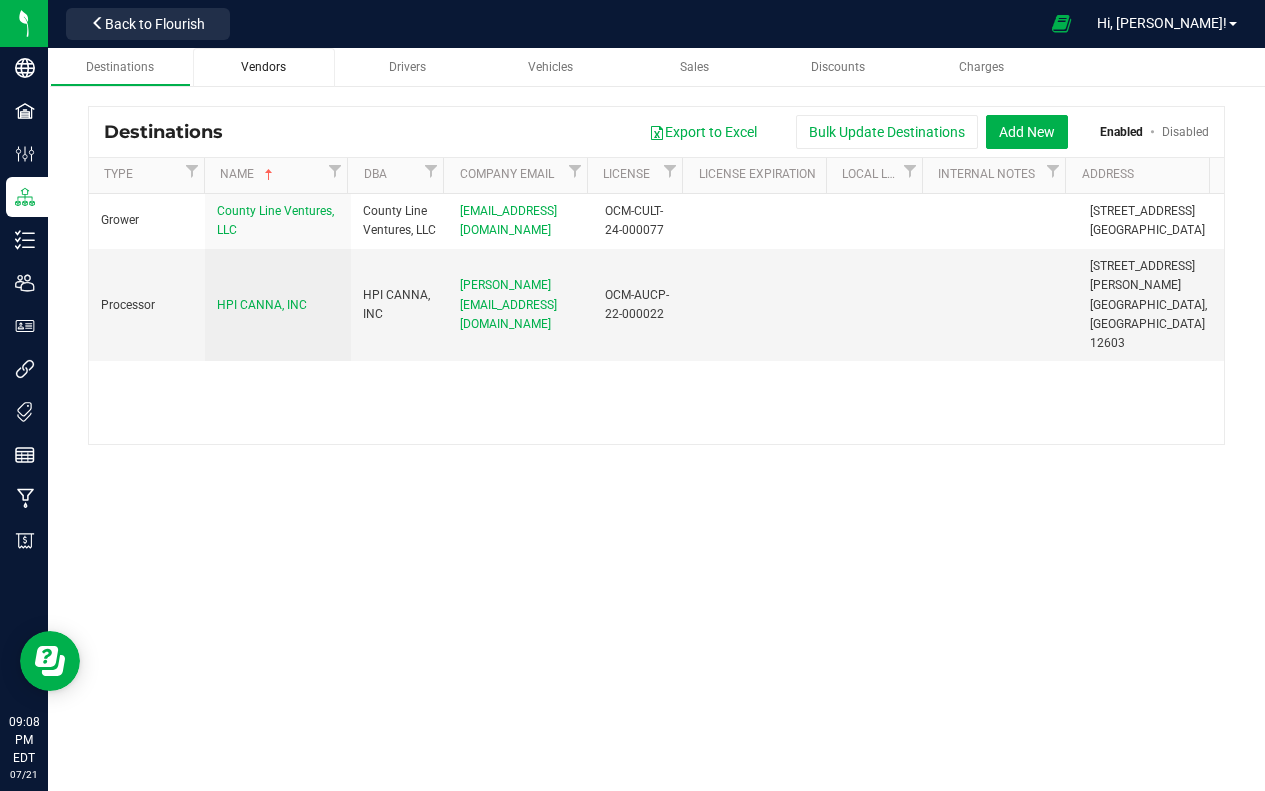 click on "Vendors" at bounding box center (263, 67) 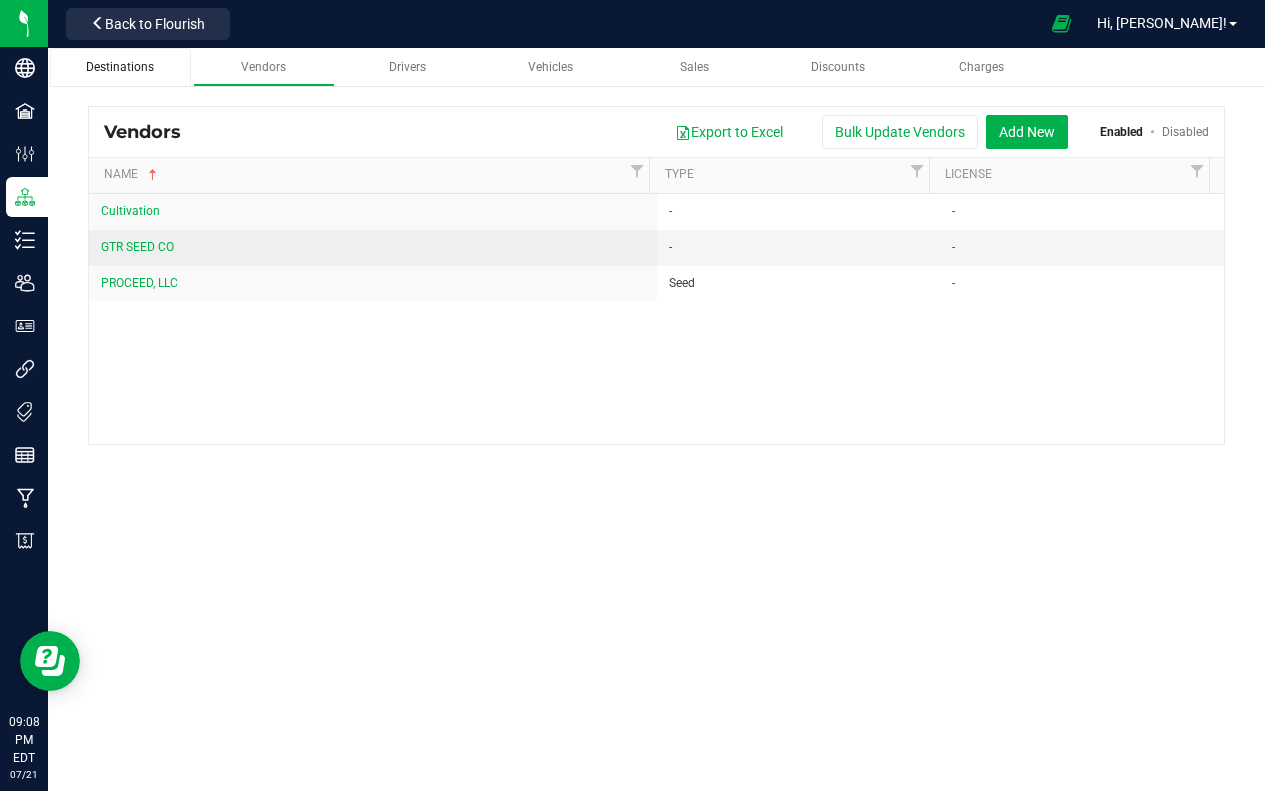 click on "Destinations" at bounding box center (120, 67) 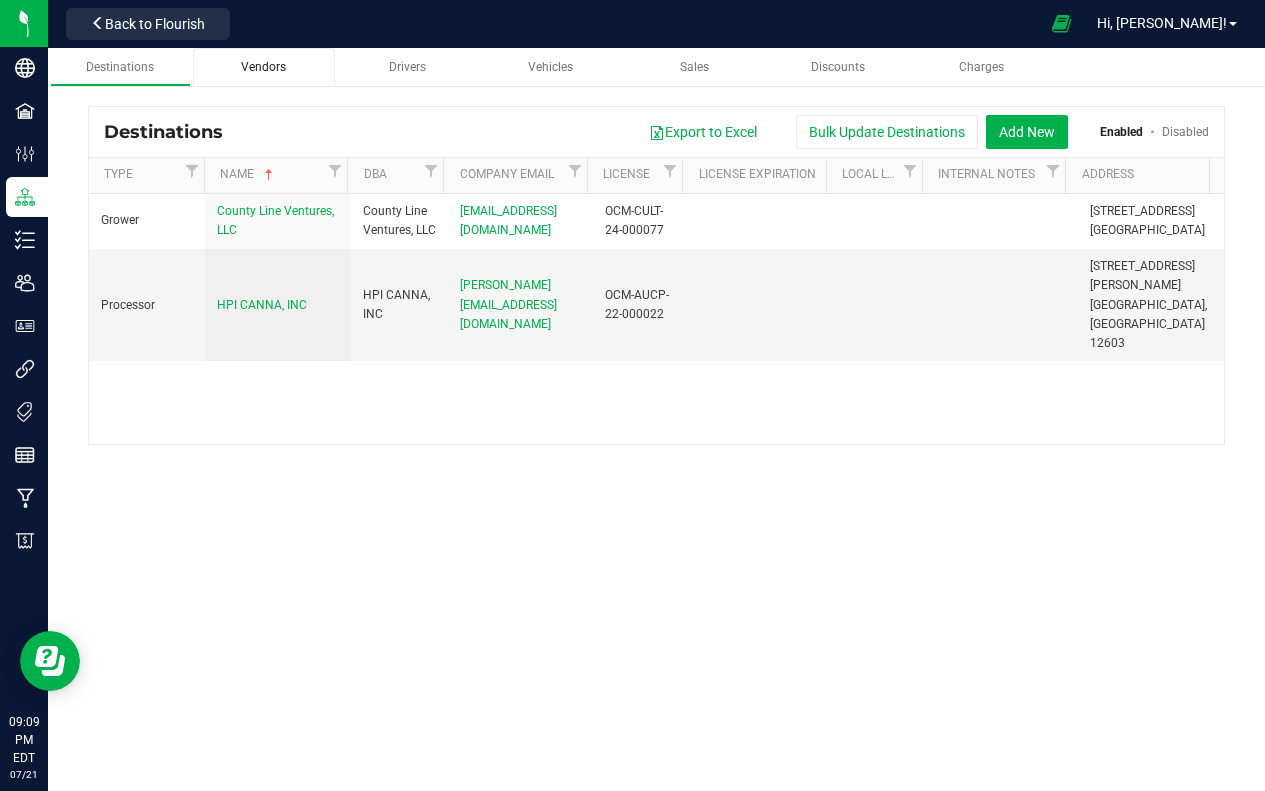click on "Vendors" at bounding box center (263, 67) 